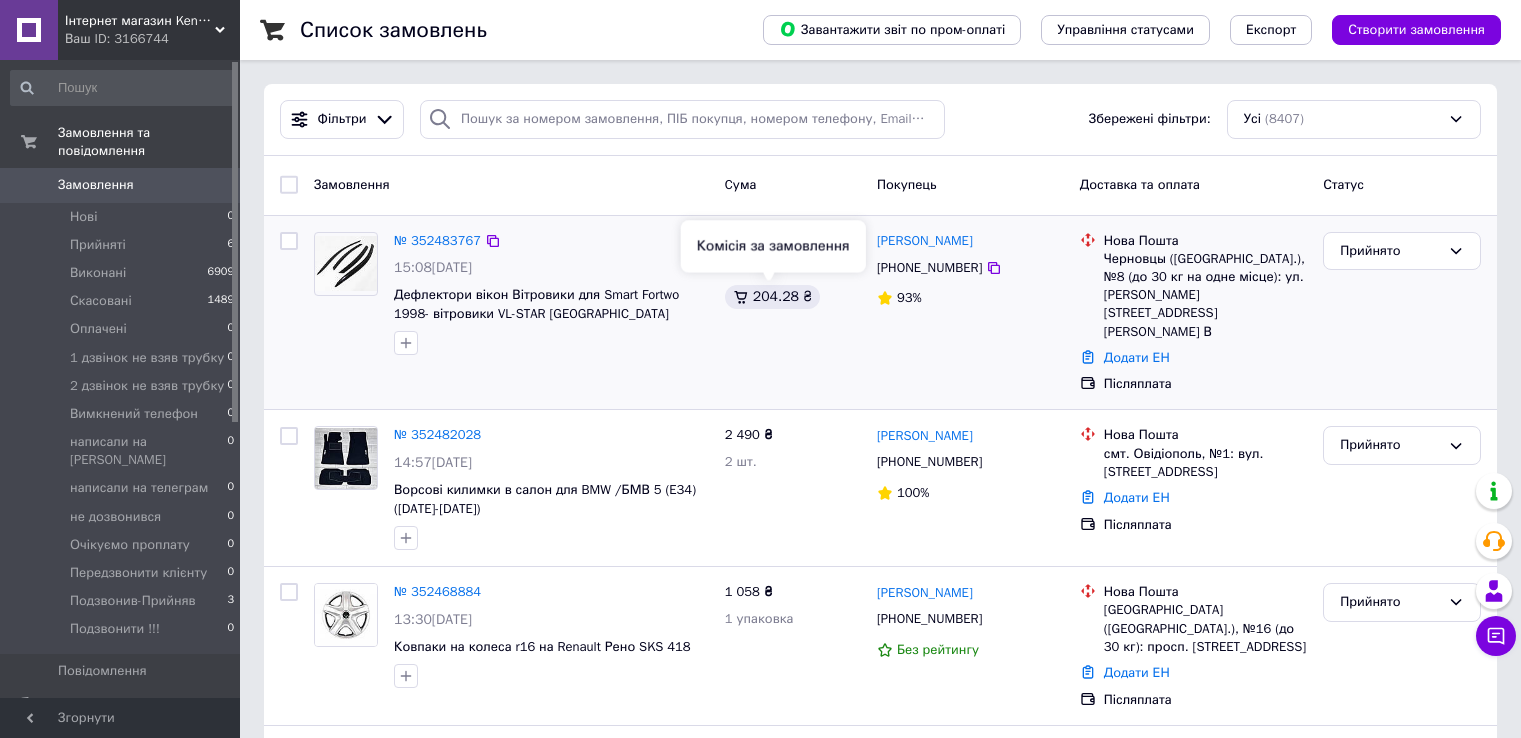 scroll, scrollTop: 0, scrollLeft: 0, axis: both 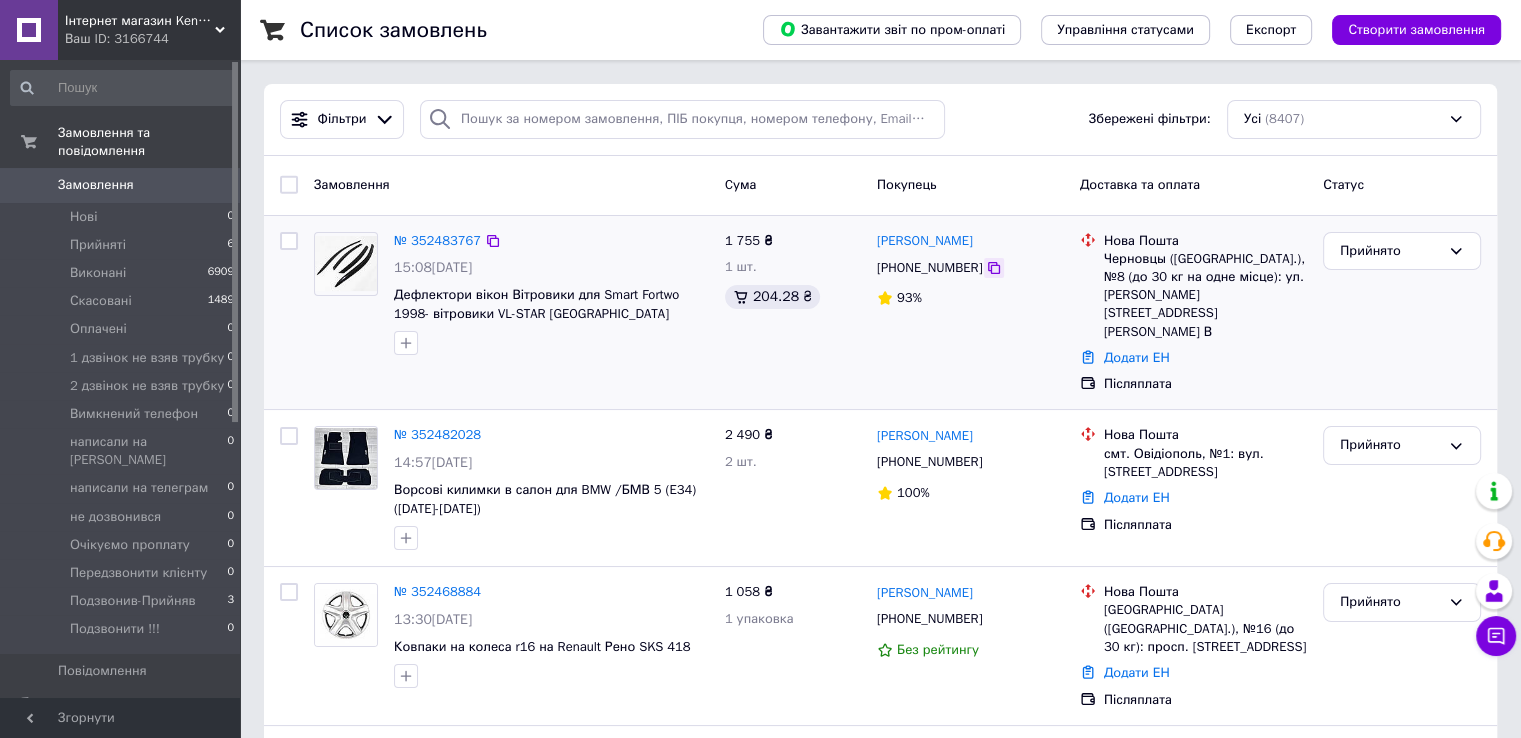 click 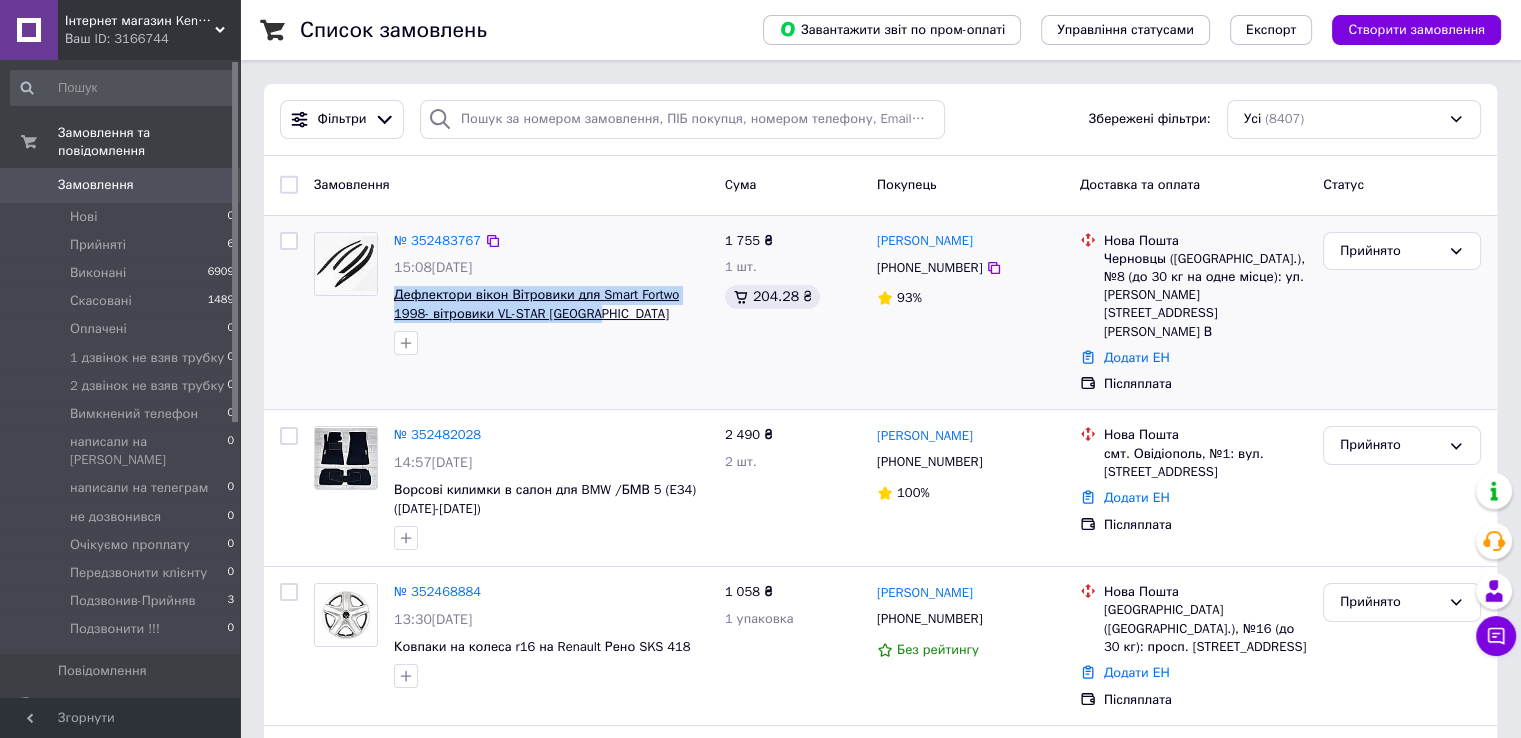drag, startPoint x: 566, startPoint y: 313, endPoint x: 396, endPoint y: 295, distance: 170.95029 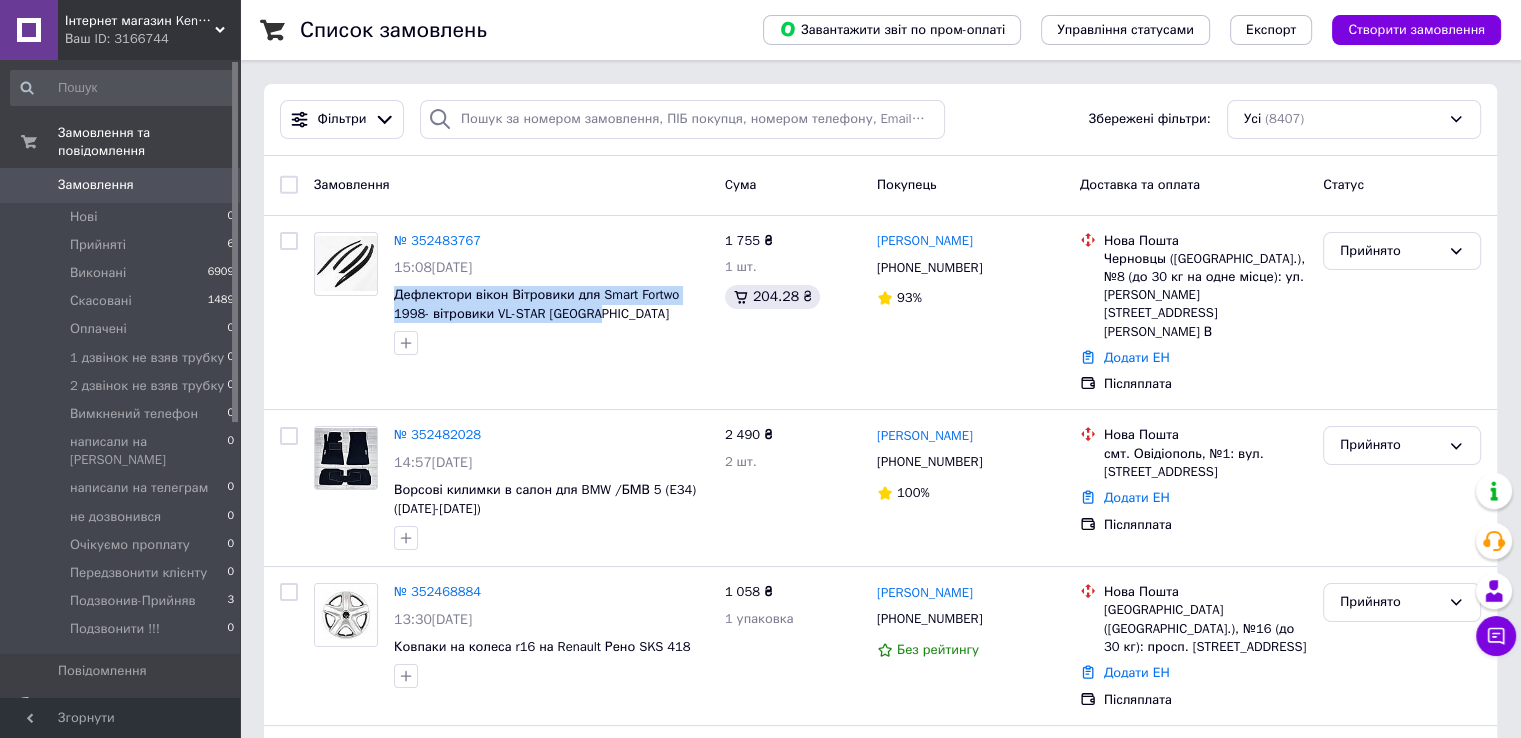 click on "Товари та послуги" at bounding box center (115, 705) 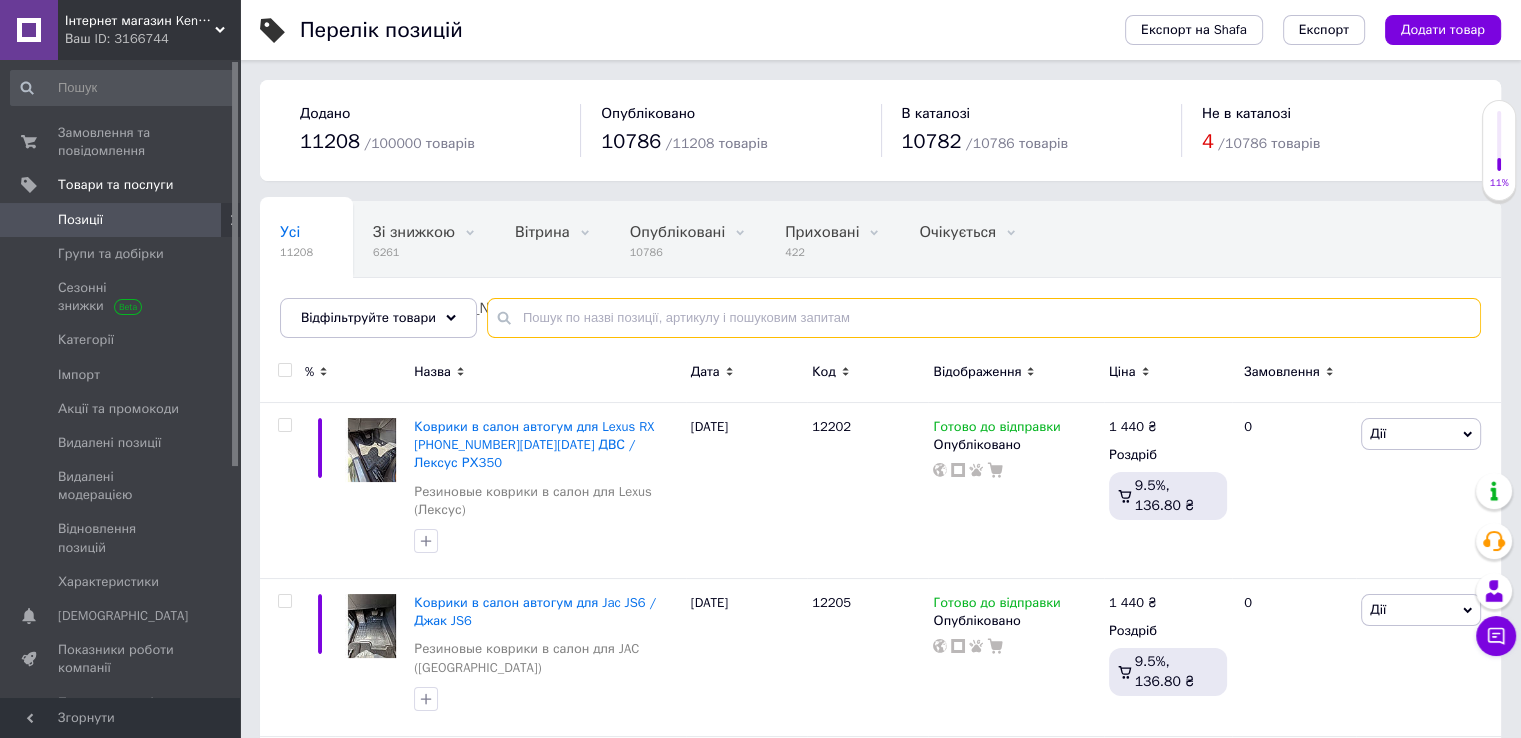 click at bounding box center (984, 318) 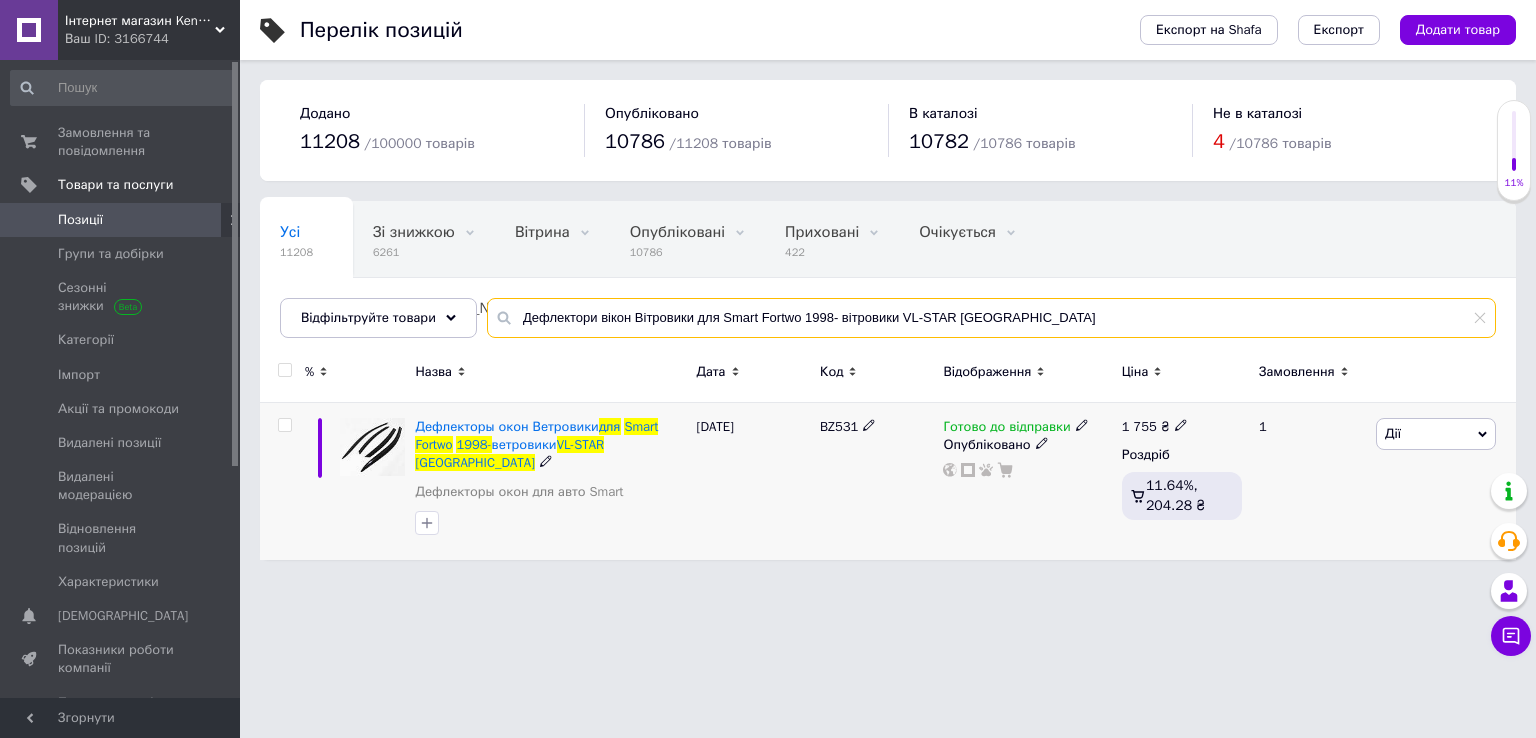 type on "Дефлектори вікон Вітровики для Smart Fortwo 1998- вітровики VL-STAR [GEOGRAPHIC_DATA]" 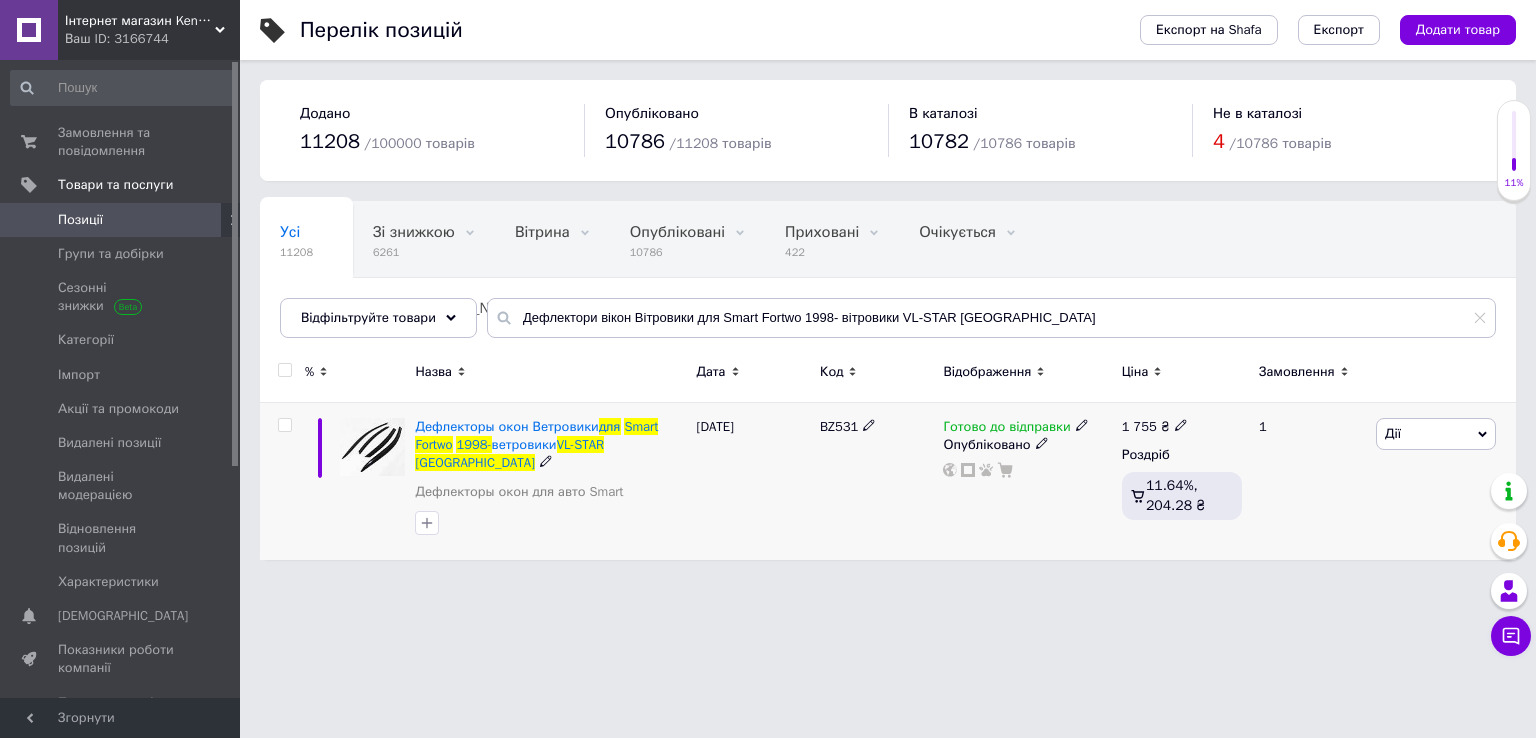 click 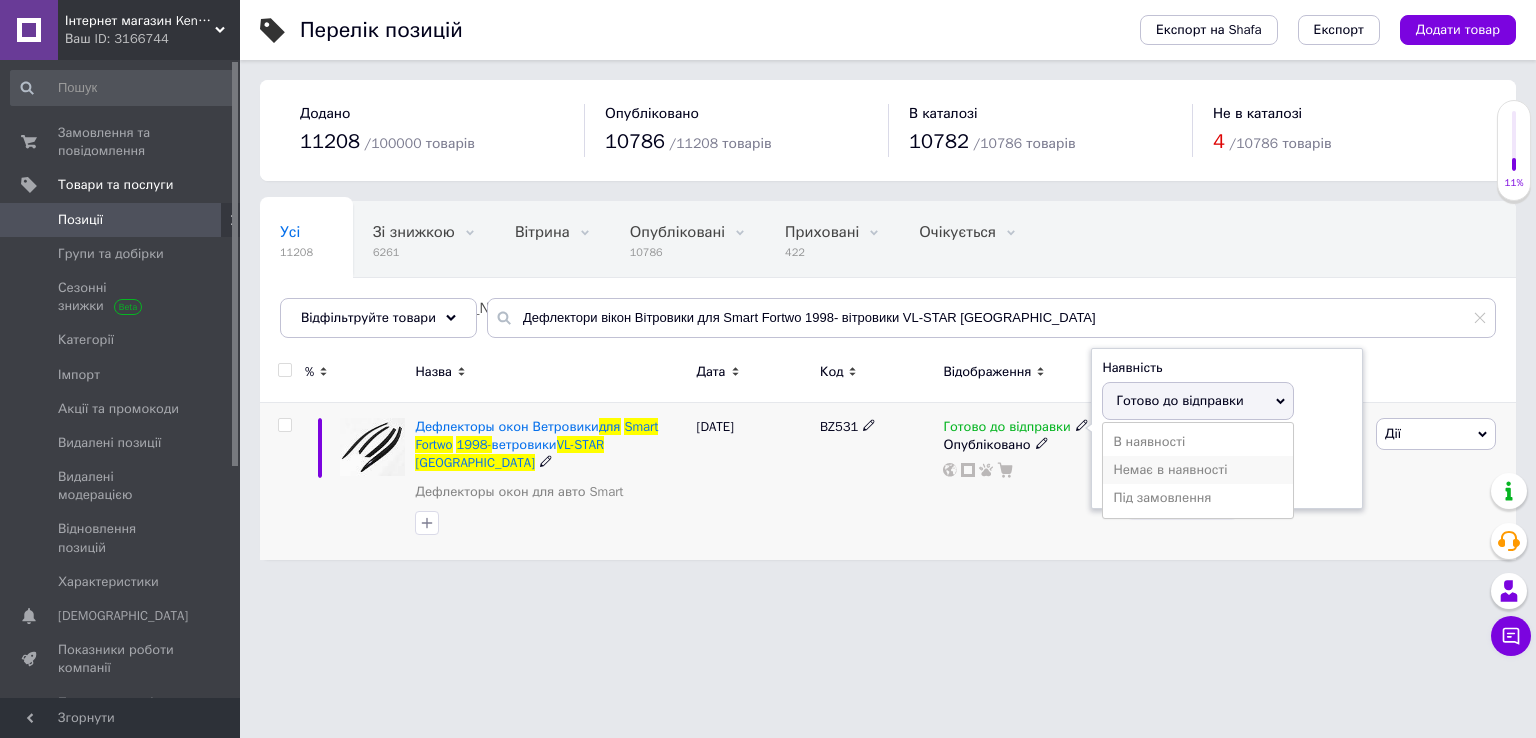 click on "Немає в наявності" at bounding box center (1198, 470) 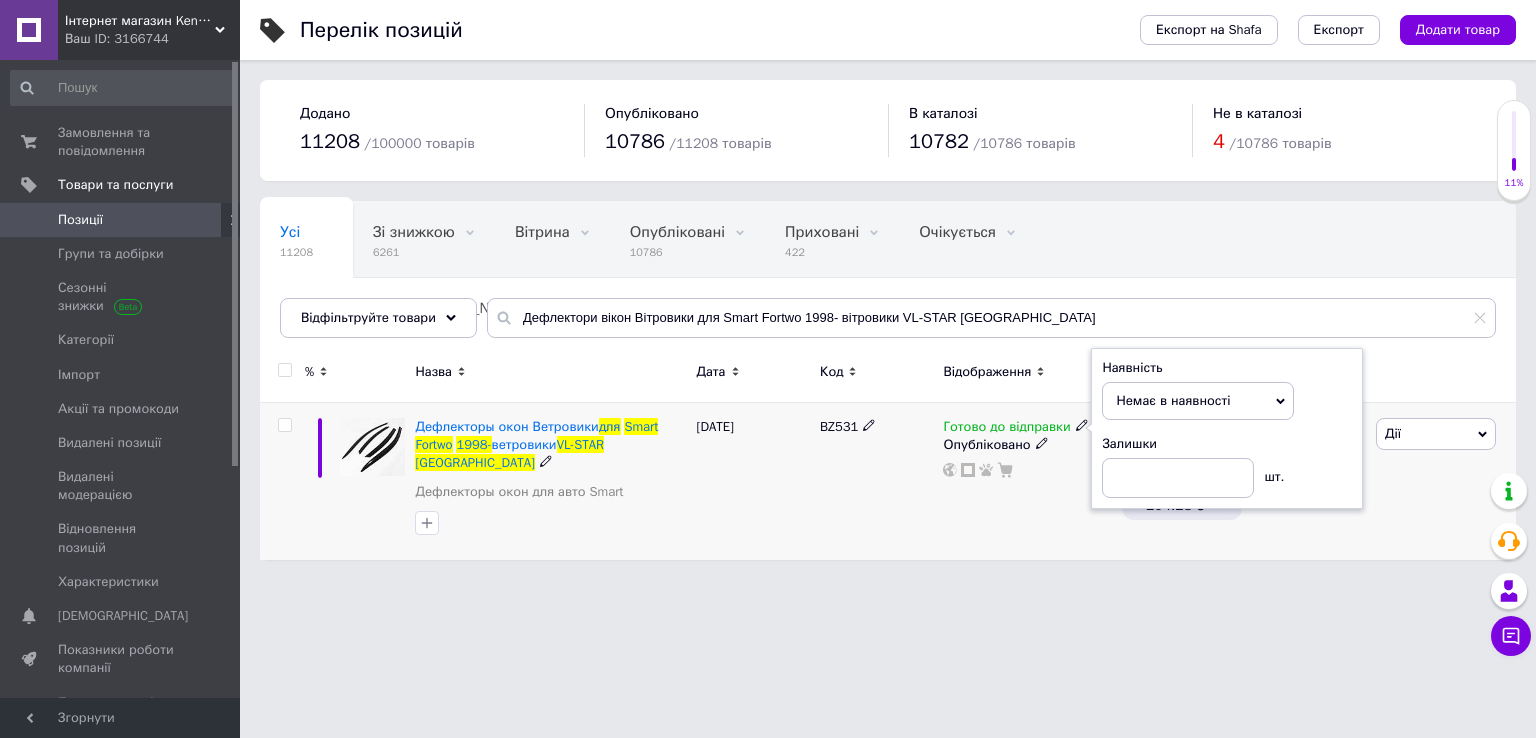 click on "Готово до відправки Наявність Немає в наявності В наявності Під замовлення Готово до відправки Залишки шт. Опубліковано" at bounding box center [1027, 481] 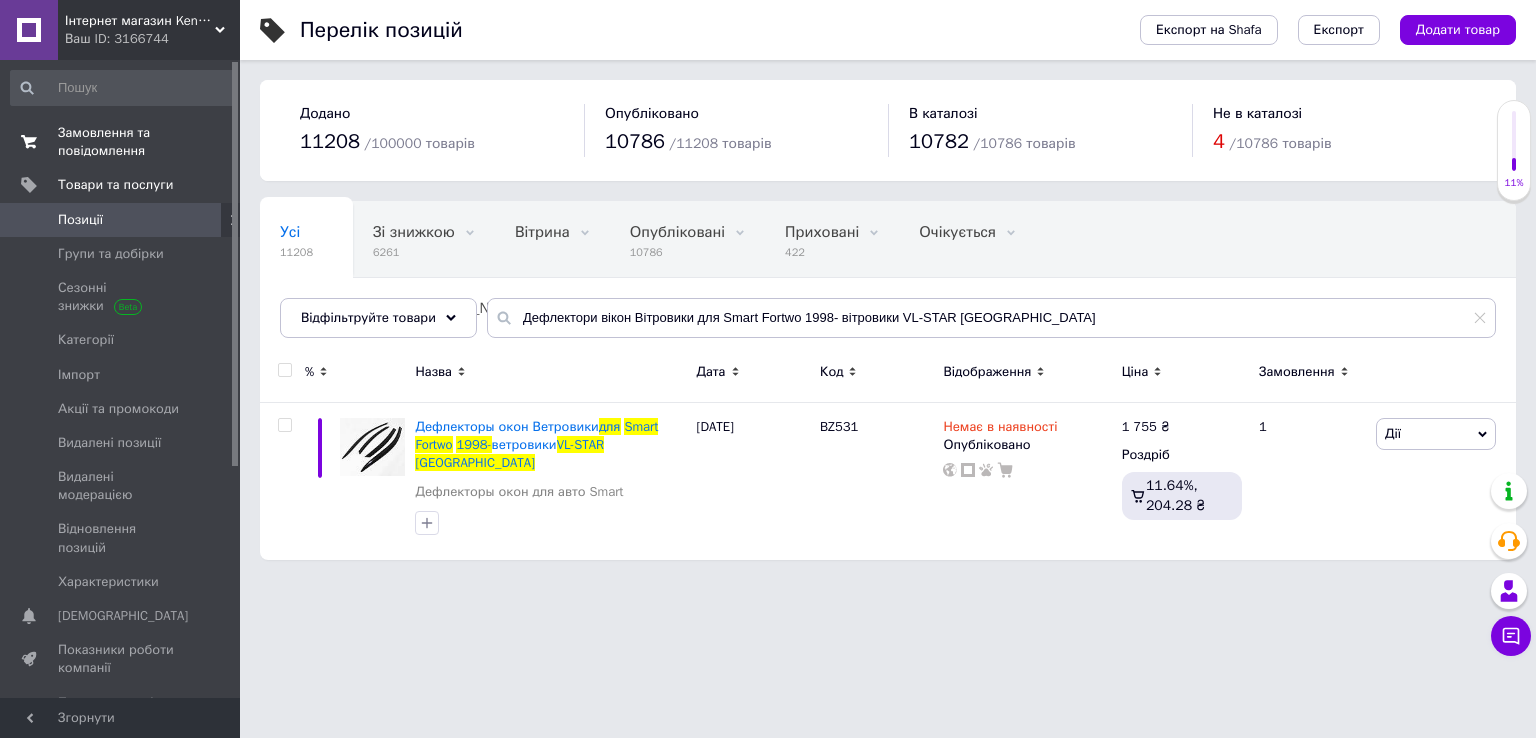 click on "Замовлення та повідомлення" at bounding box center [121, 142] 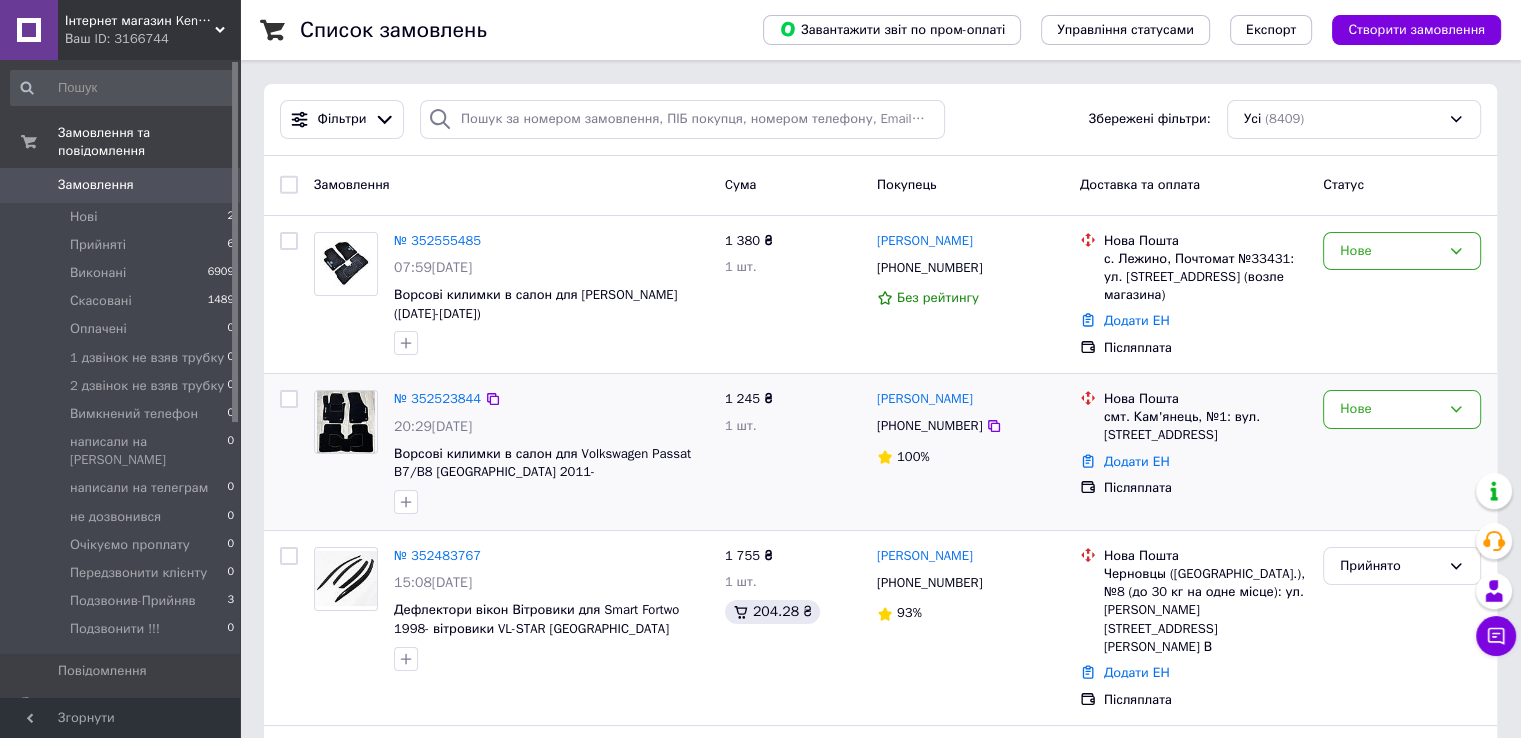 scroll, scrollTop: 100, scrollLeft: 0, axis: vertical 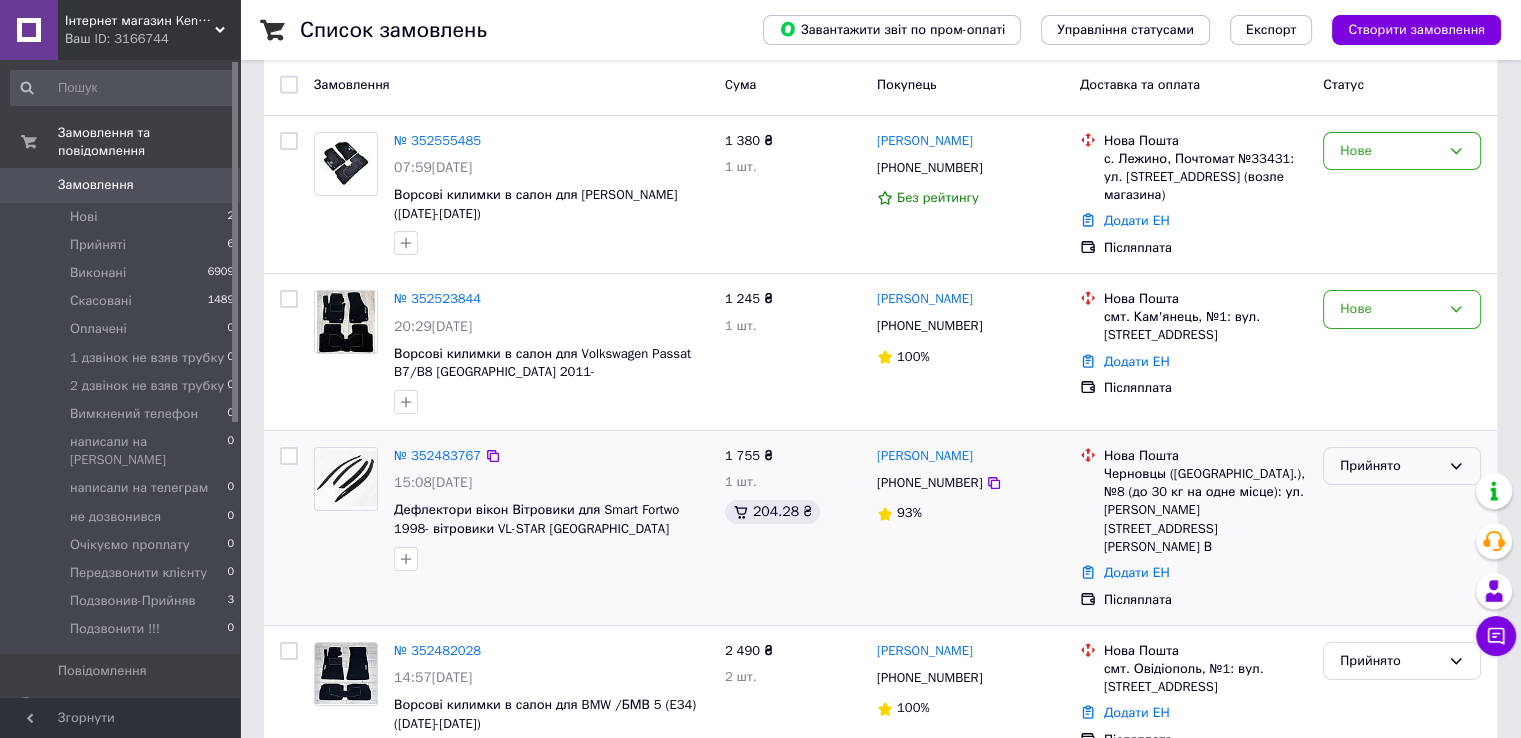 click on "Прийнято" at bounding box center (1390, 466) 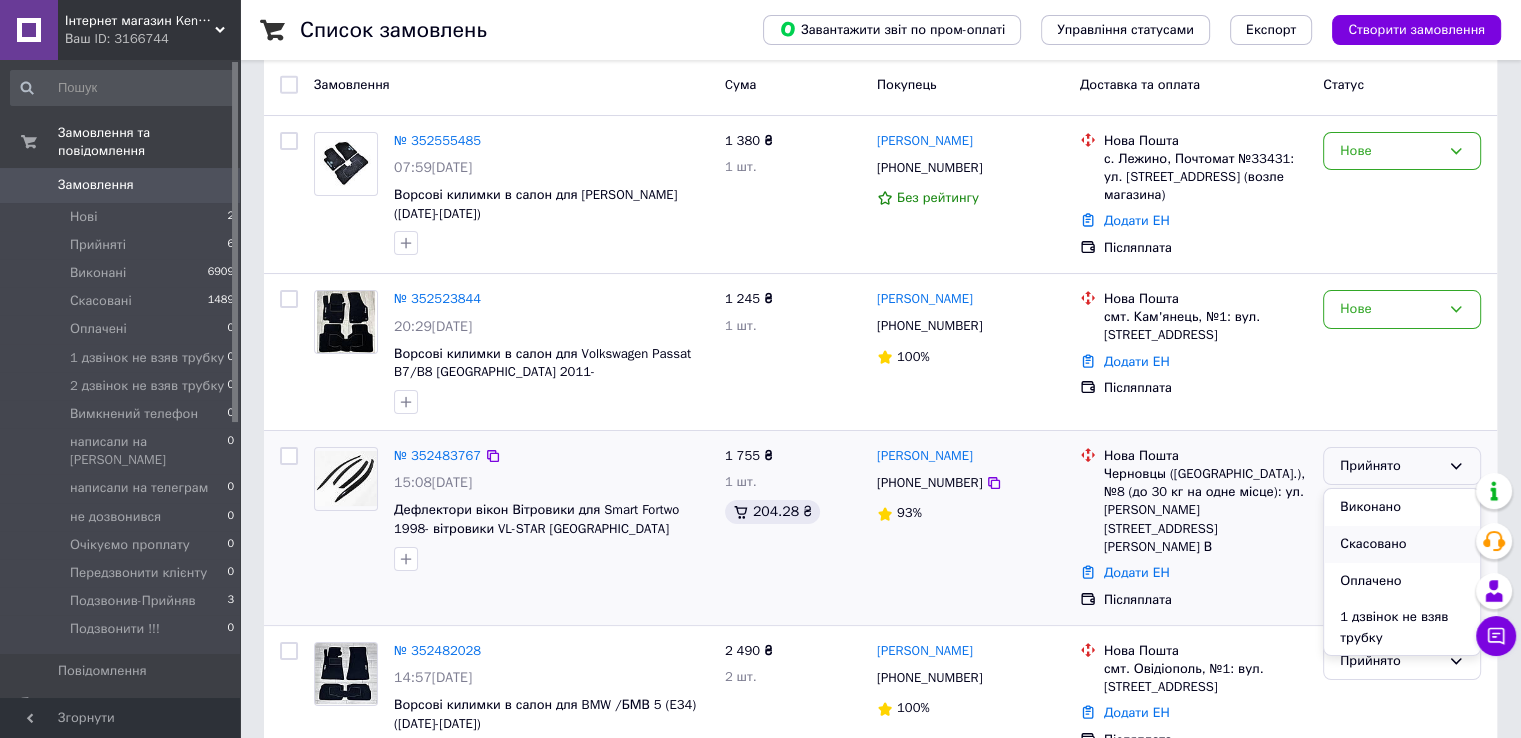 click on "Скасовано" at bounding box center [1402, 544] 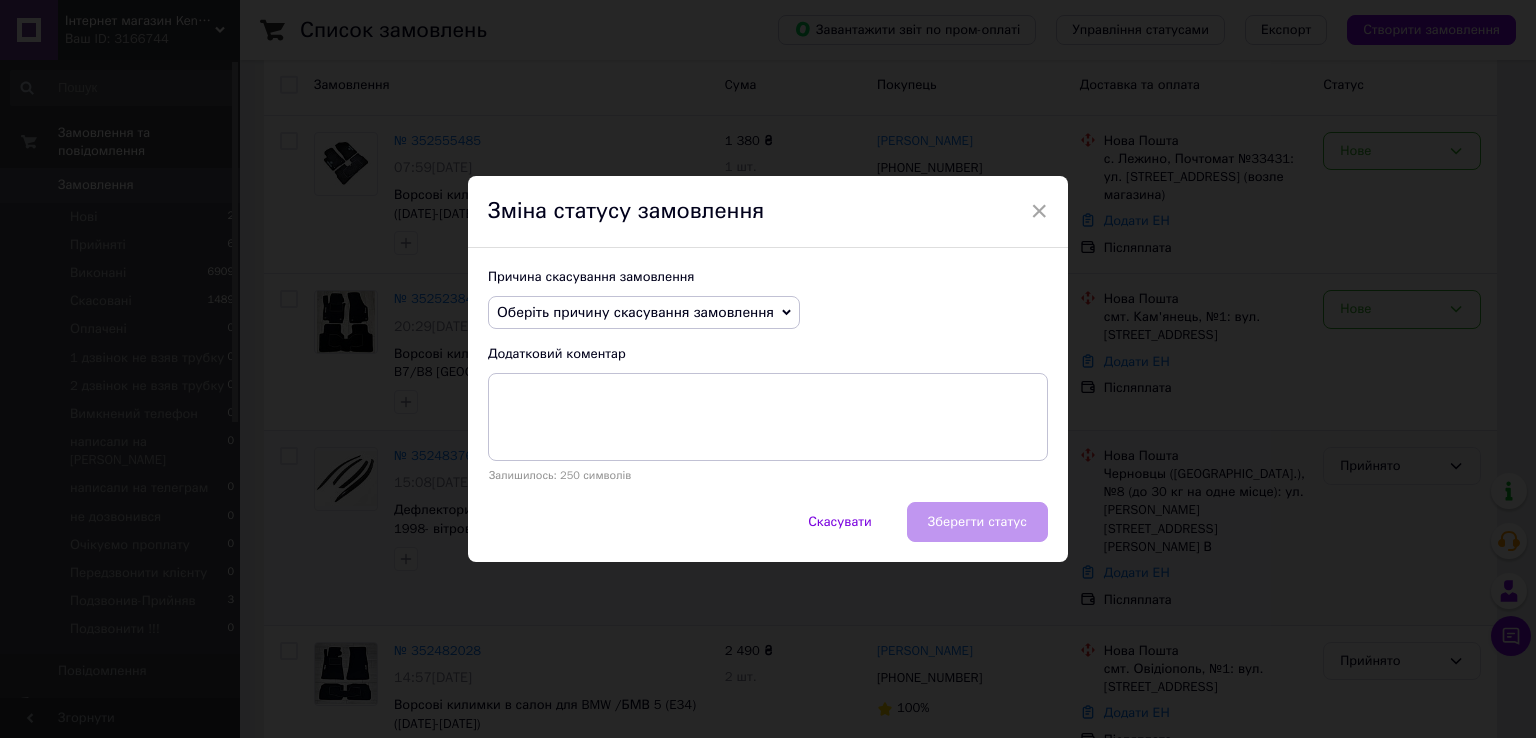 click on "Оберіть причину скасування замовлення" at bounding box center (644, 313) 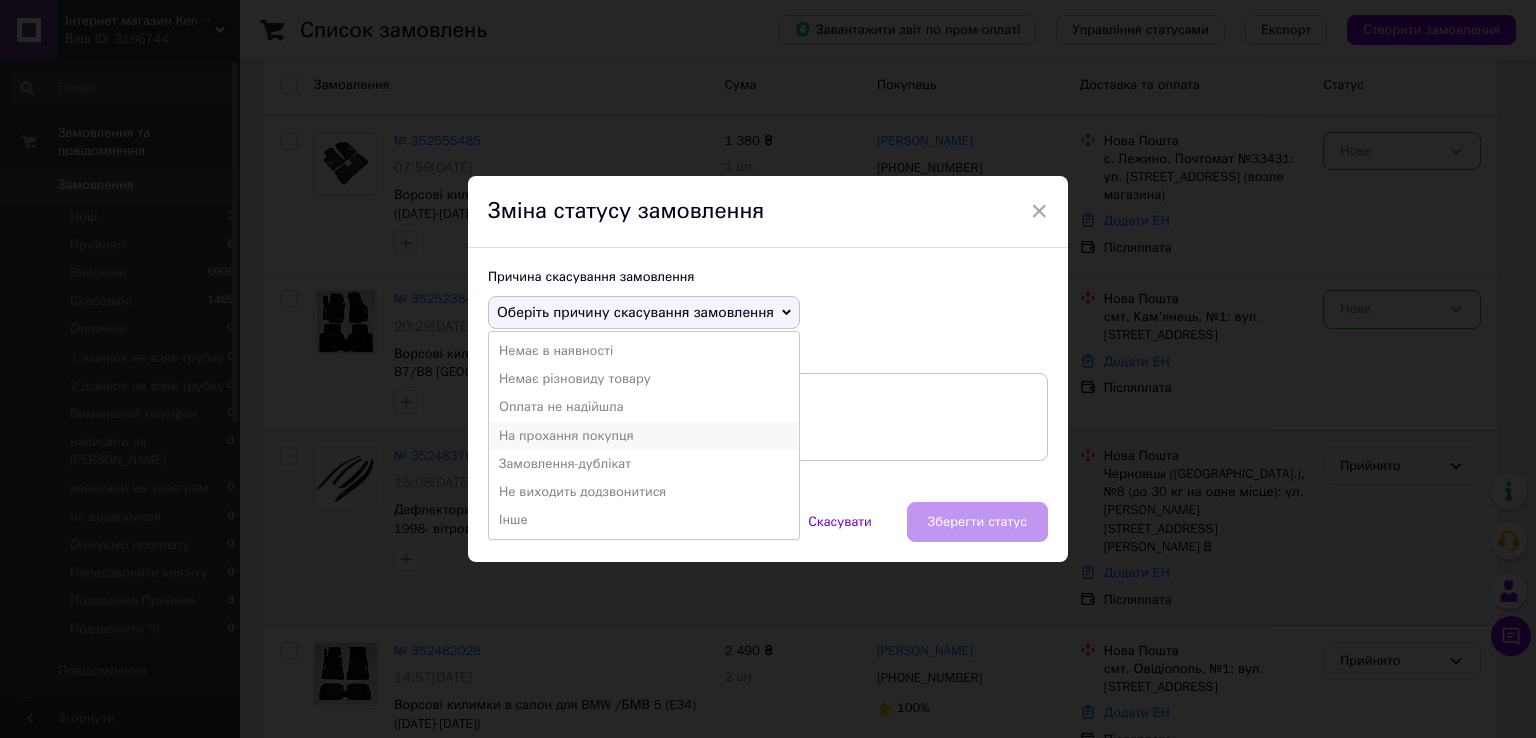 click on "На прохання покупця" at bounding box center (644, 436) 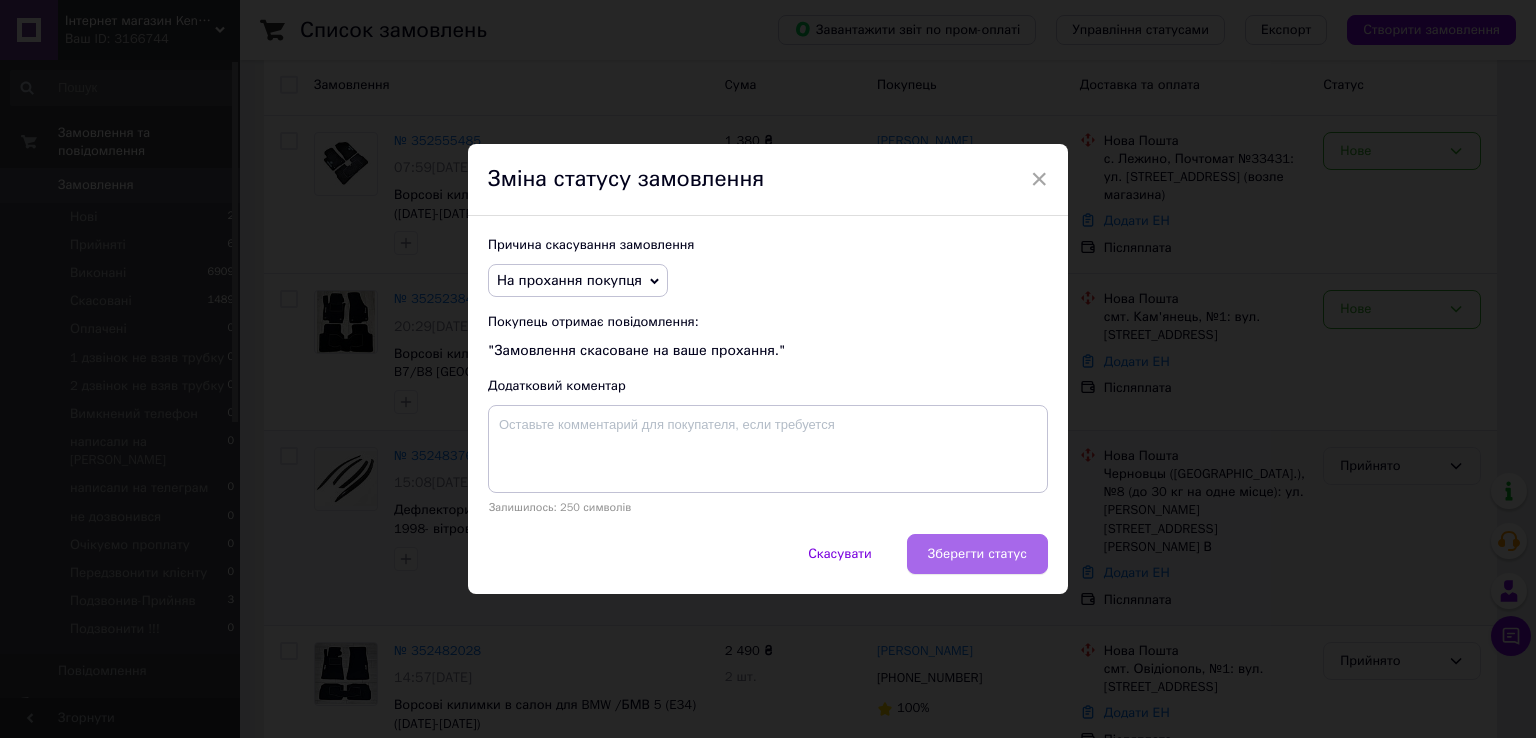 click on "Зберегти статус" at bounding box center [977, 554] 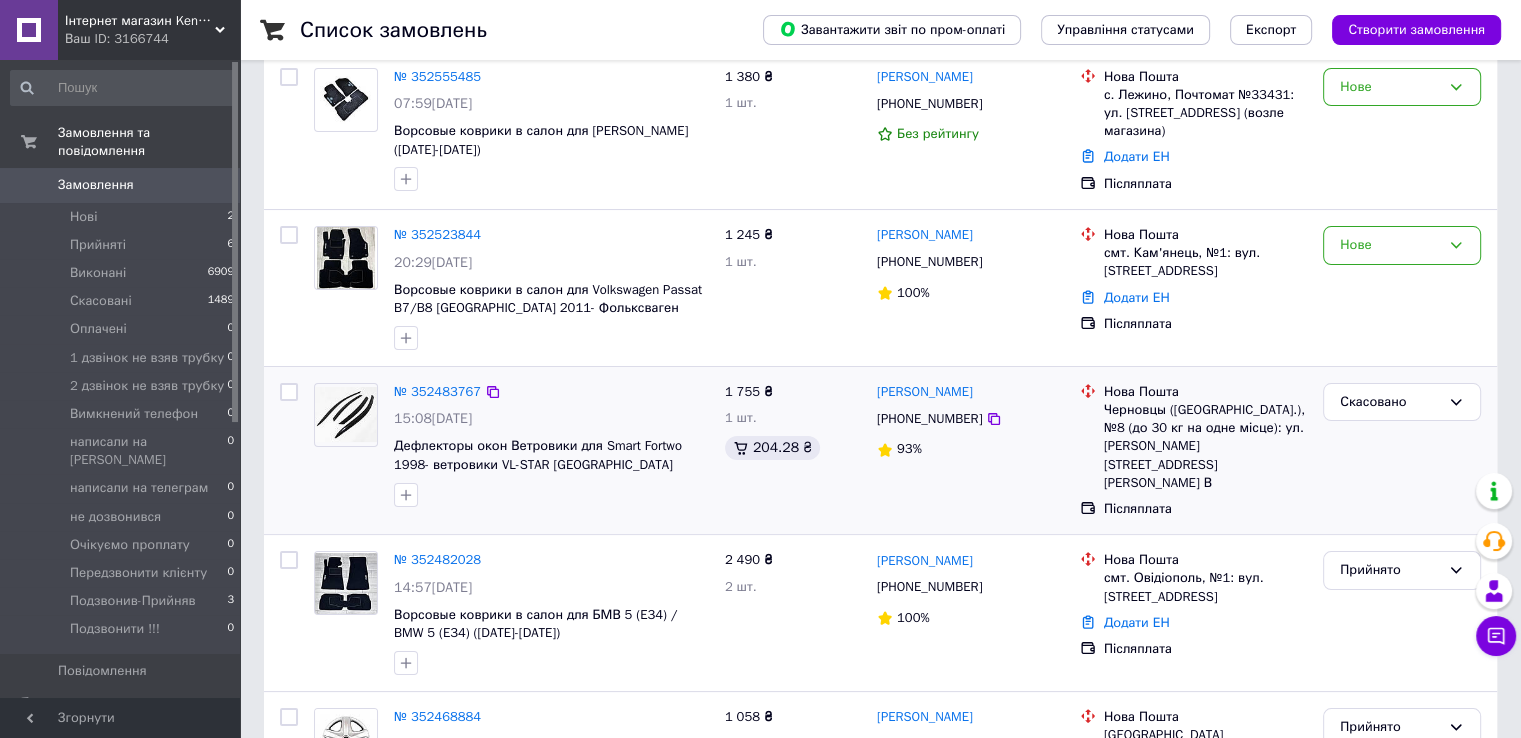 scroll, scrollTop: 200, scrollLeft: 0, axis: vertical 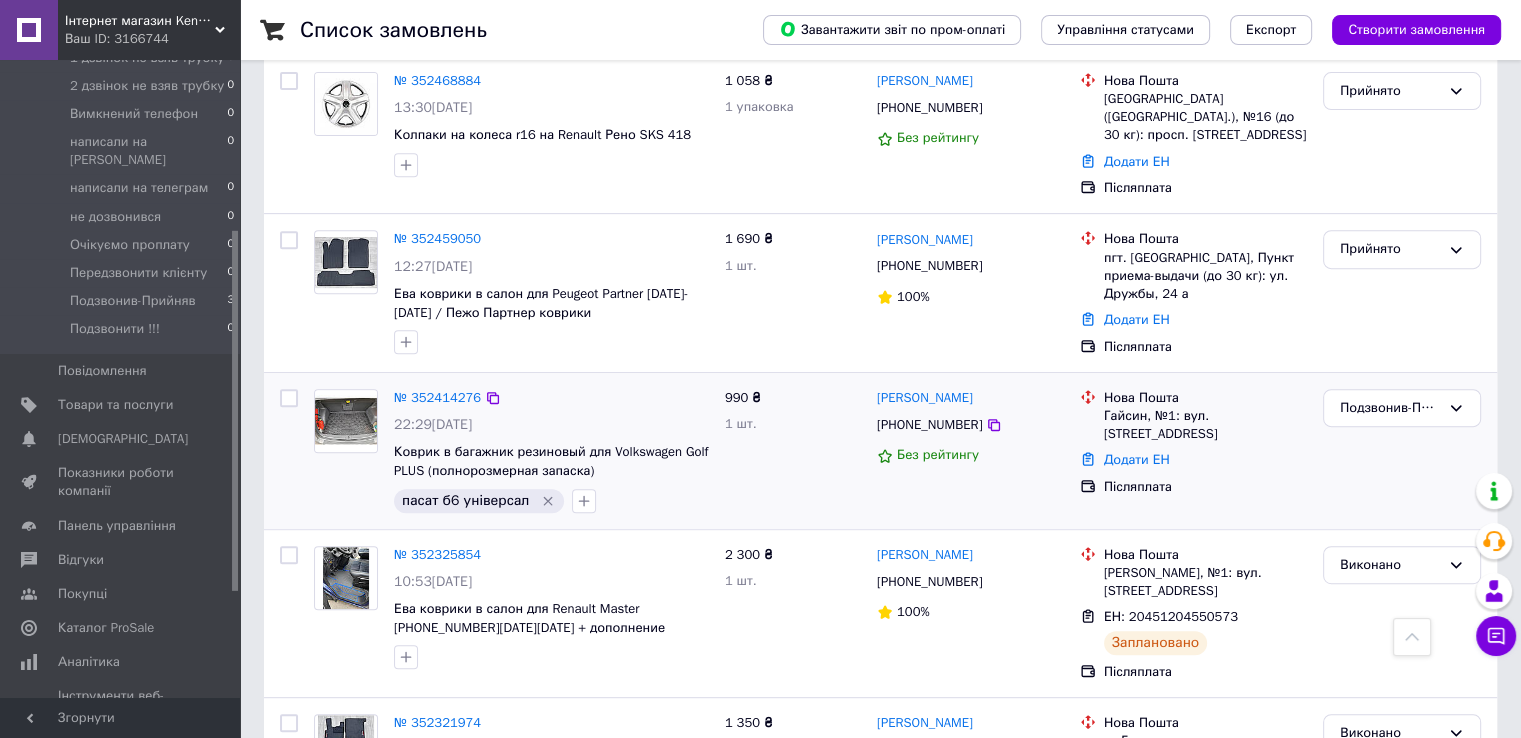 click 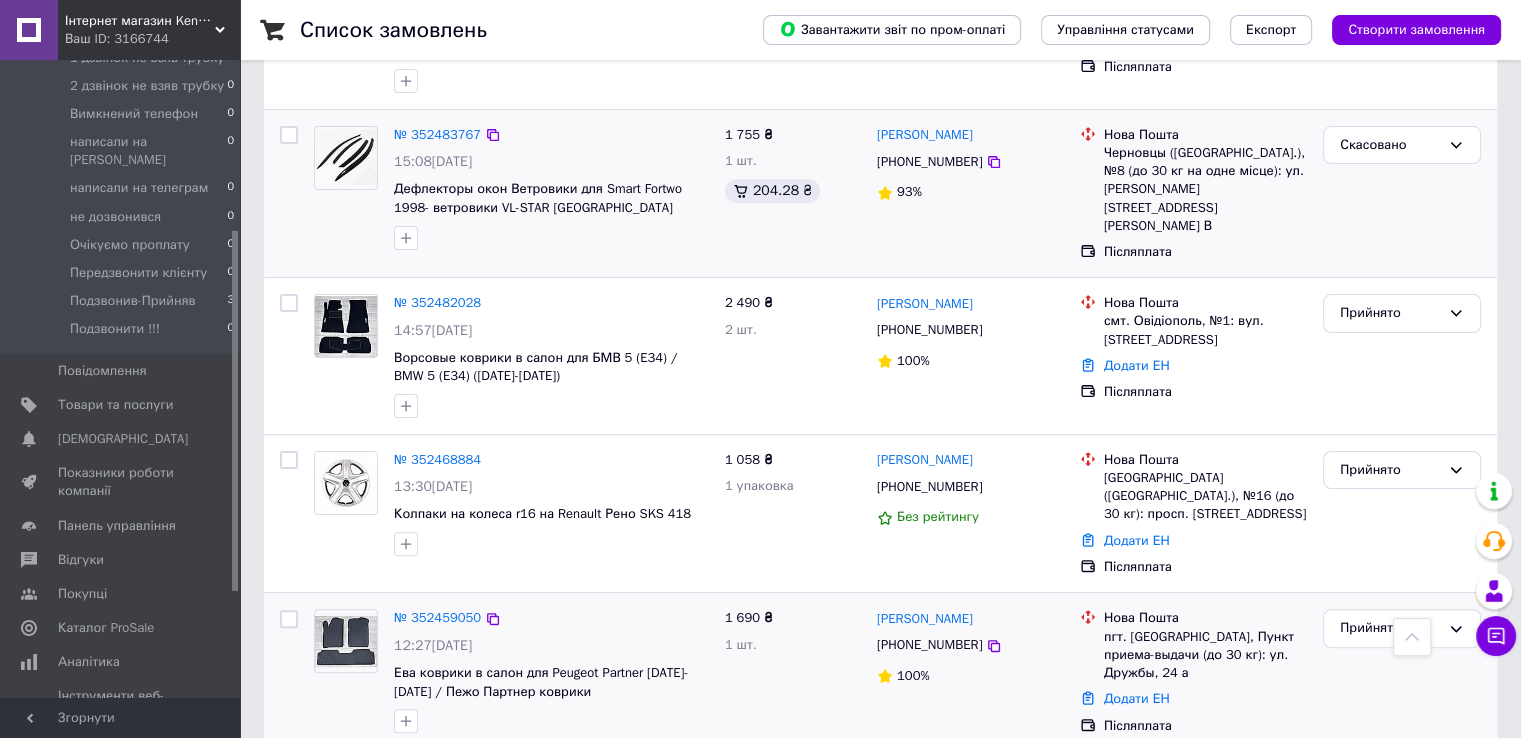 scroll, scrollTop: 300, scrollLeft: 0, axis: vertical 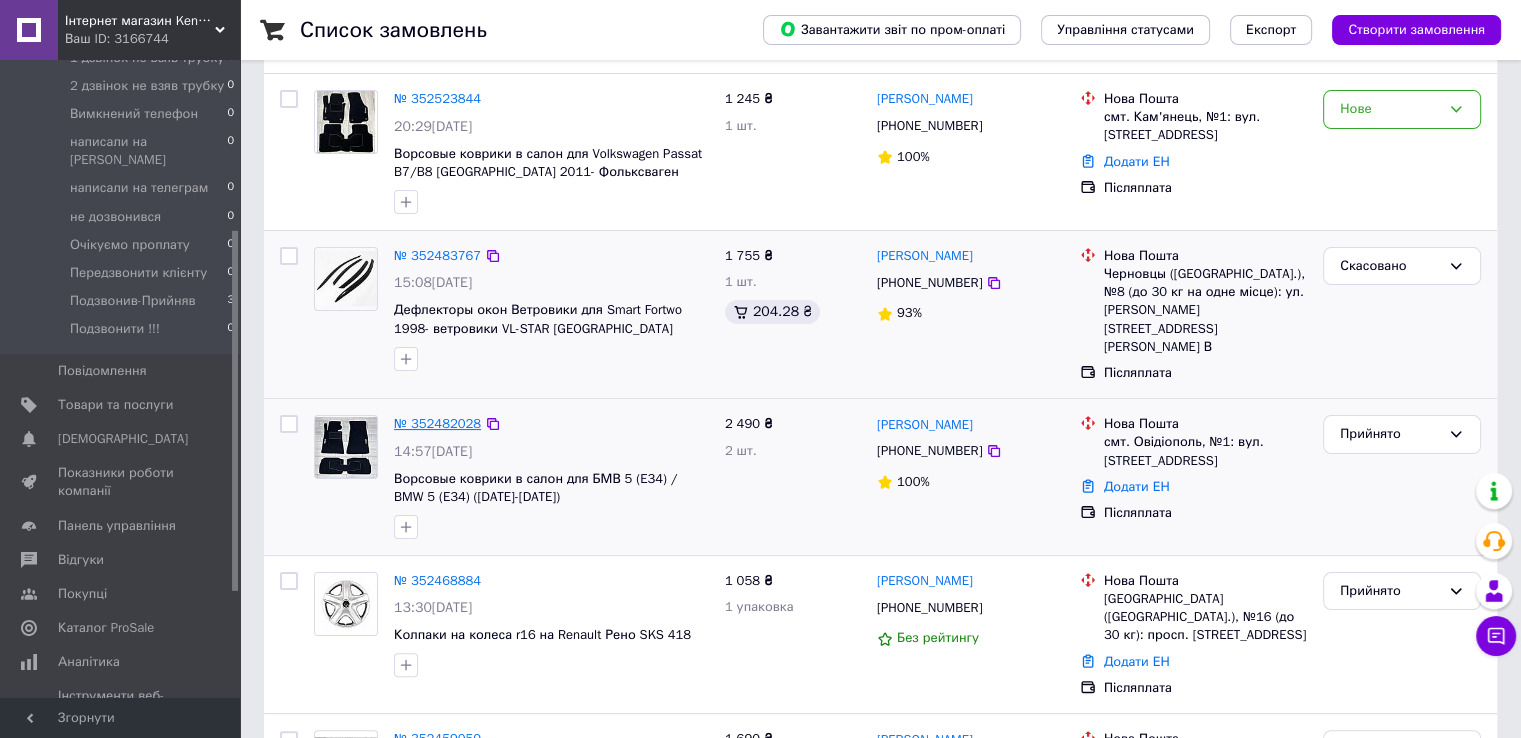 click on "№ 352482028" at bounding box center (437, 423) 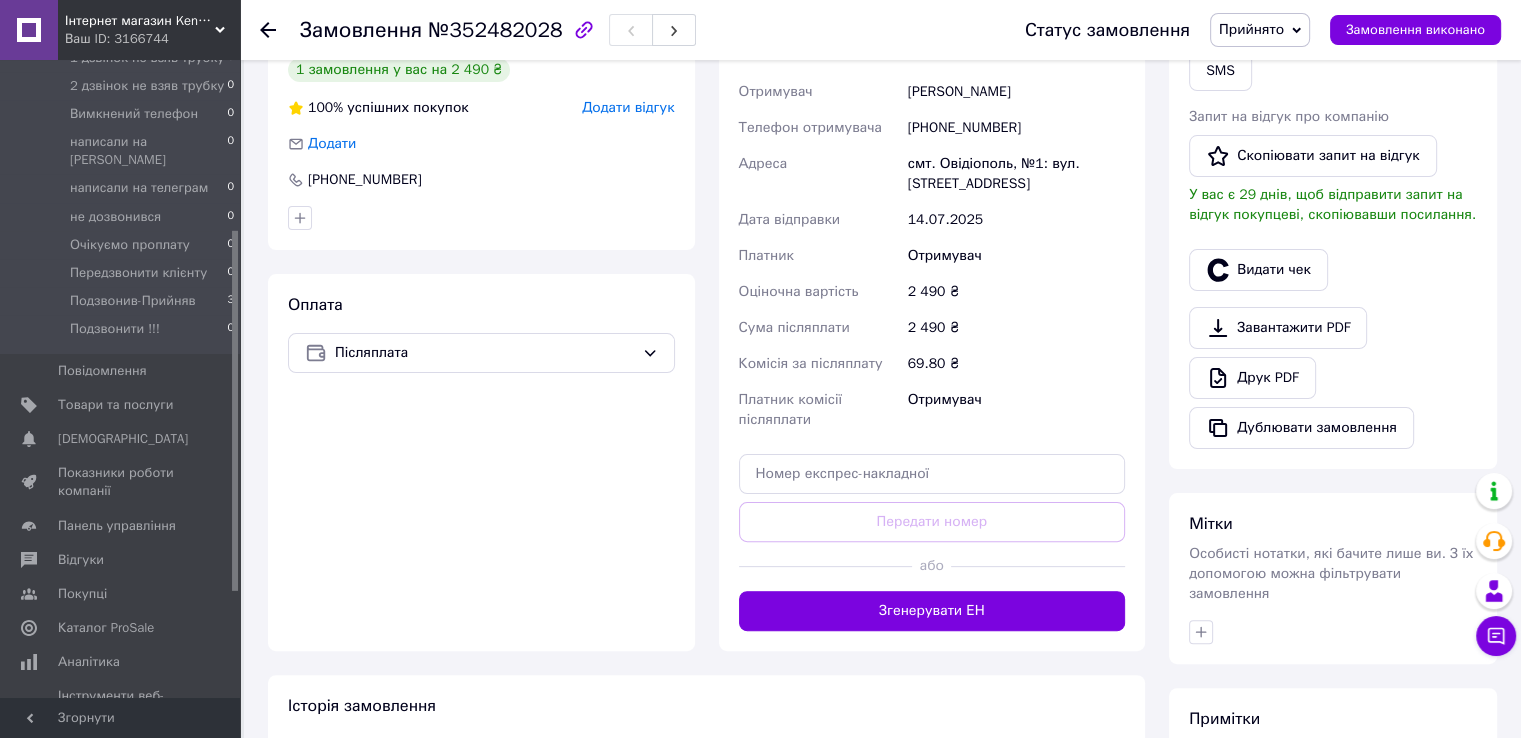 scroll, scrollTop: 624, scrollLeft: 0, axis: vertical 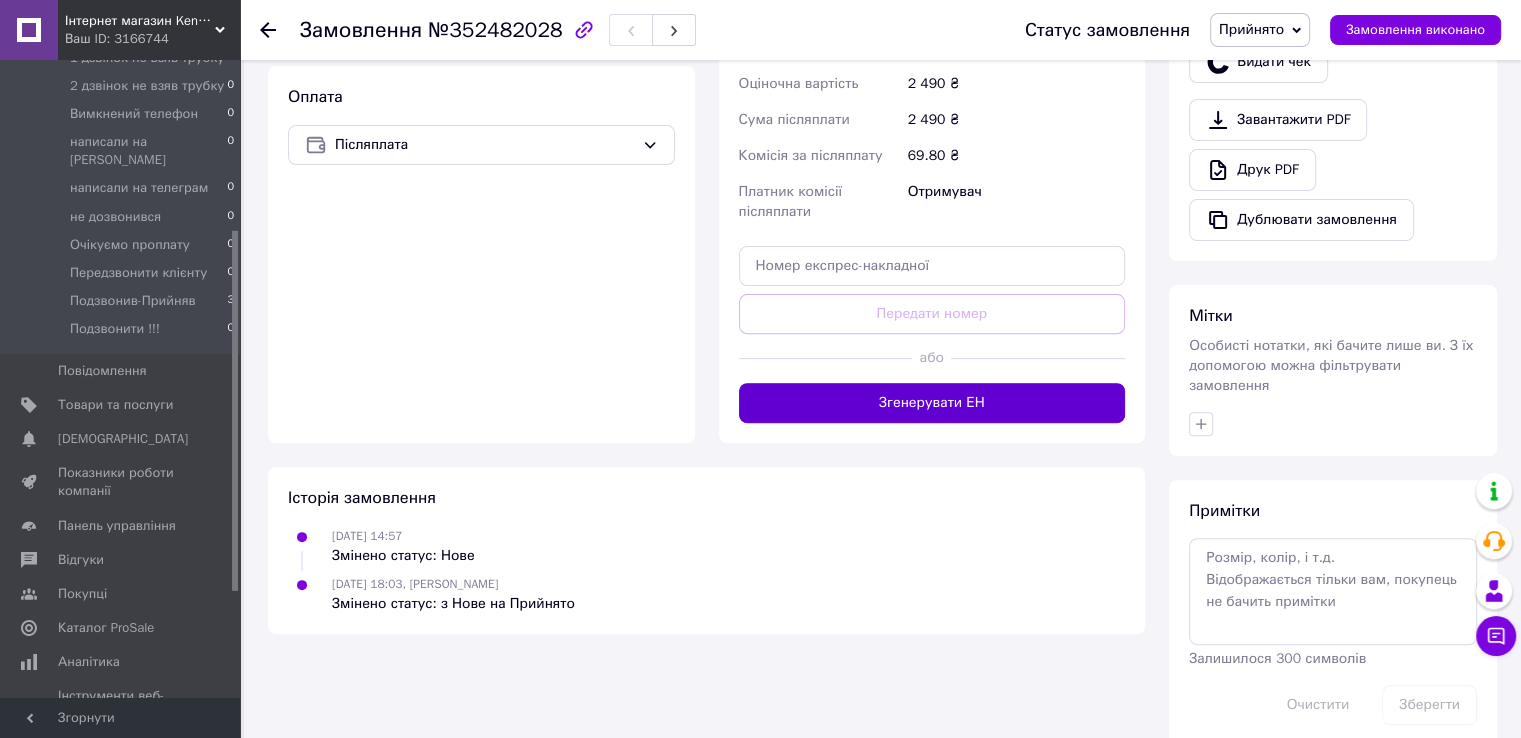 click on "Згенерувати ЕН" at bounding box center (932, 403) 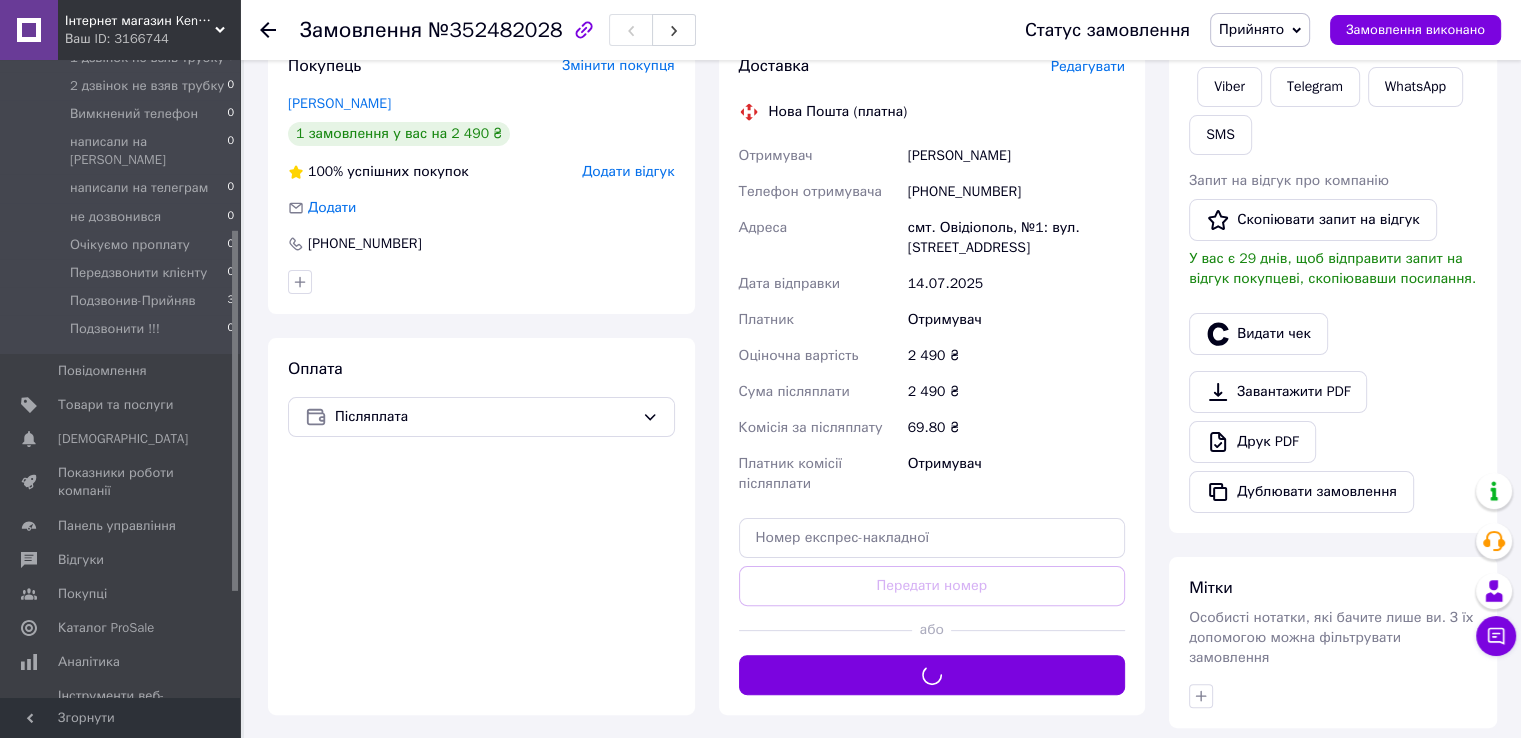 scroll, scrollTop: 124, scrollLeft: 0, axis: vertical 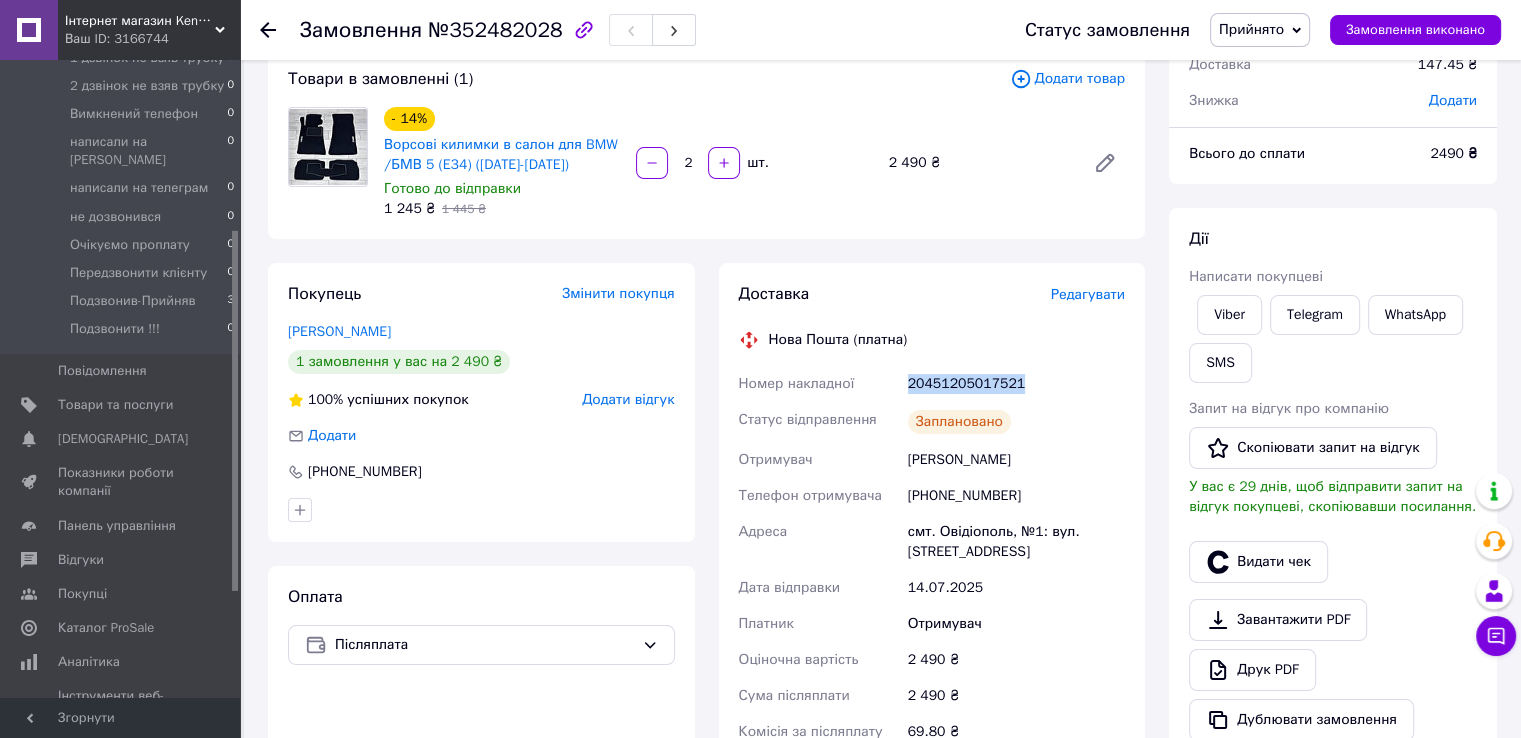 drag, startPoint x: 1024, startPoint y: 387, endPoint x: 900, endPoint y: 380, distance: 124.197426 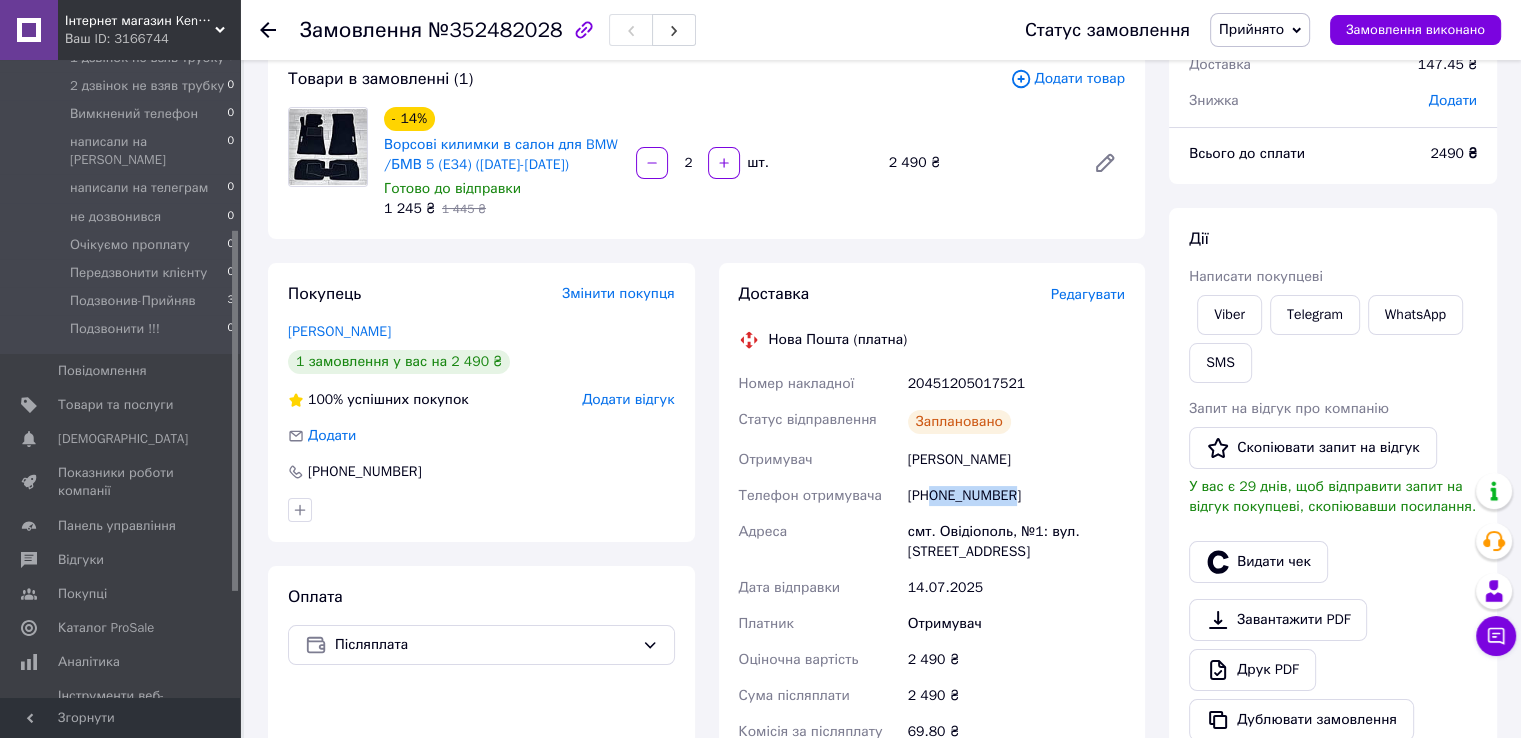 drag, startPoint x: 1014, startPoint y: 497, endPoint x: 933, endPoint y: 494, distance: 81.055534 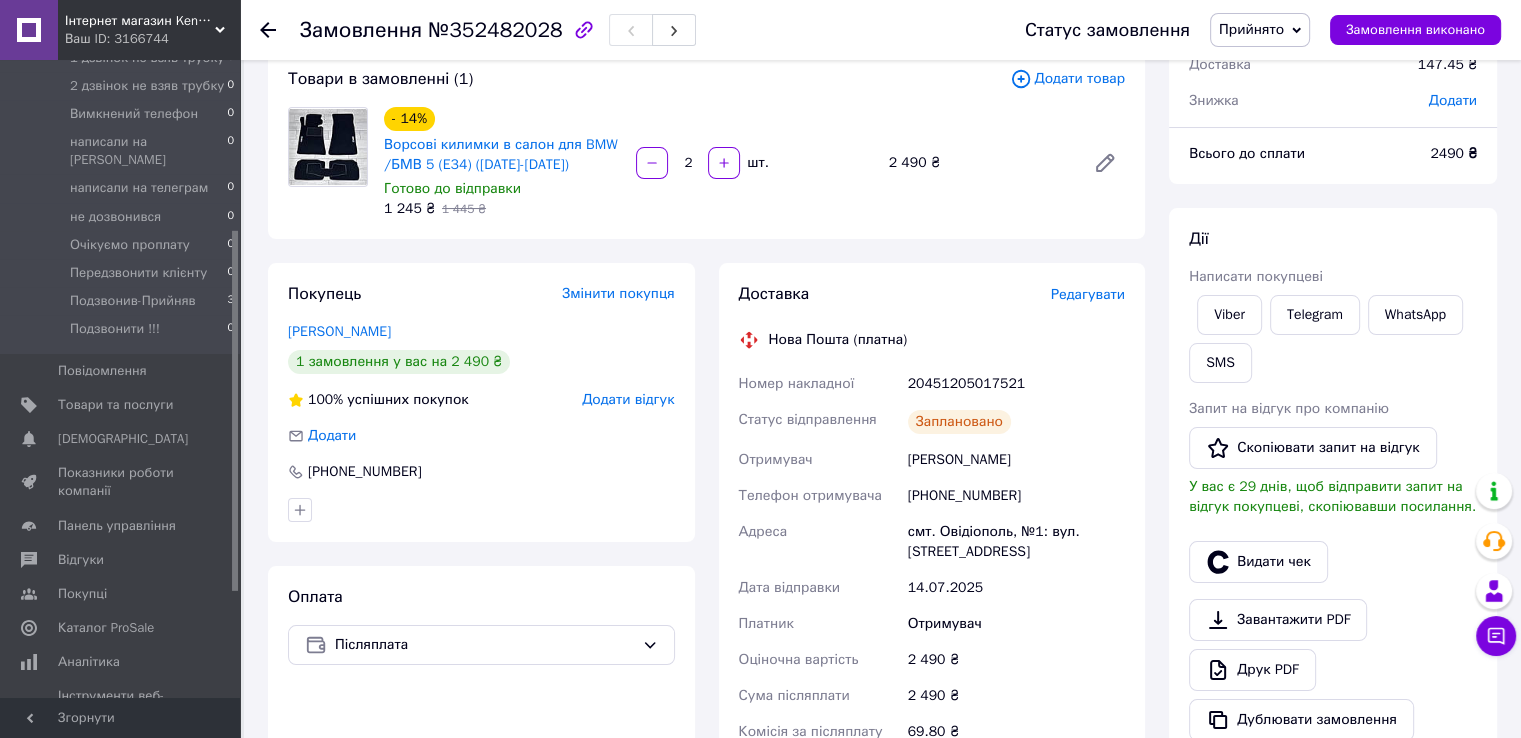 click 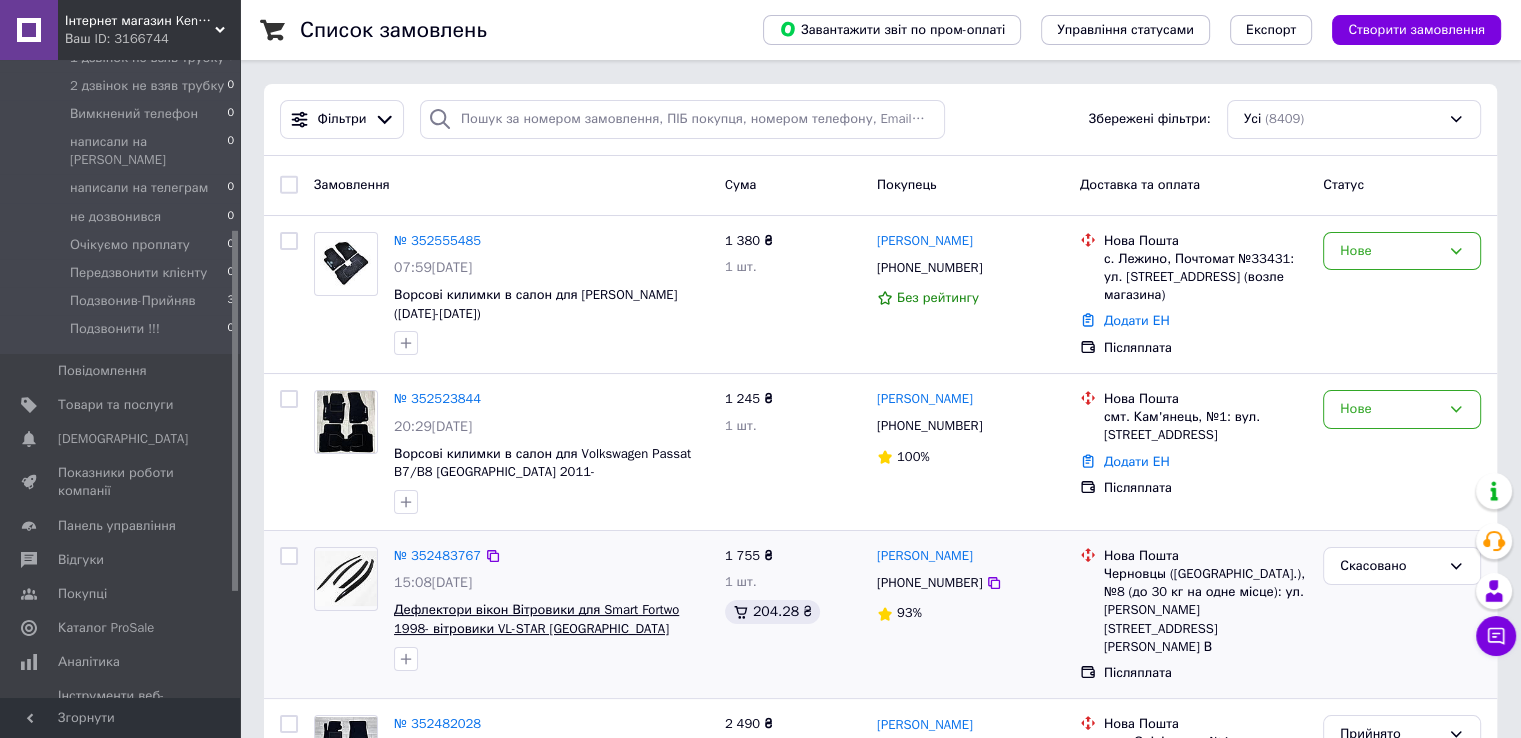 scroll, scrollTop: 300, scrollLeft: 0, axis: vertical 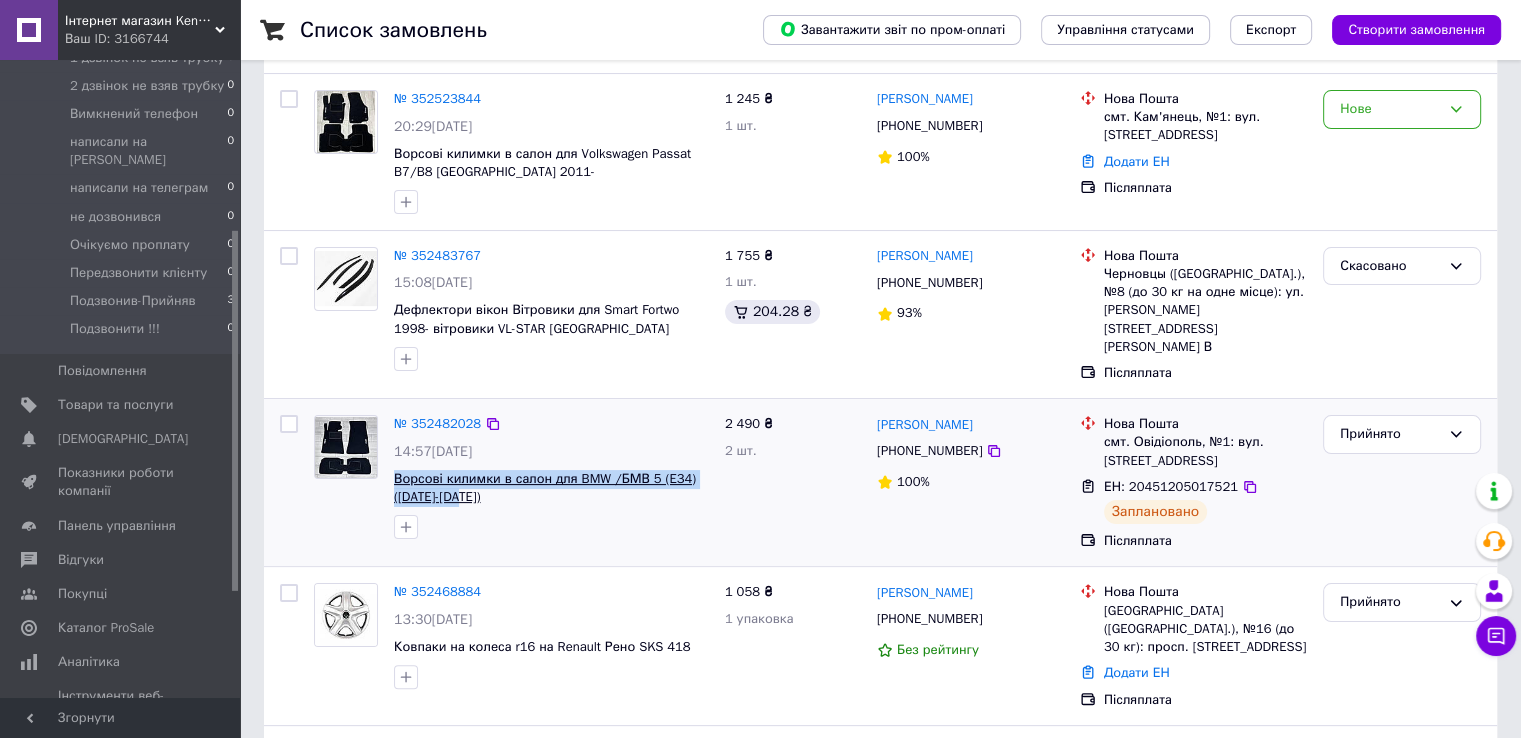 drag, startPoint x: 469, startPoint y: 483, endPoint x: 394, endPoint y: 461, distance: 78.160095 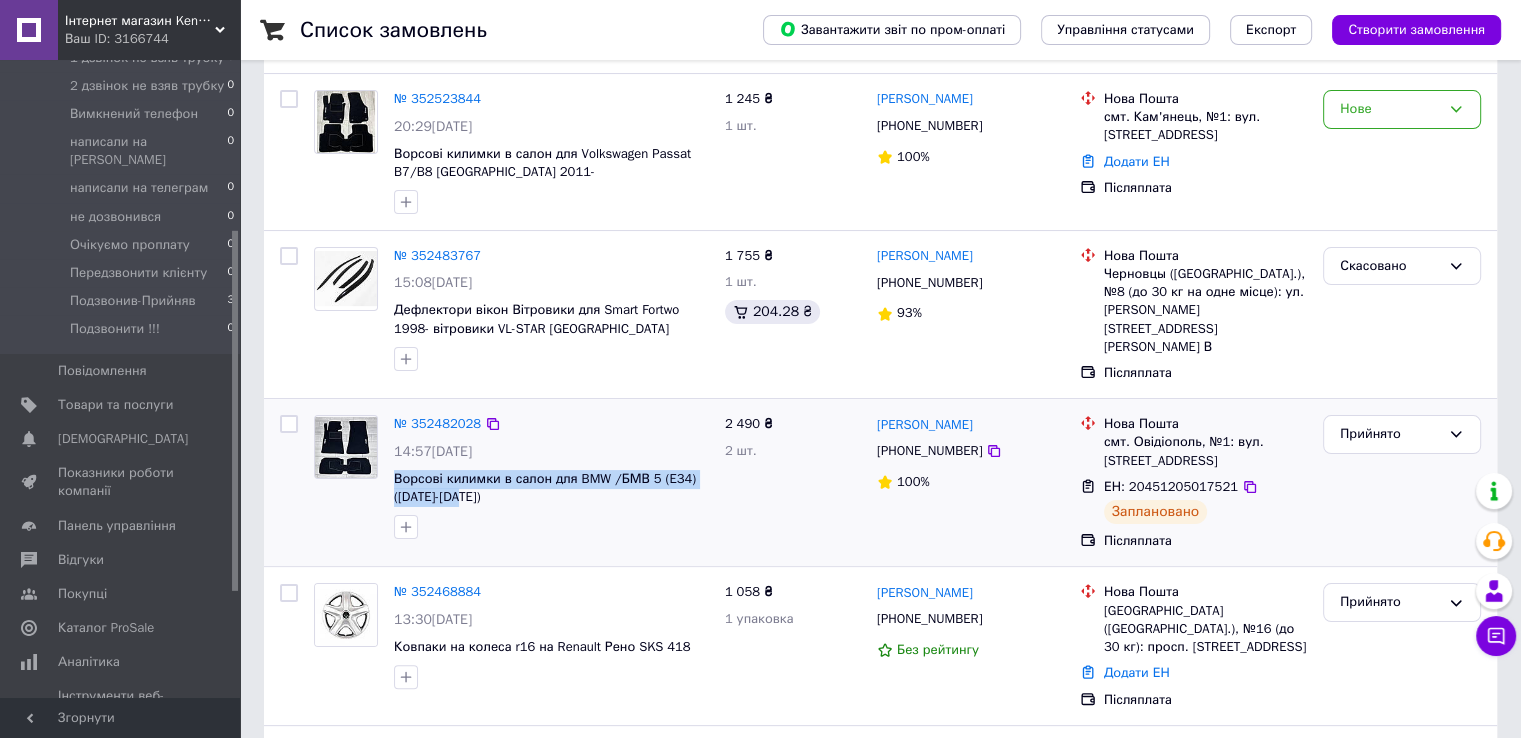 copy on "Ворсові килимки в салон для BMW /БМВ 5 (E34) ([DATE]-[DATE])" 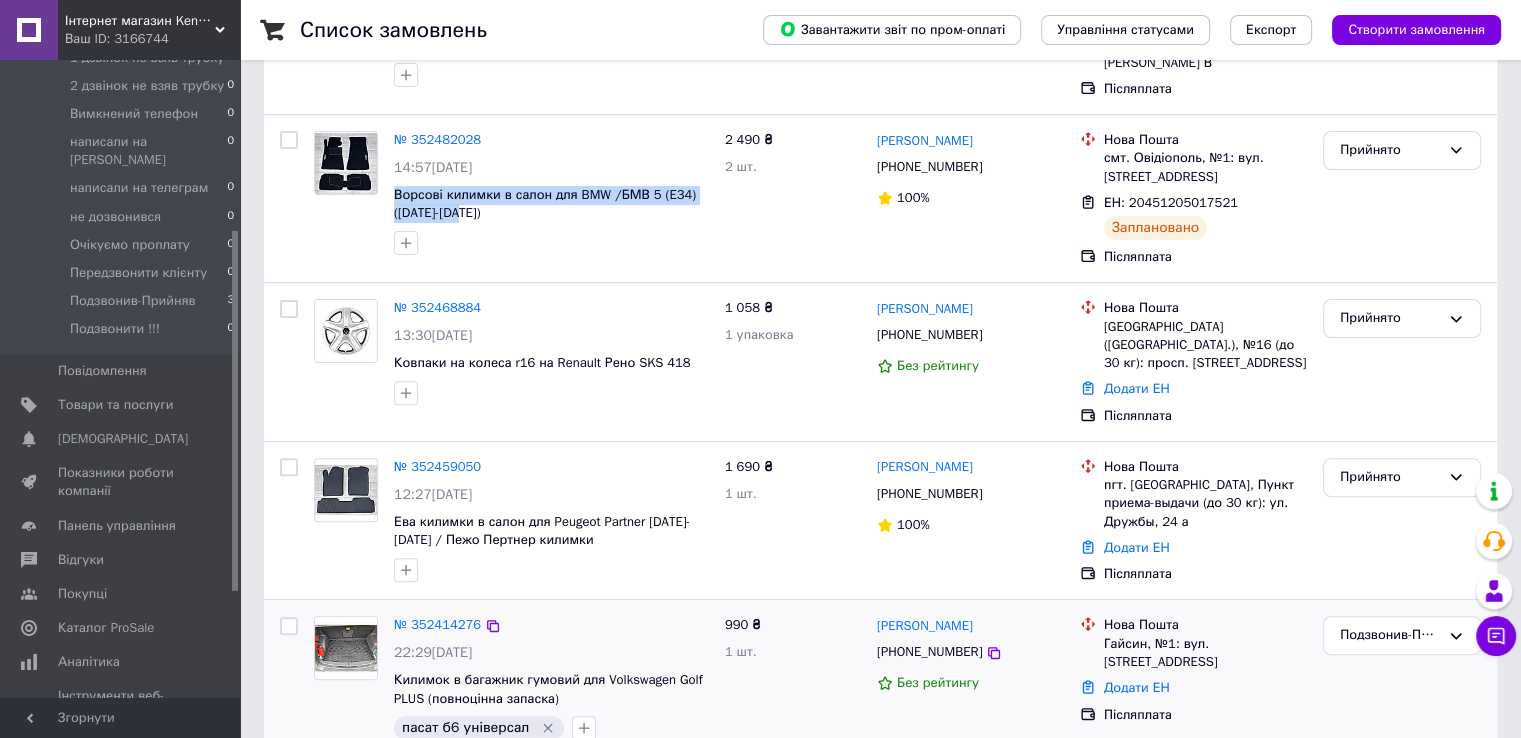 scroll, scrollTop: 600, scrollLeft: 0, axis: vertical 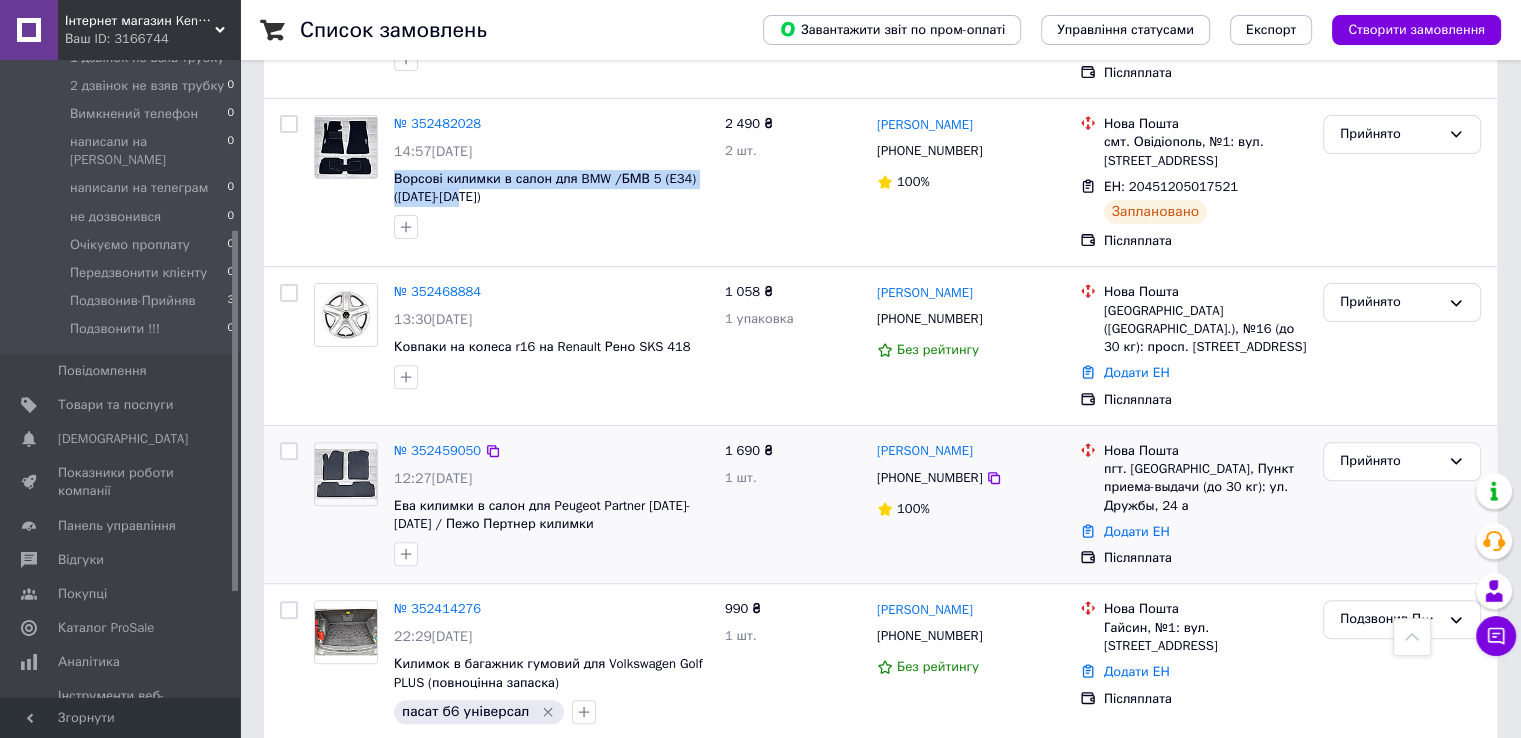 copy on "Ворсові килимки в салон для BMW /БМВ 5 (E34) ([DATE]-[DATE])" 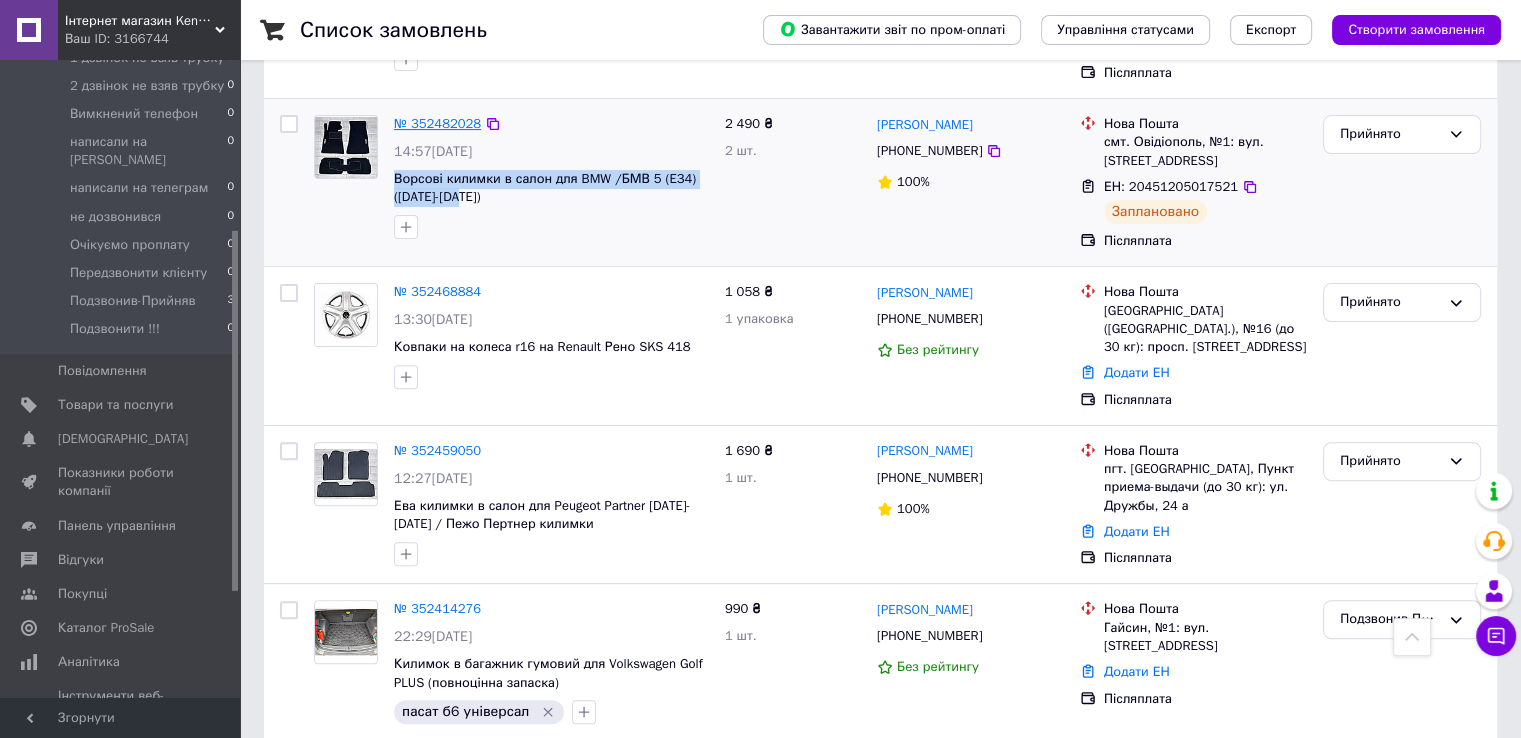 click on "№ 352482028" at bounding box center (437, 123) 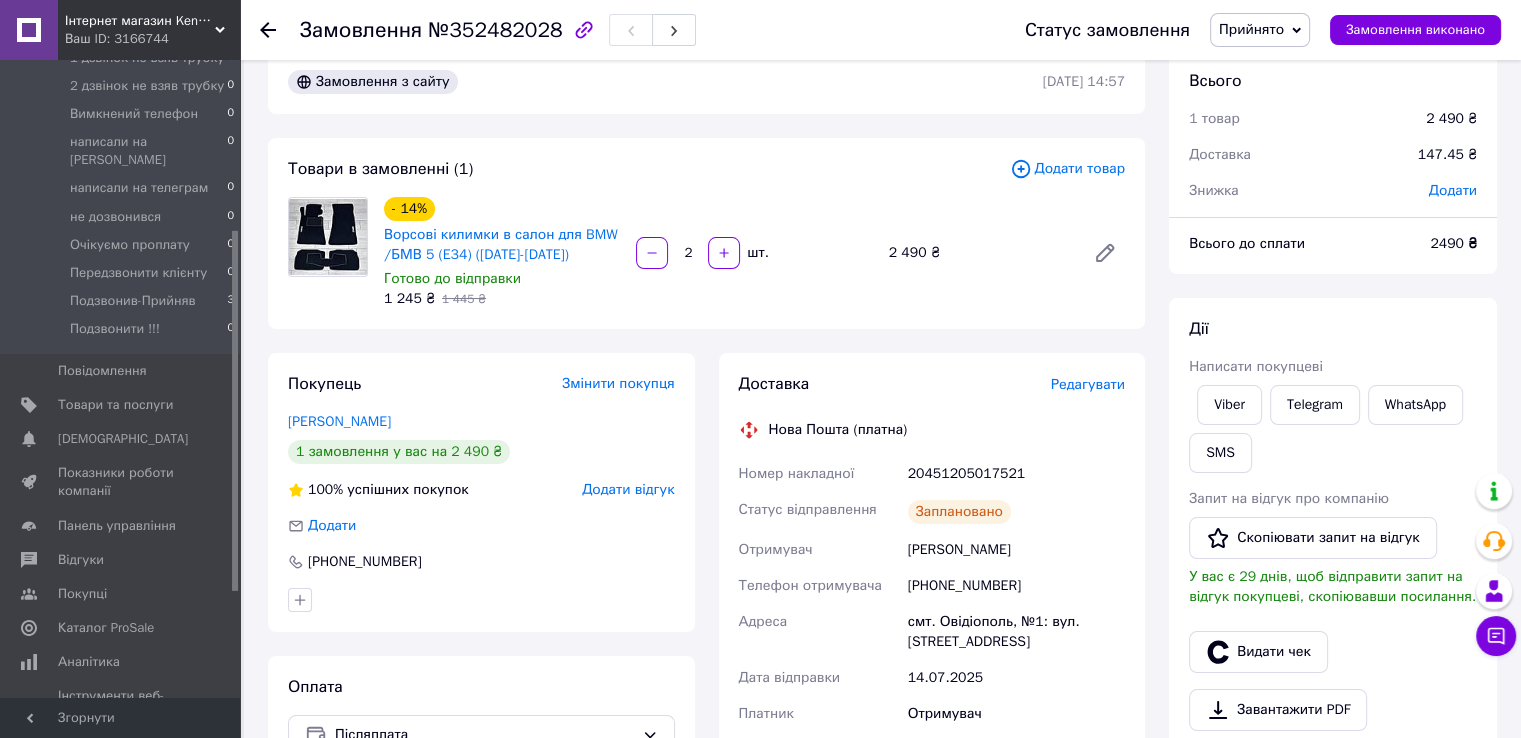 scroll, scrollTop: 0, scrollLeft: 0, axis: both 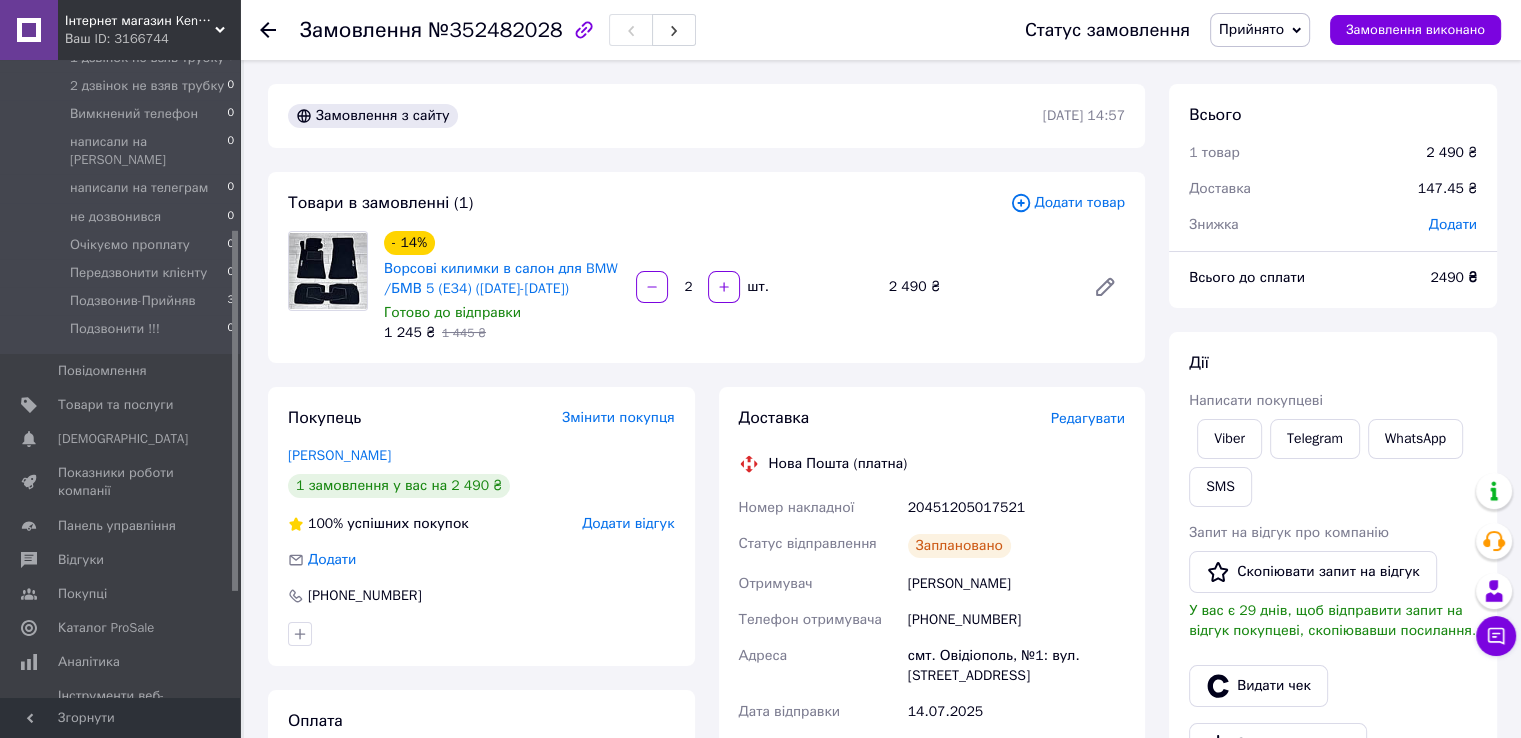 click 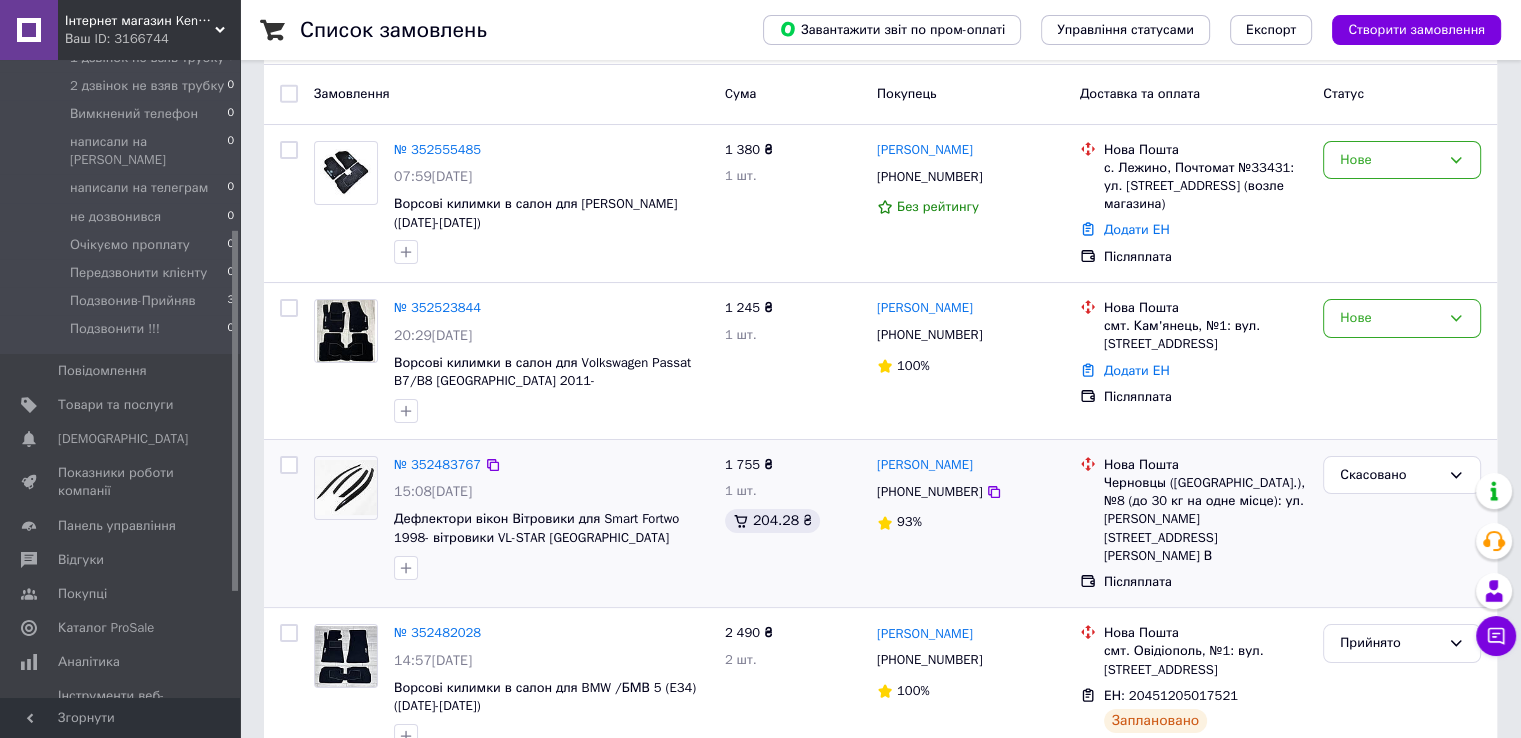 scroll, scrollTop: 200, scrollLeft: 0, axis: vertical 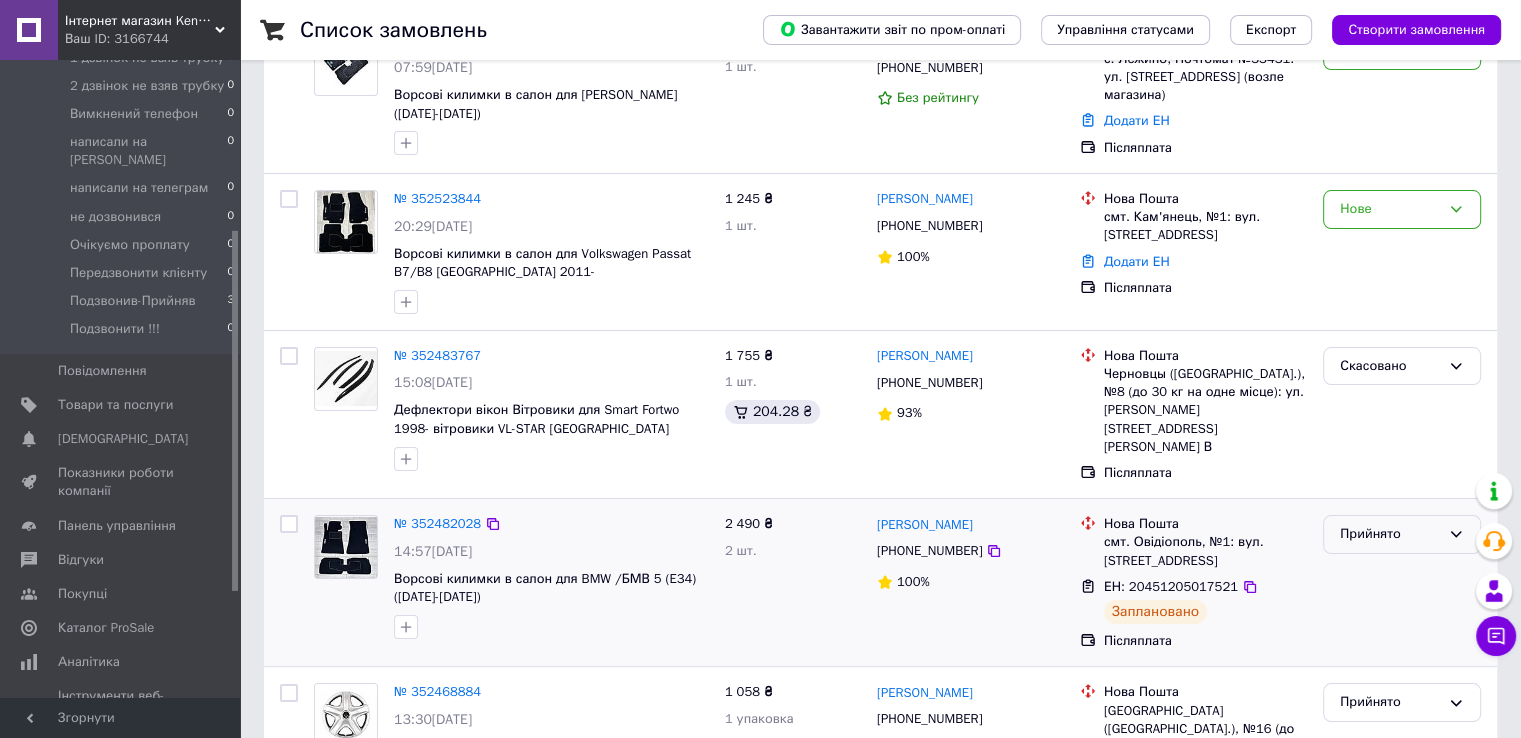 click on "Прийнято" at bounding box center [1390, 534] 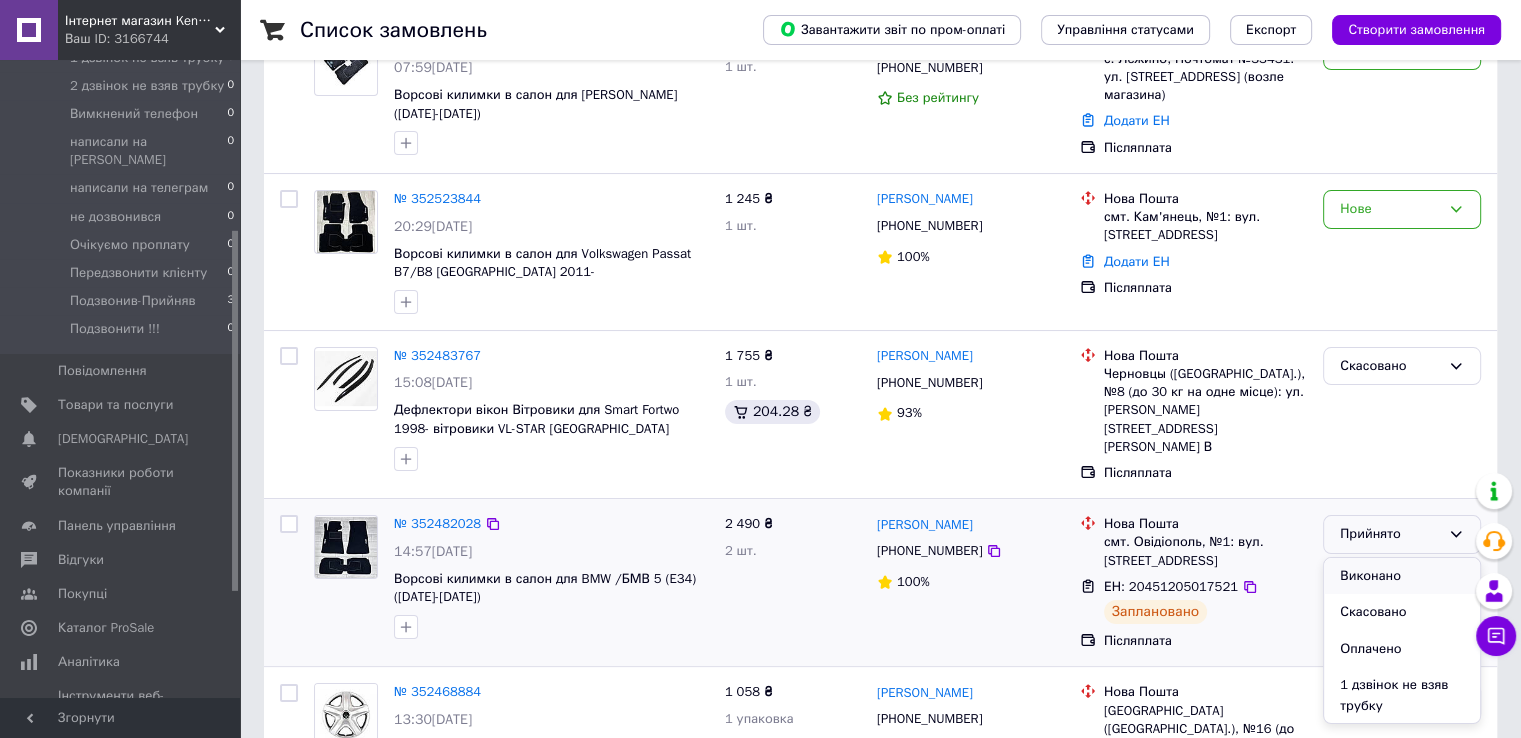 click on "Виконано" at bounding box center [1402, 576] 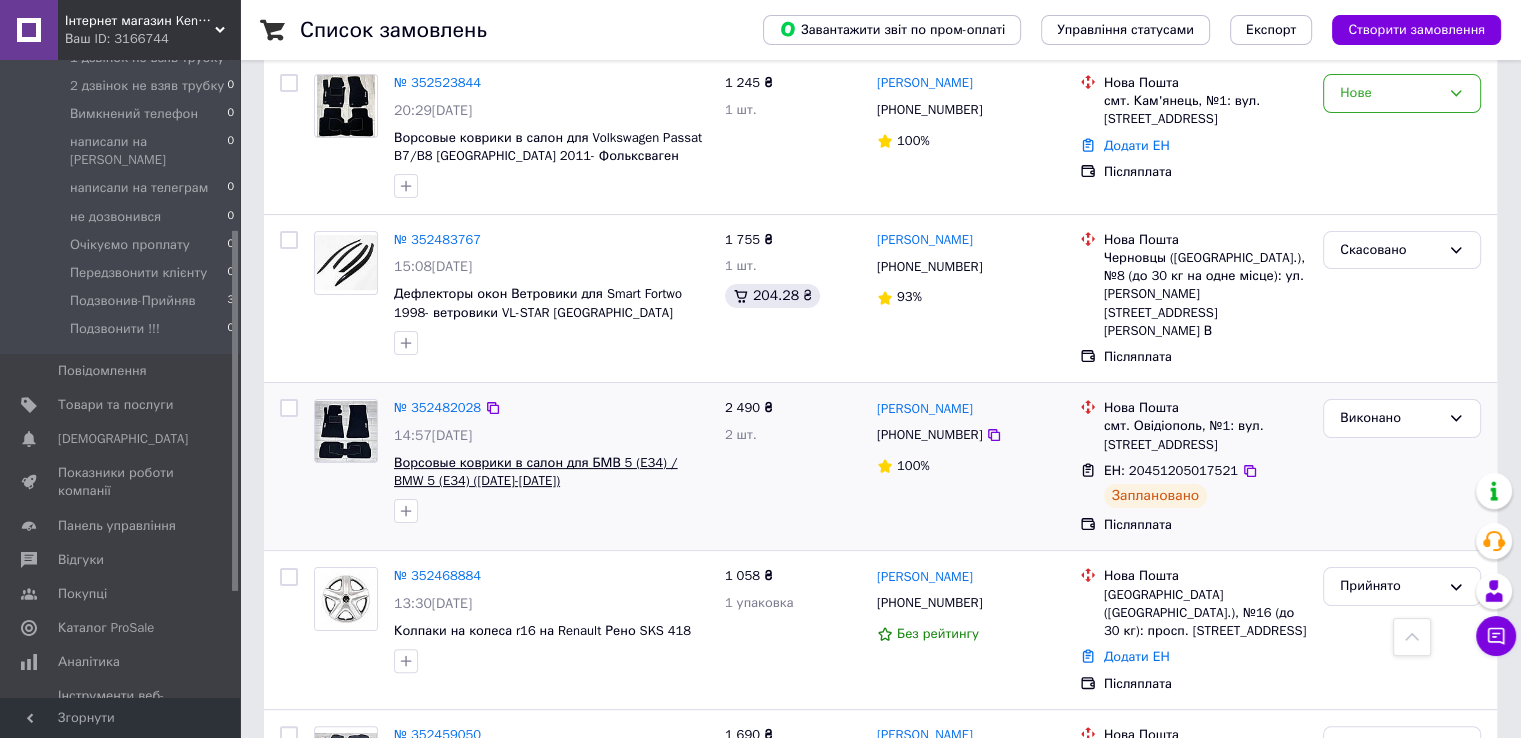 scroll, scrollTop: 200, scrollLeft: 0, axis: vertical 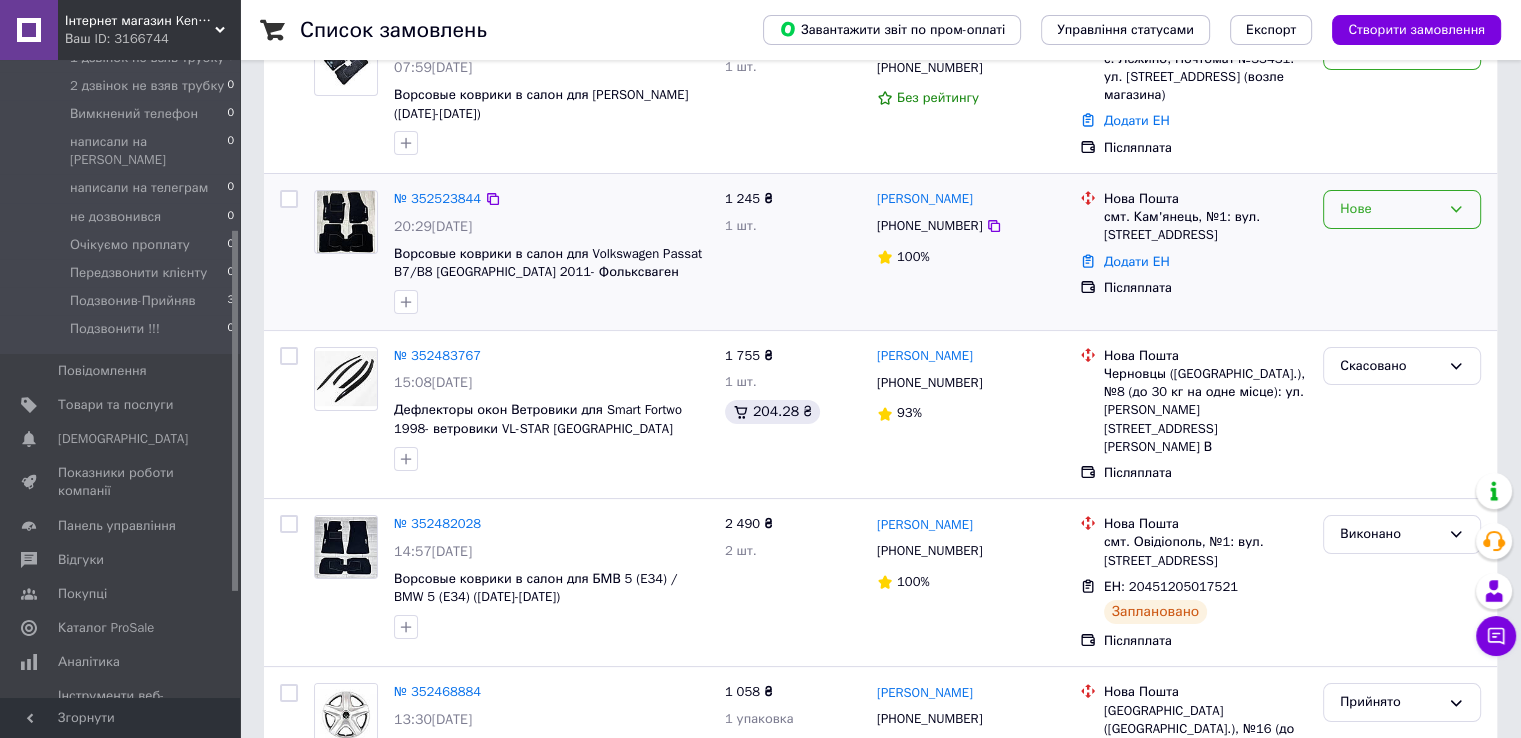 click on "Нове" at bounding box center (1390, 209) 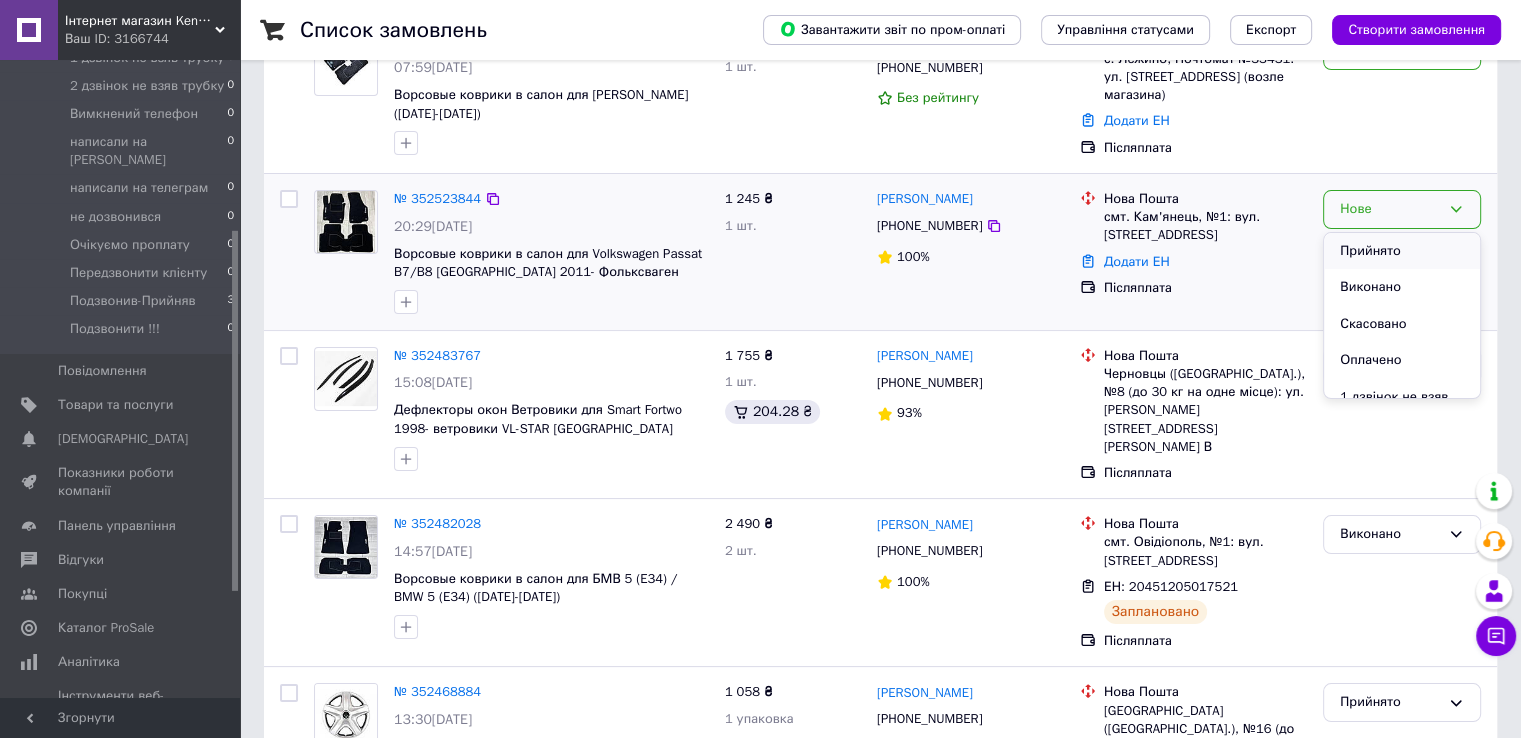 click on "Прийнято" at bounding box center (1402, 251) 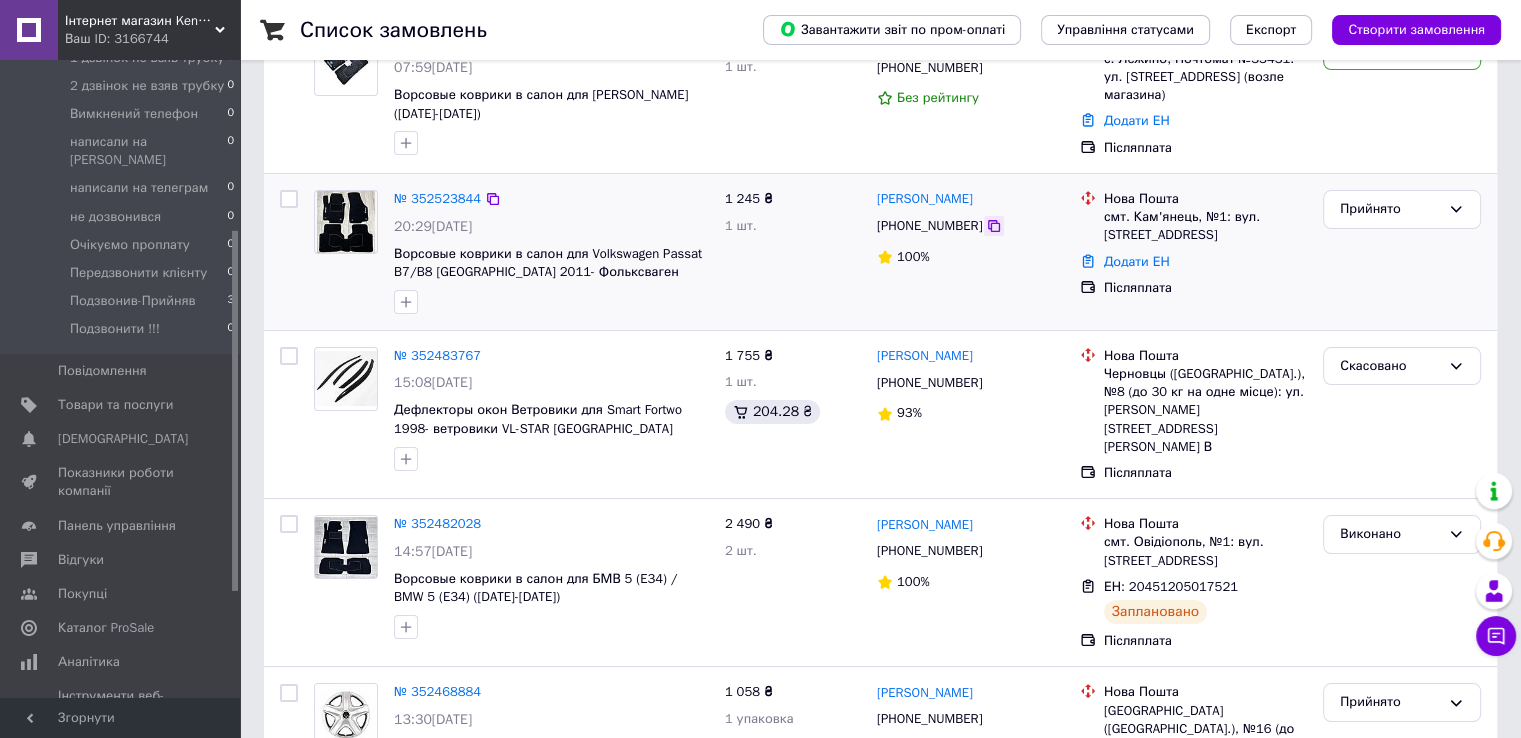 click 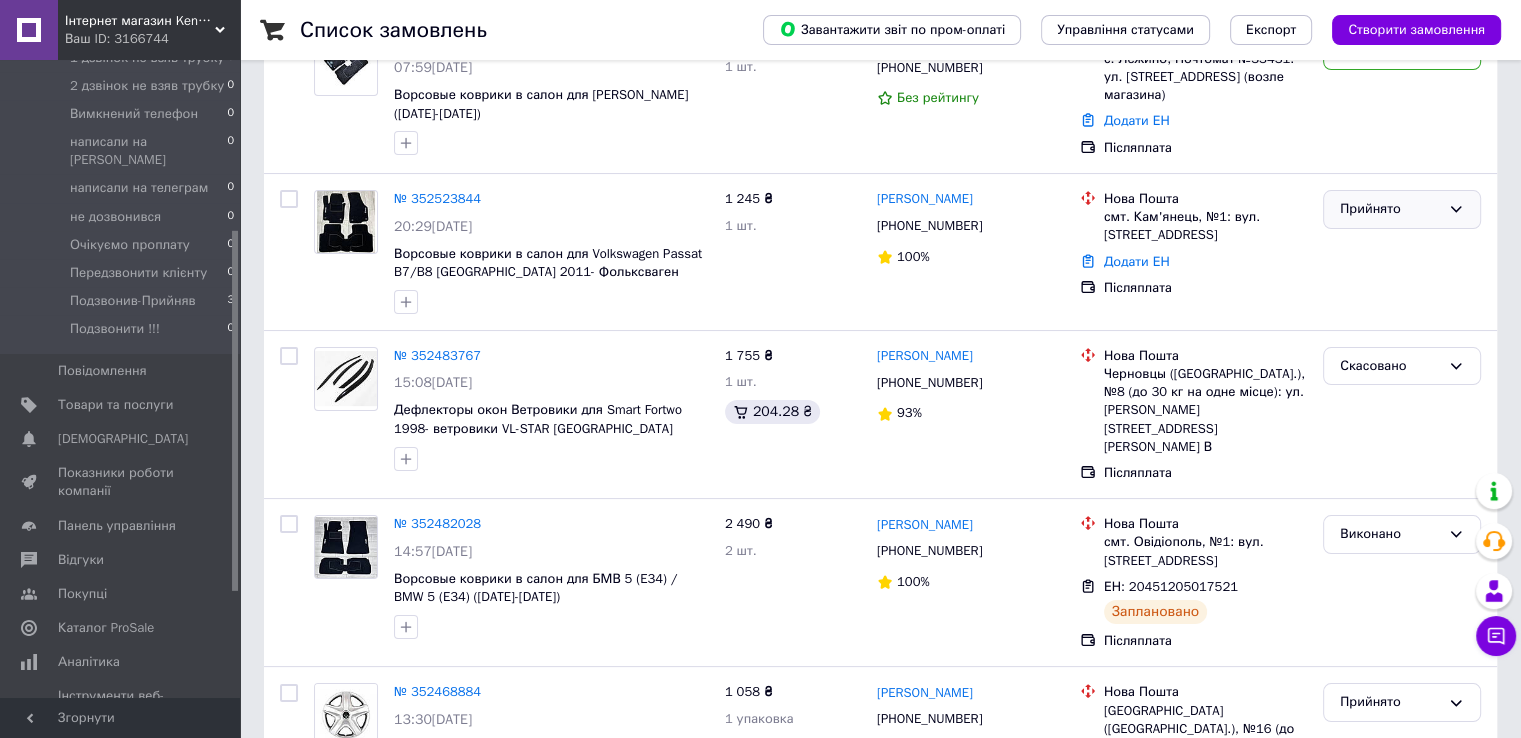 click on "Прийнято" at bounding box center [1390, 209] 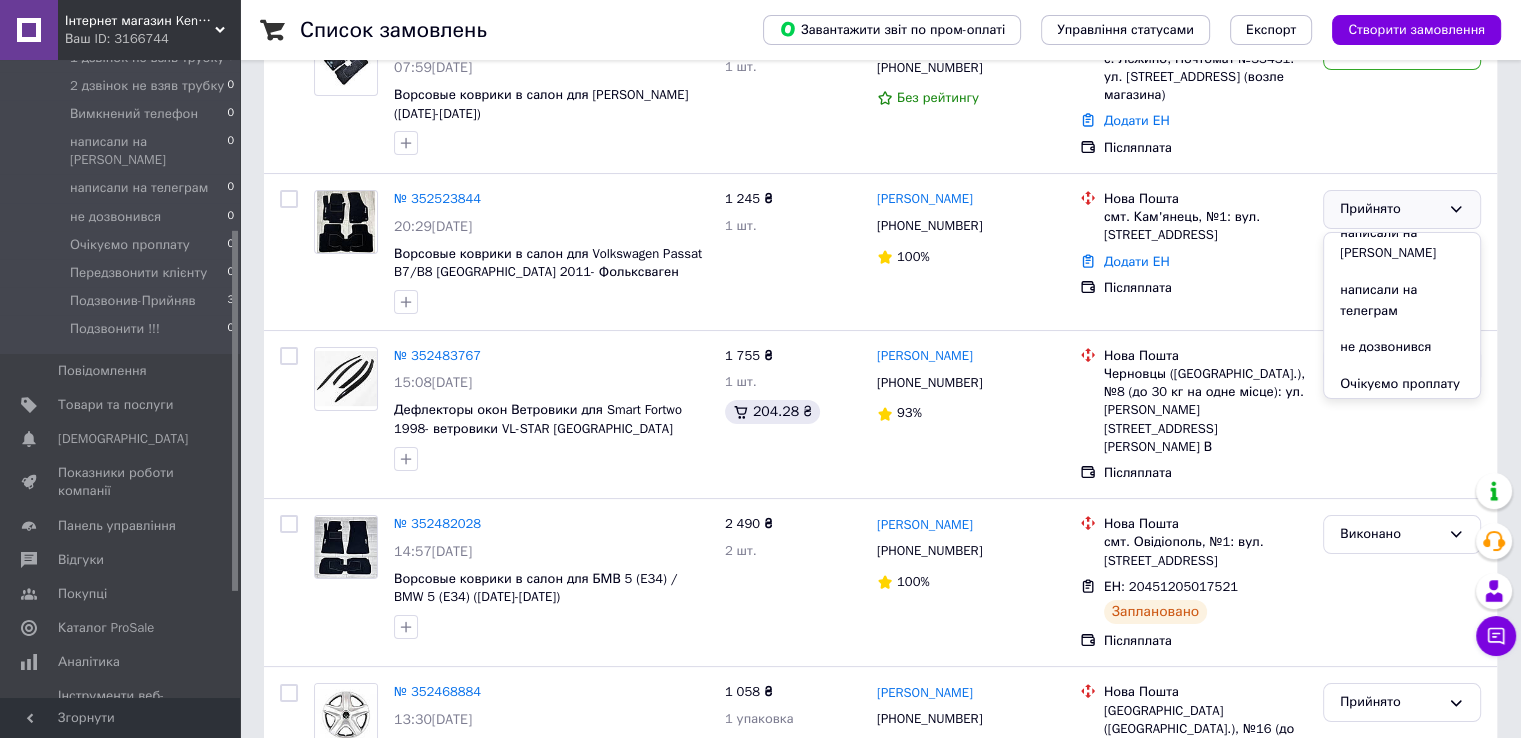 scroll, scrollTop: 300, scrollLeft: 0, axis: vertical 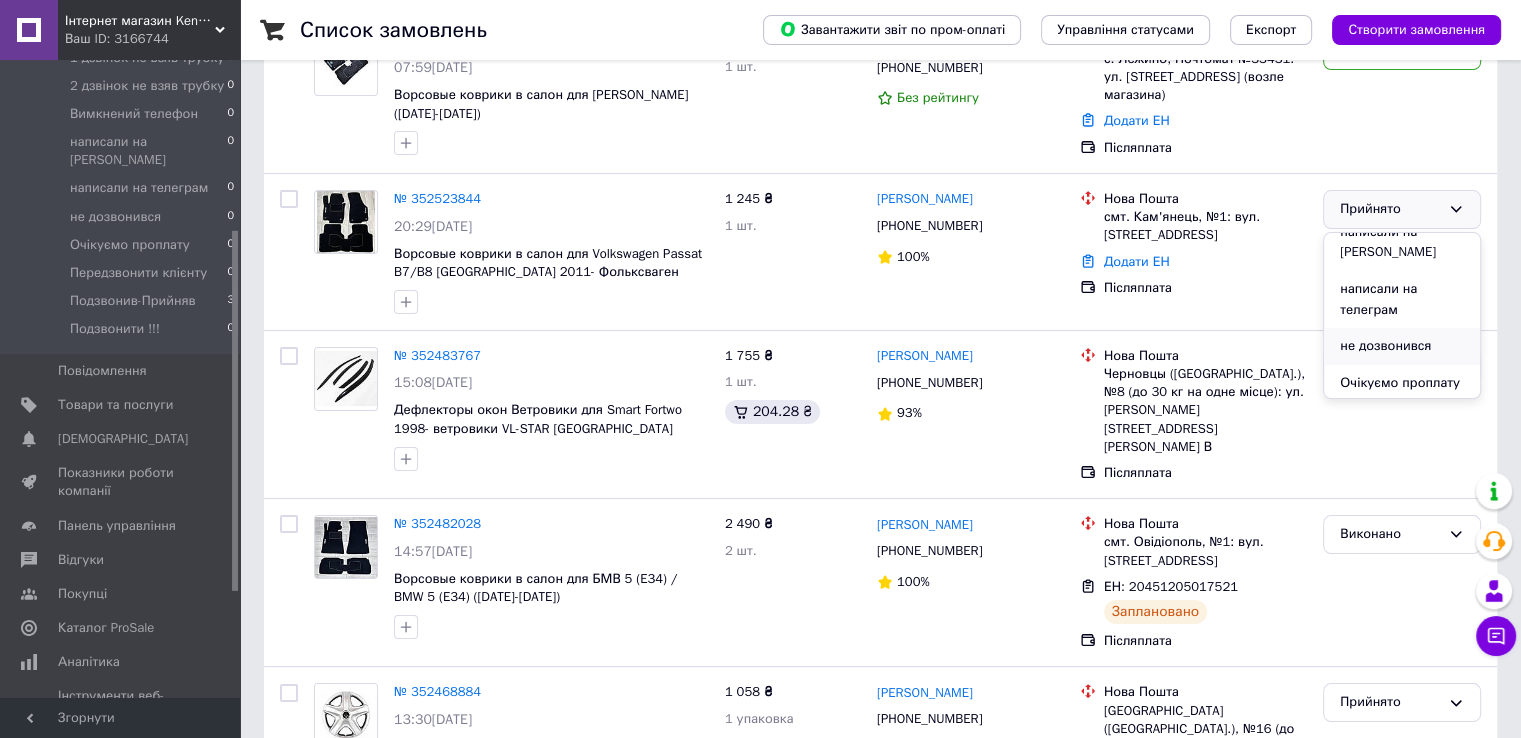 click on "не дозвонився" at bounding box center [1402, 346] 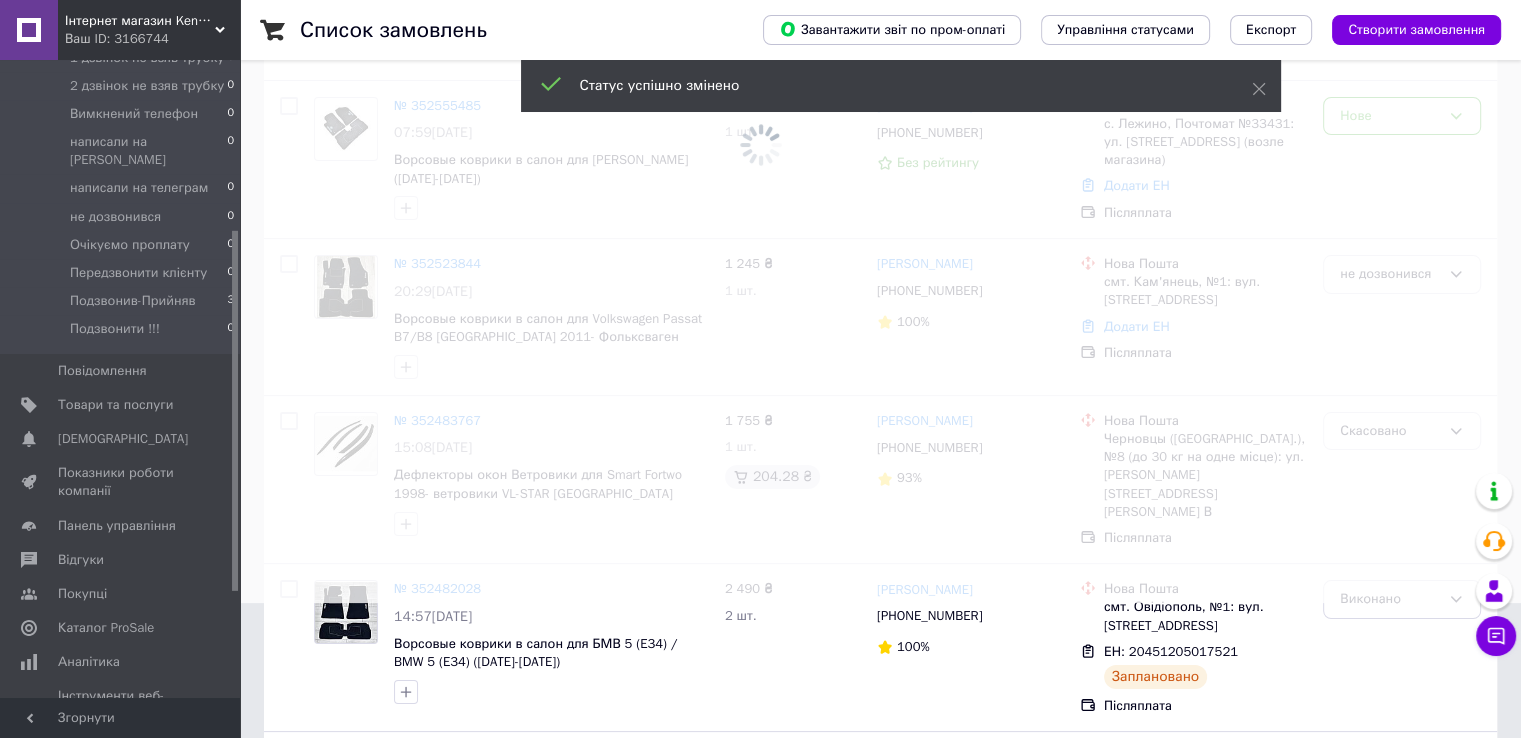 scroll, scrollTop: 100, scrollLeft: 0, axis: vertical 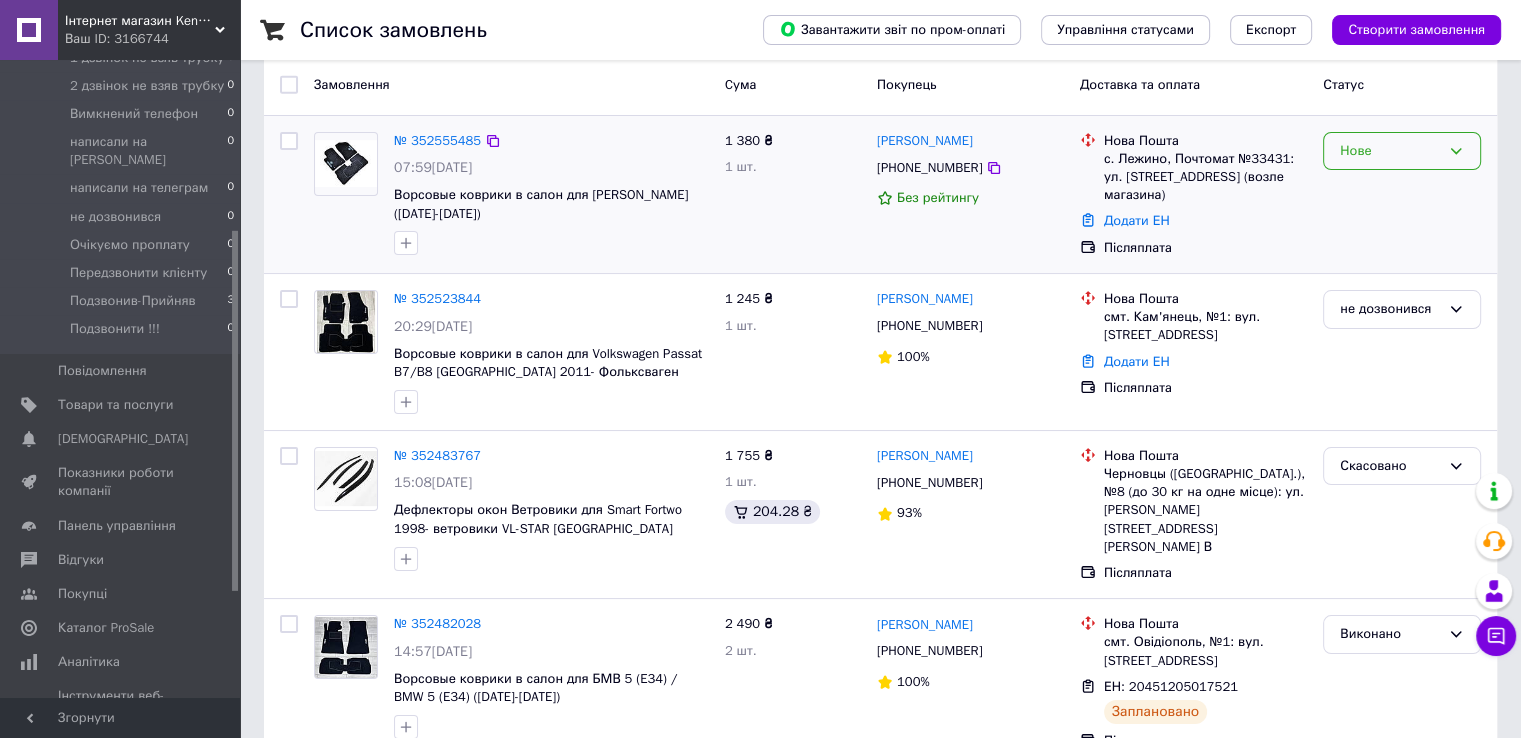 click on "Нове" at bounding box center [1402, 151] 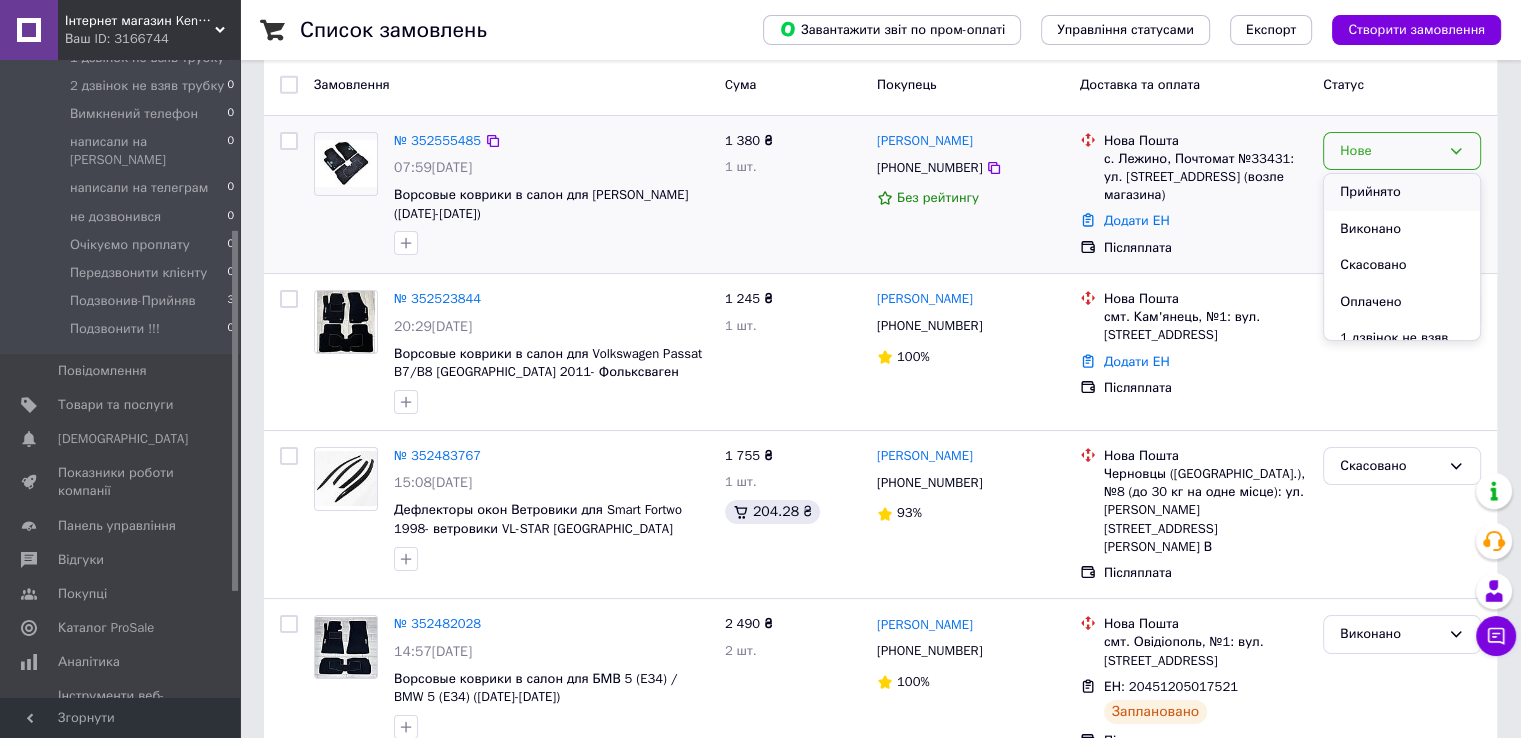 click on "Прийнято" at bounding box center [1402, 192] 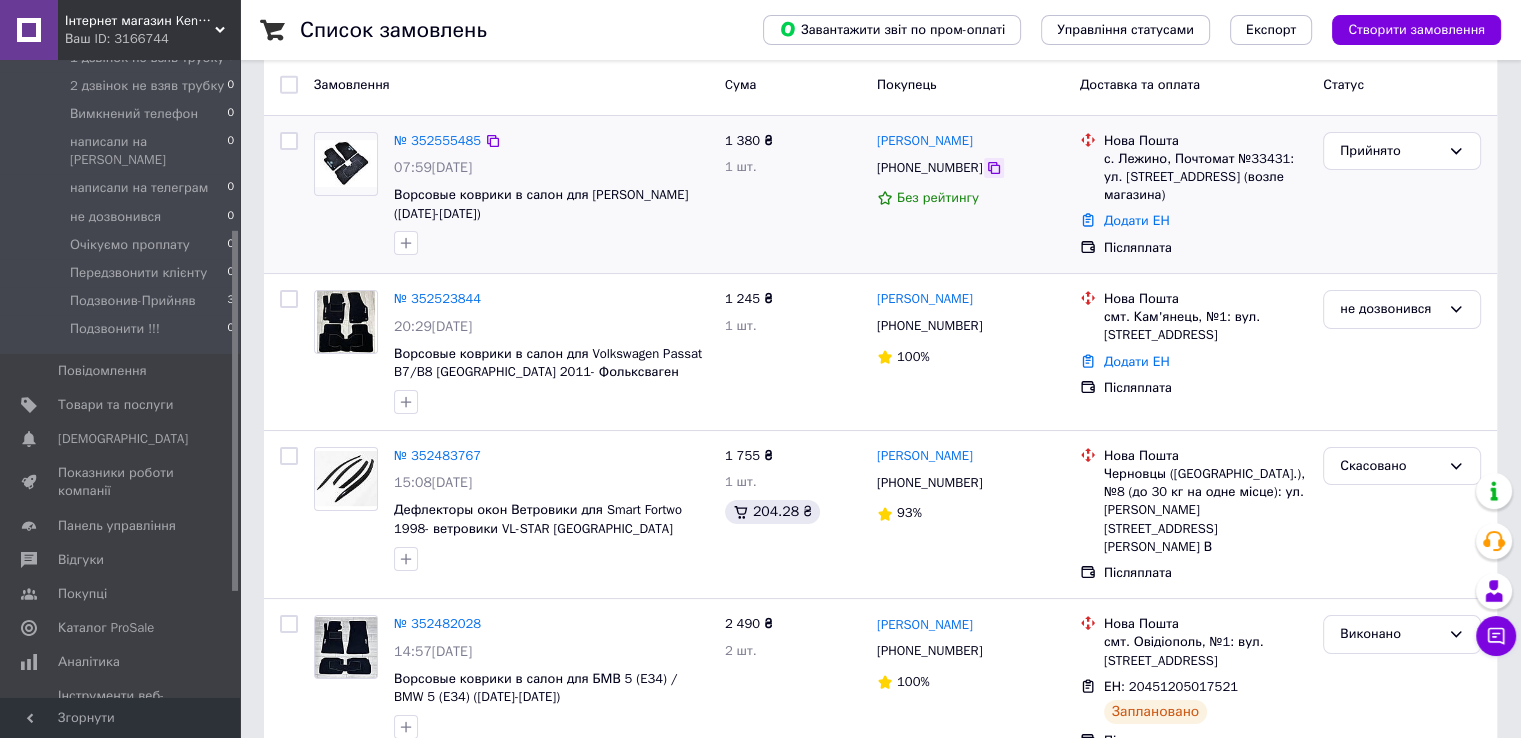 click 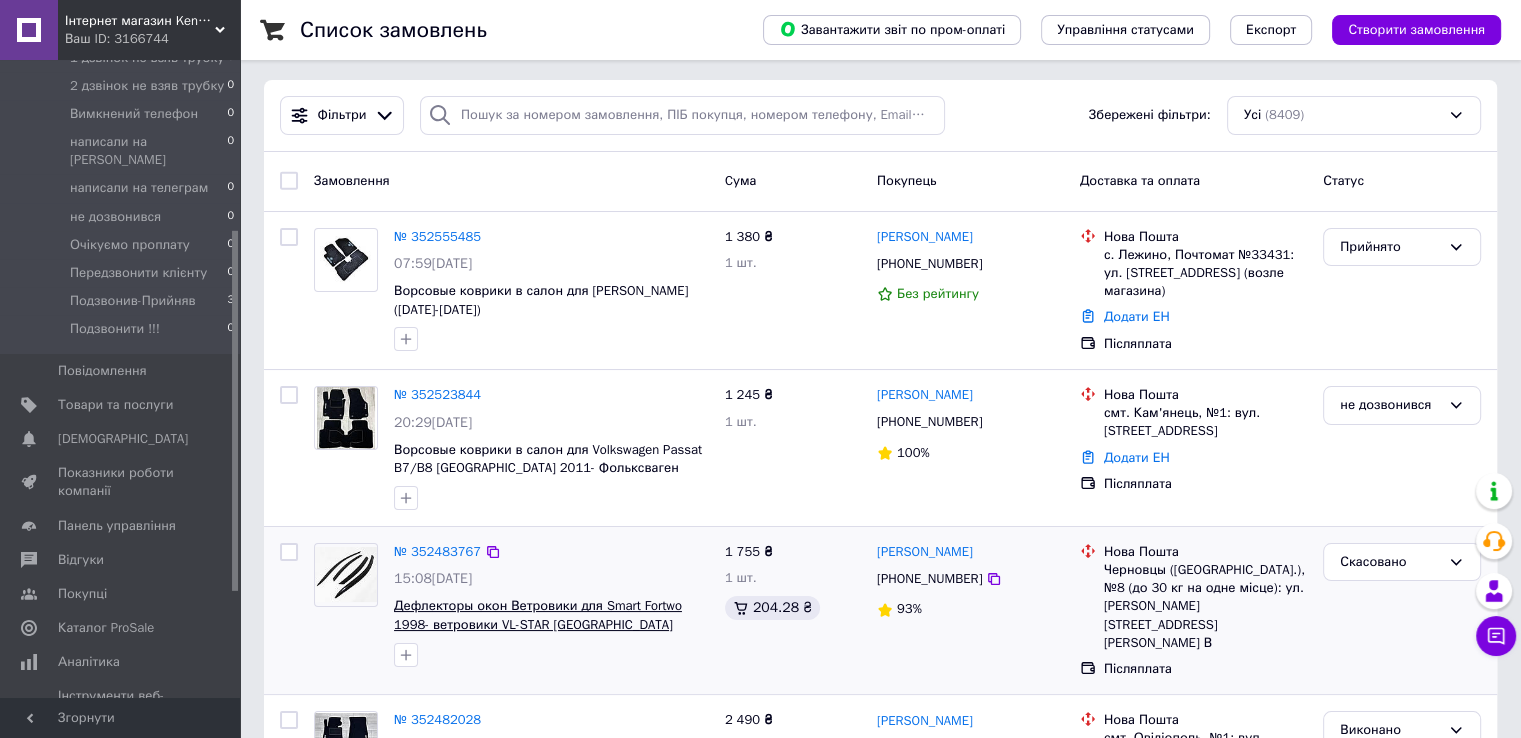 scroll, scrollTop: 0, scrollLeft: 0, axis: both 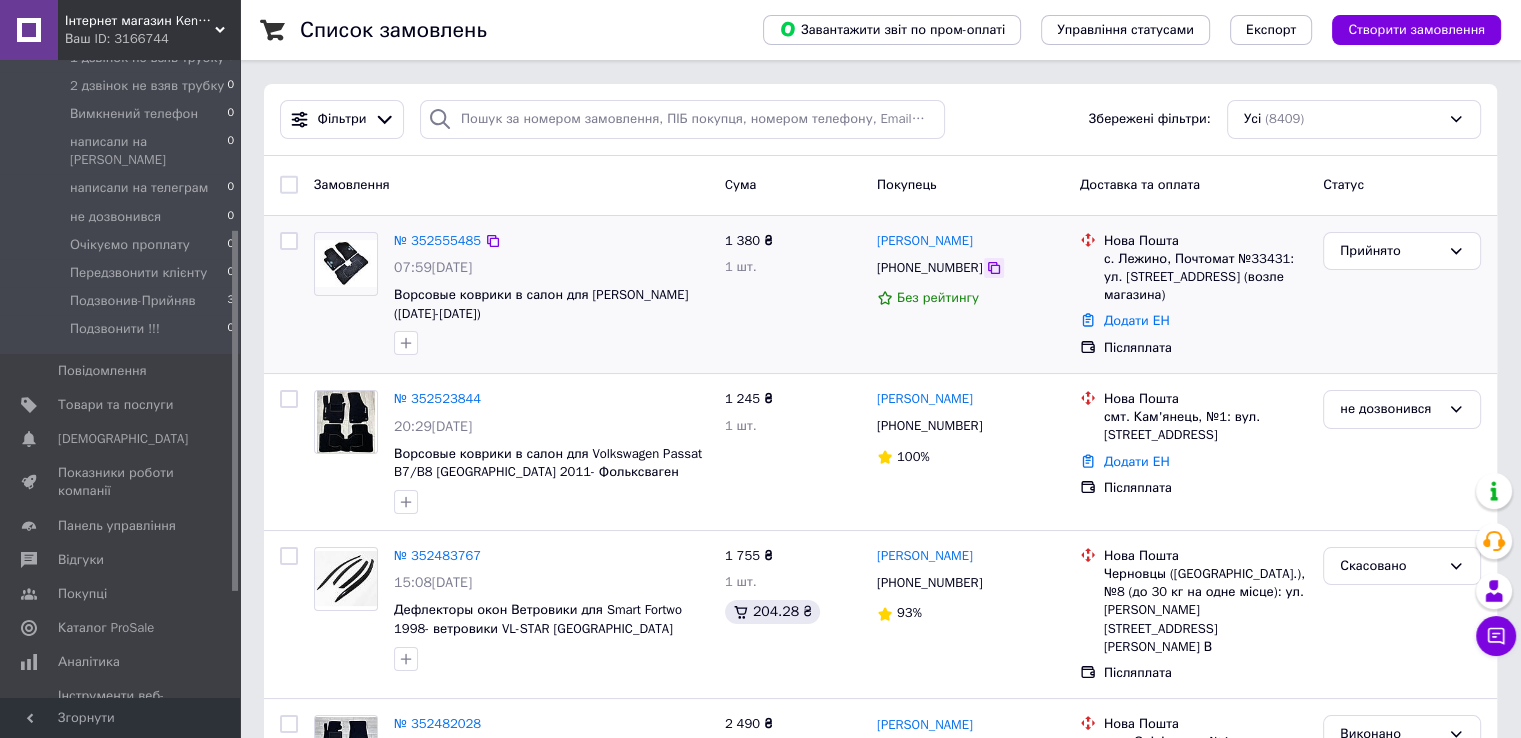 click 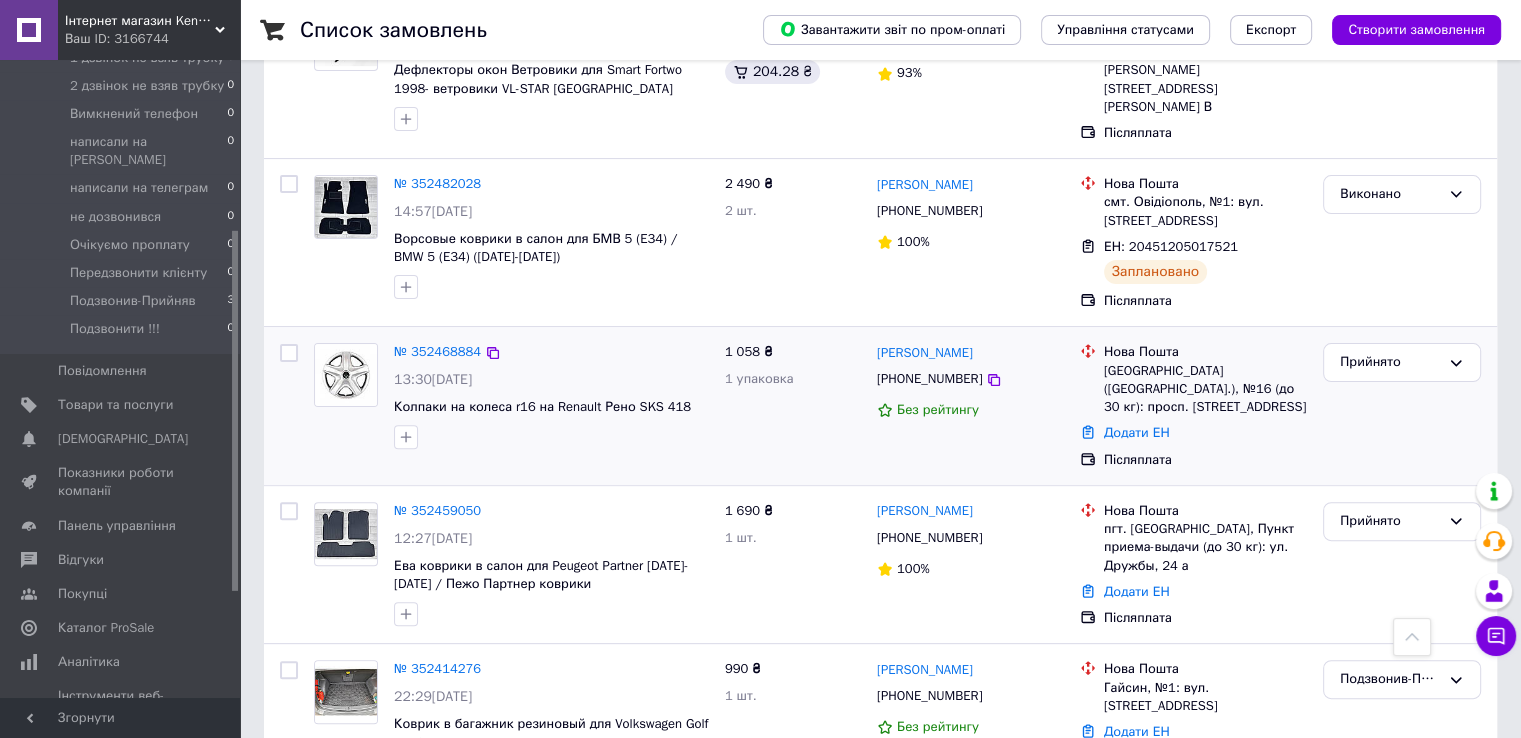 scroll, scrollTop: 700, scrollLeft: 0, axis: vertical 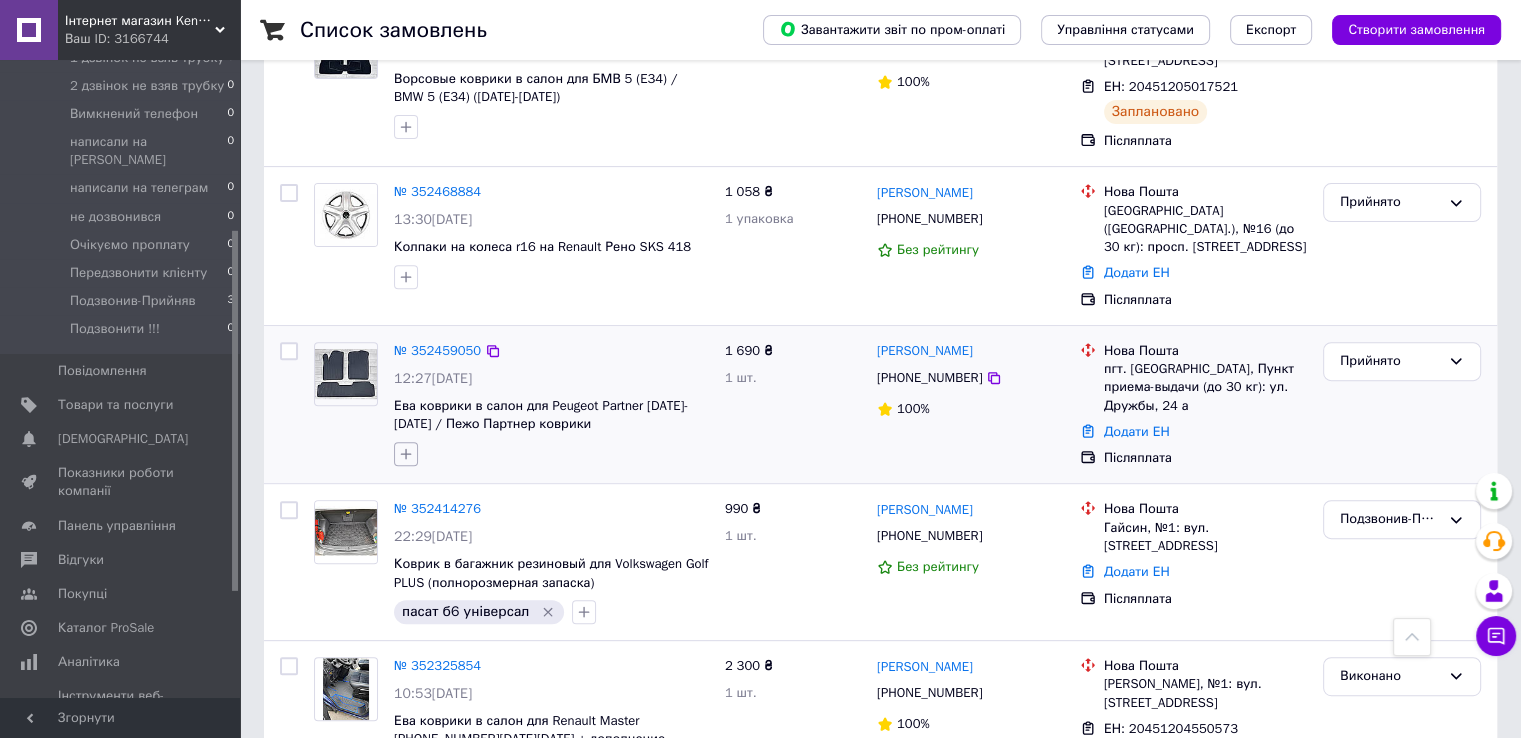 click at bounding box center [406, 454] 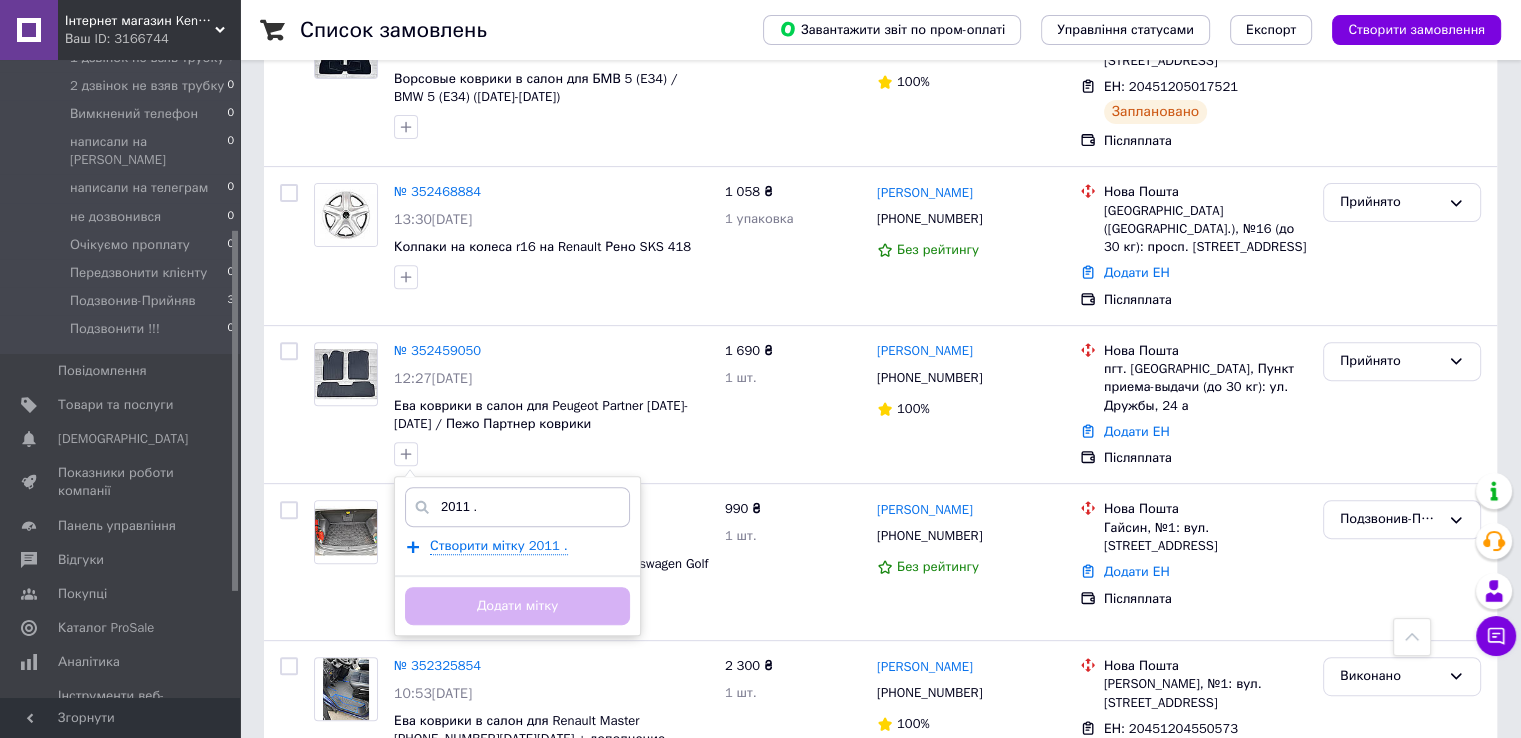 type on "2011 ." 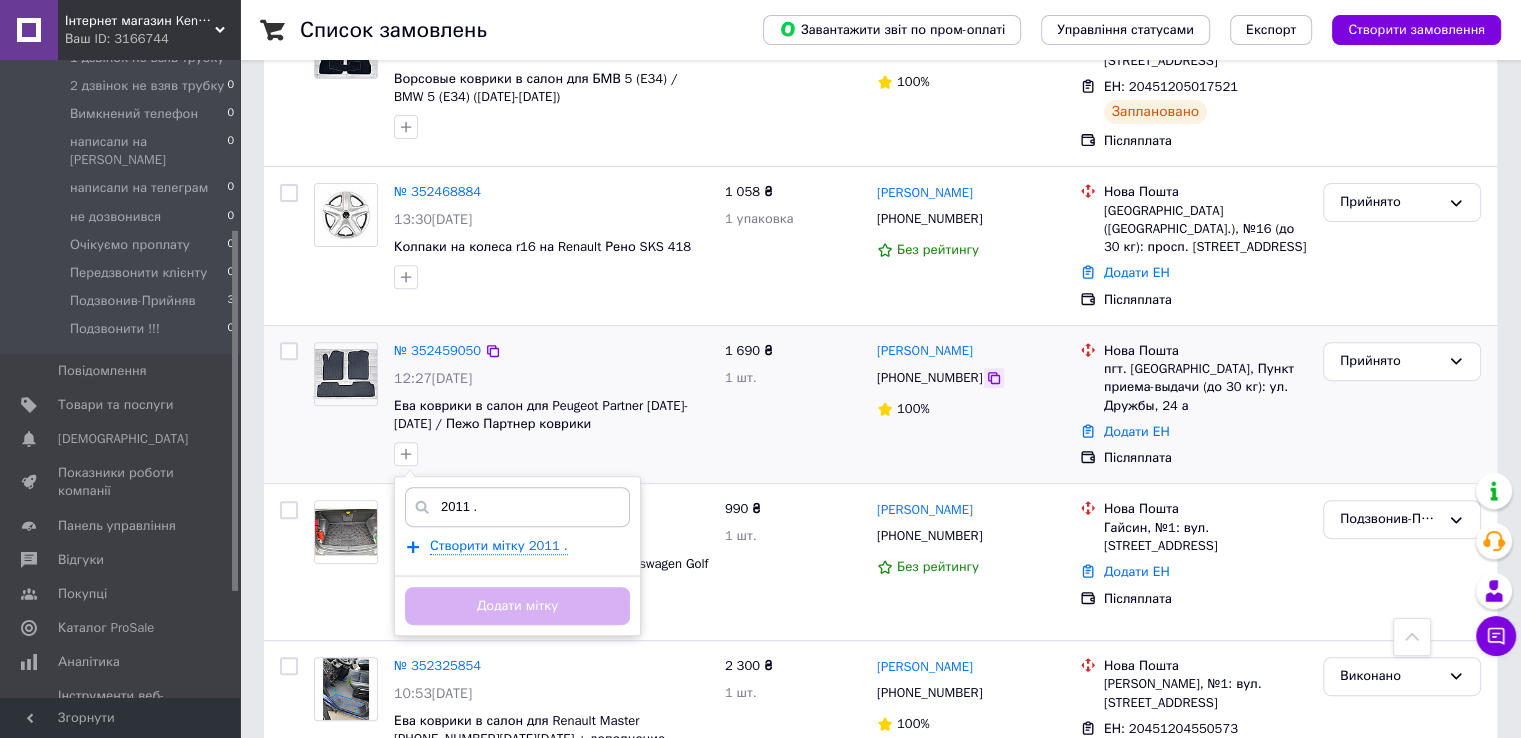 click 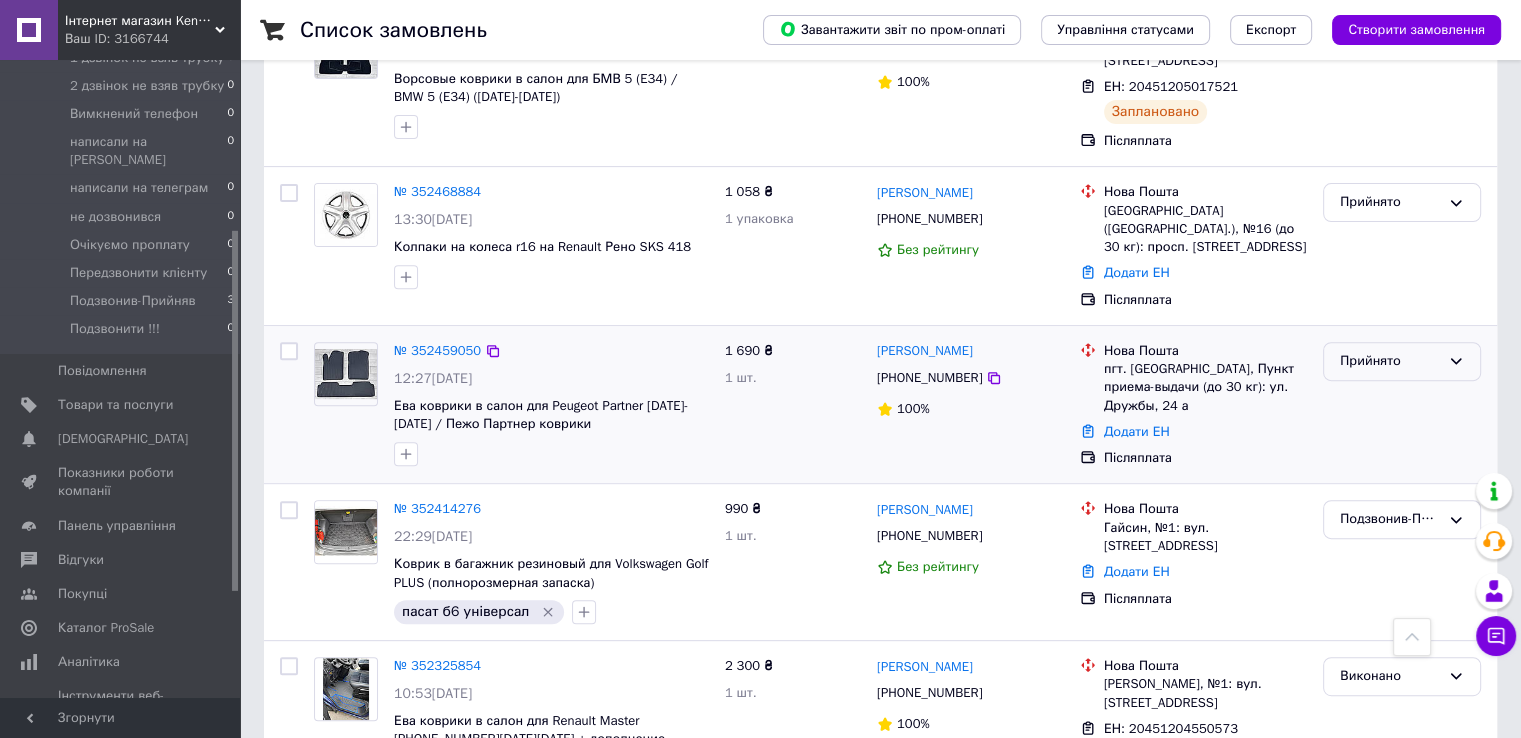 click on "Прийнято" at bounding box center [1390, 361] 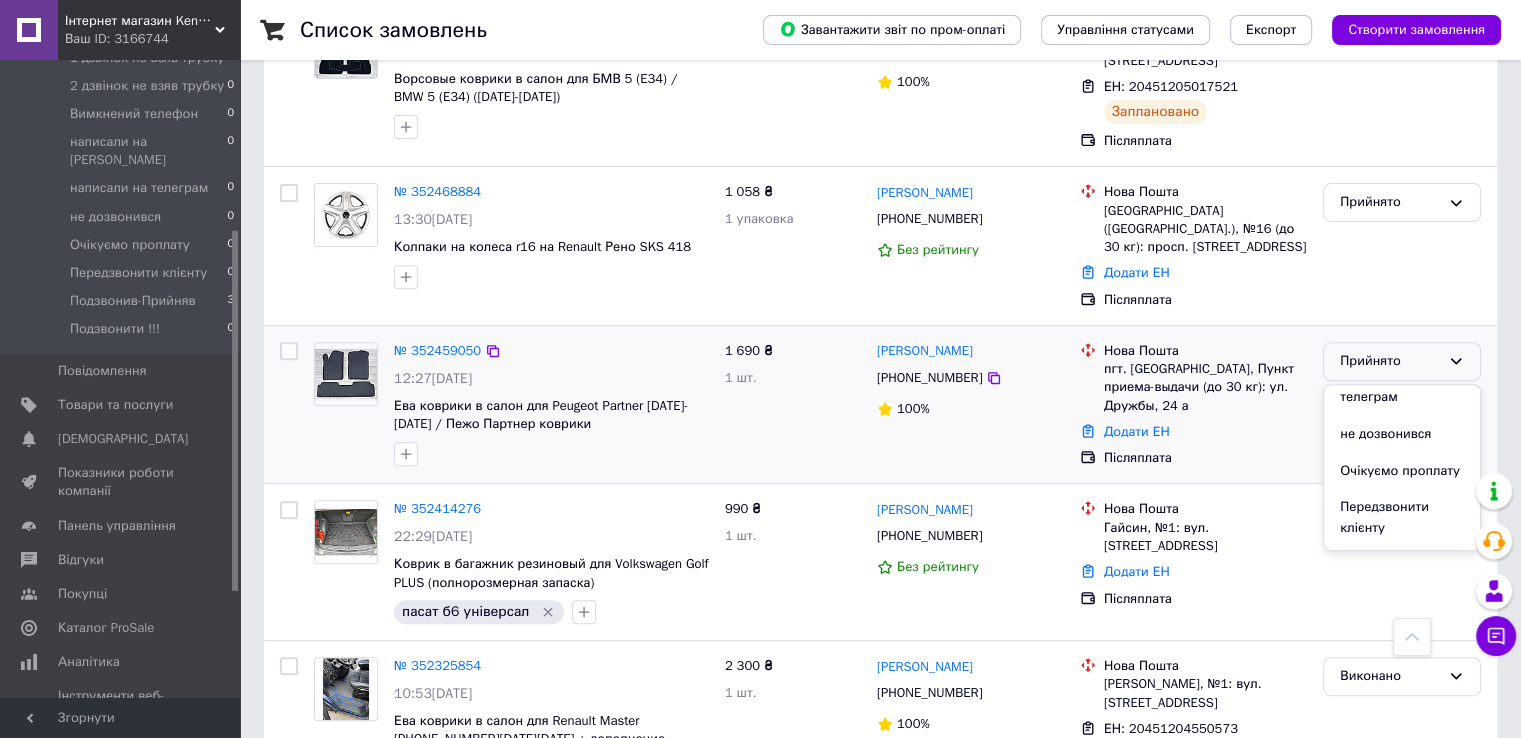 scroll, scrollTop: 400, scrollLeft: 0, axis: vertical 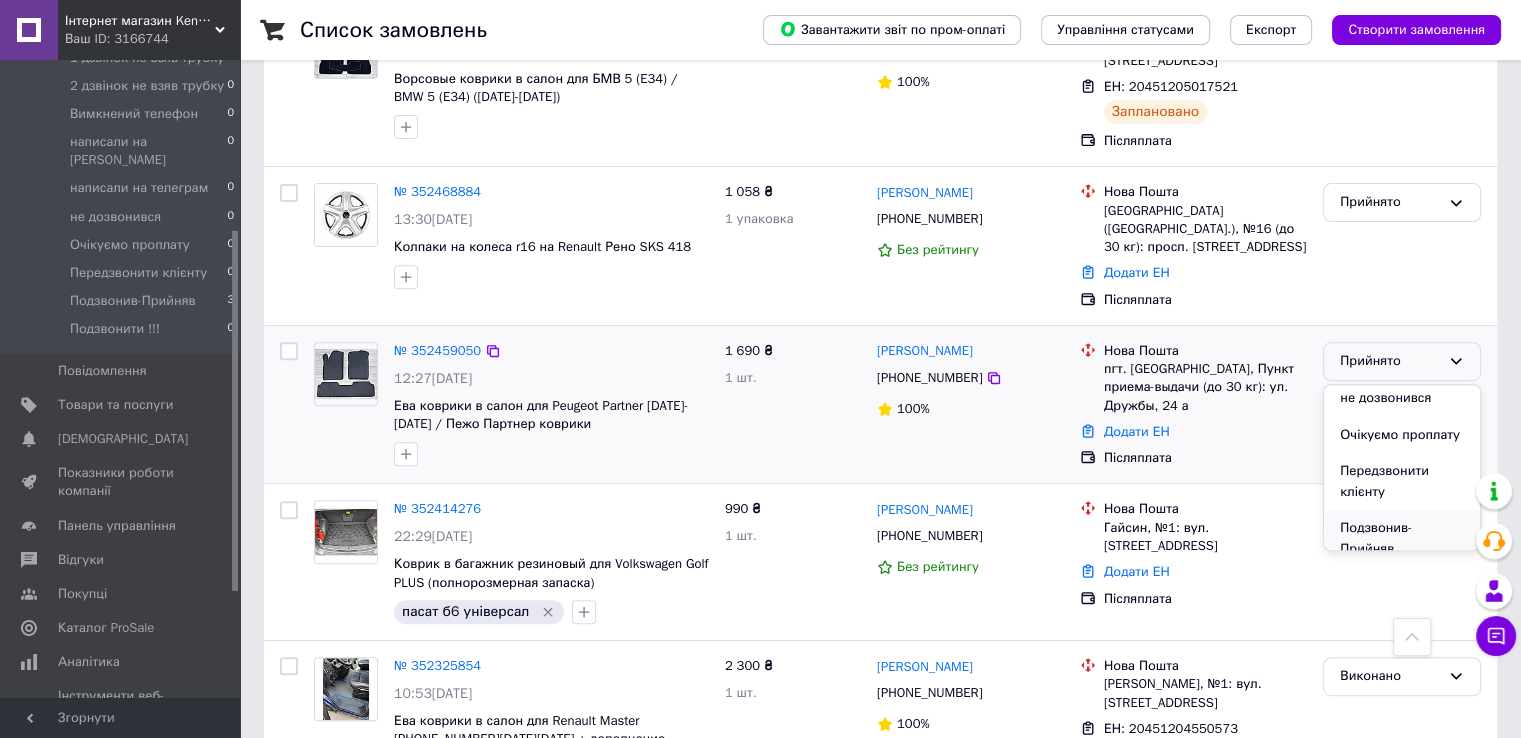 click on "Подзвонив-Прийняв" at bounding box center (1402, 538) 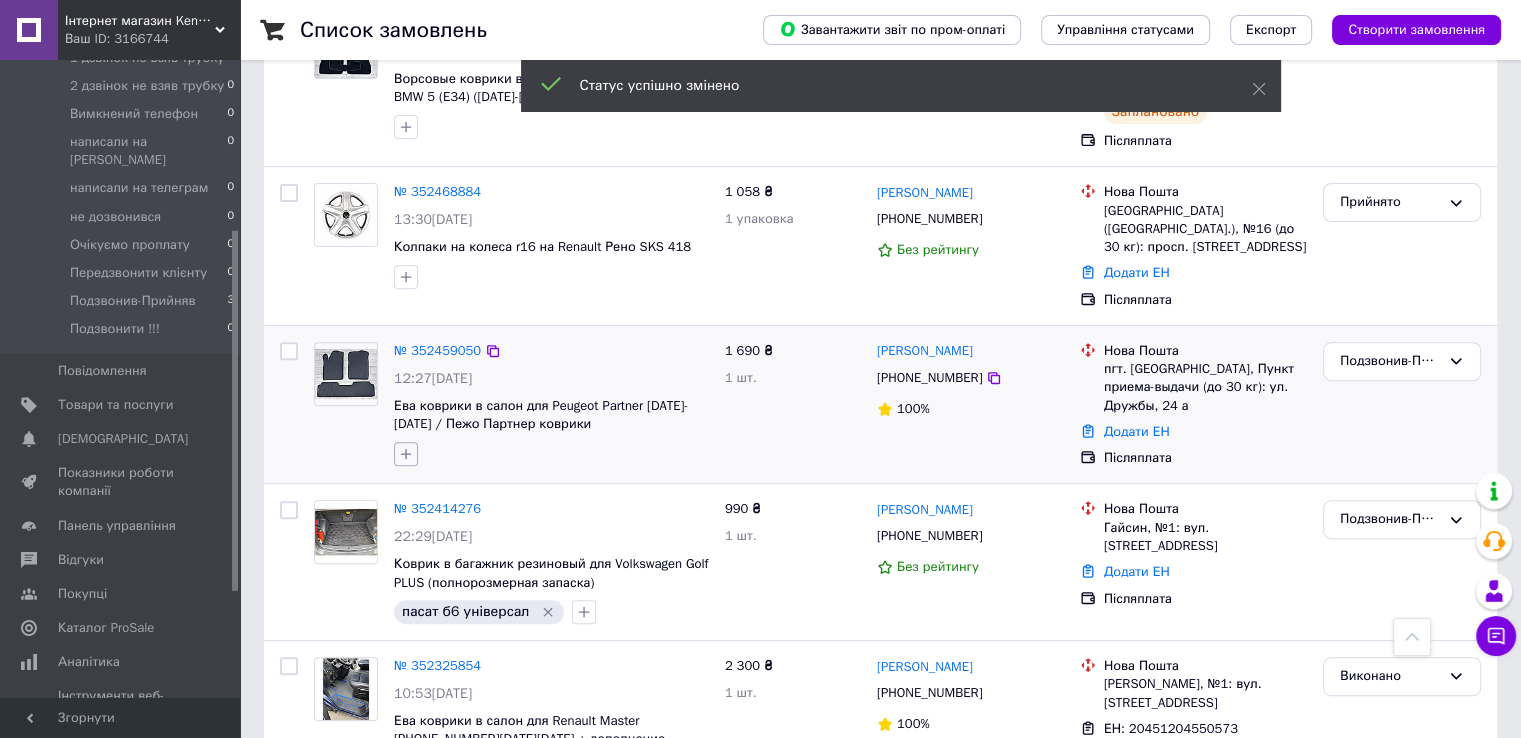 click 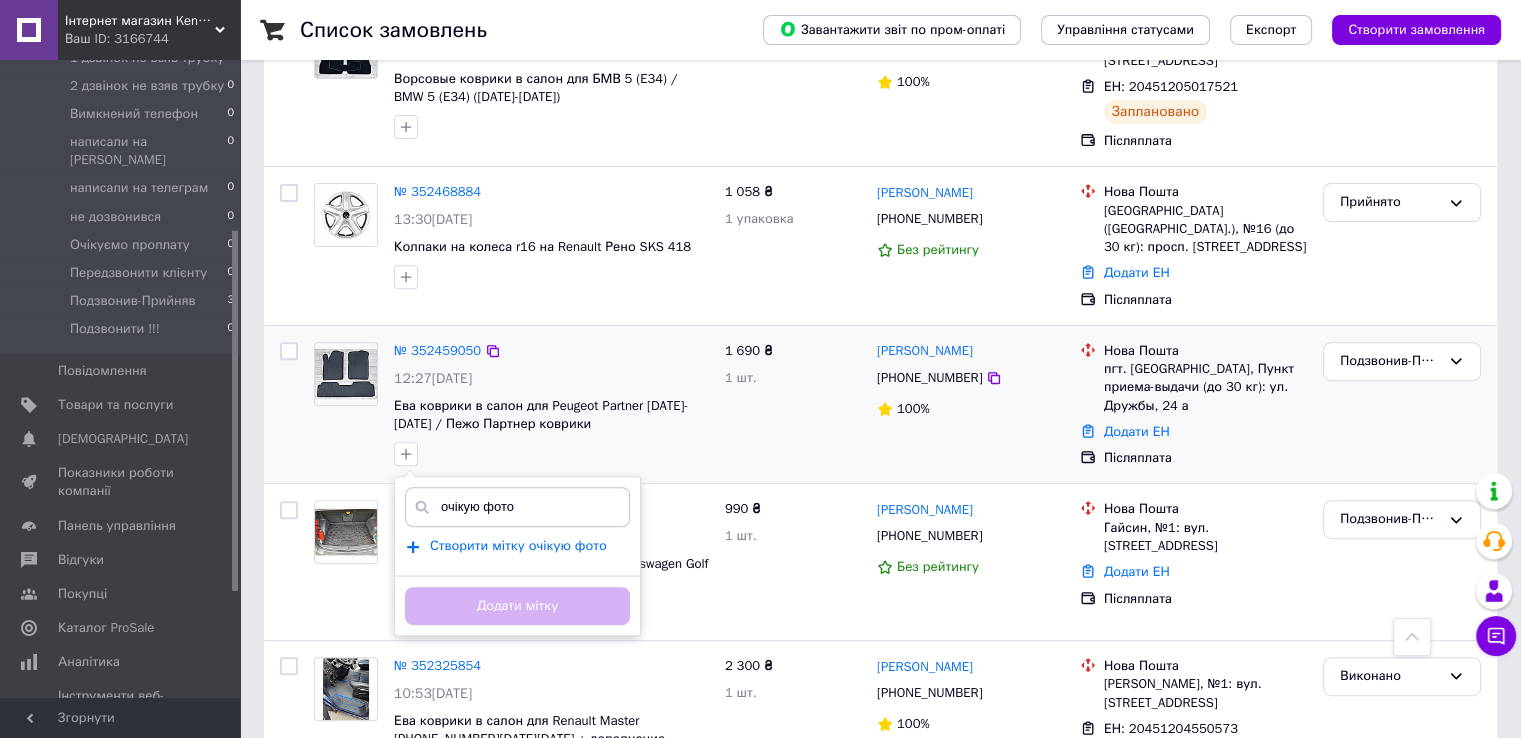 type on "очікую фото" 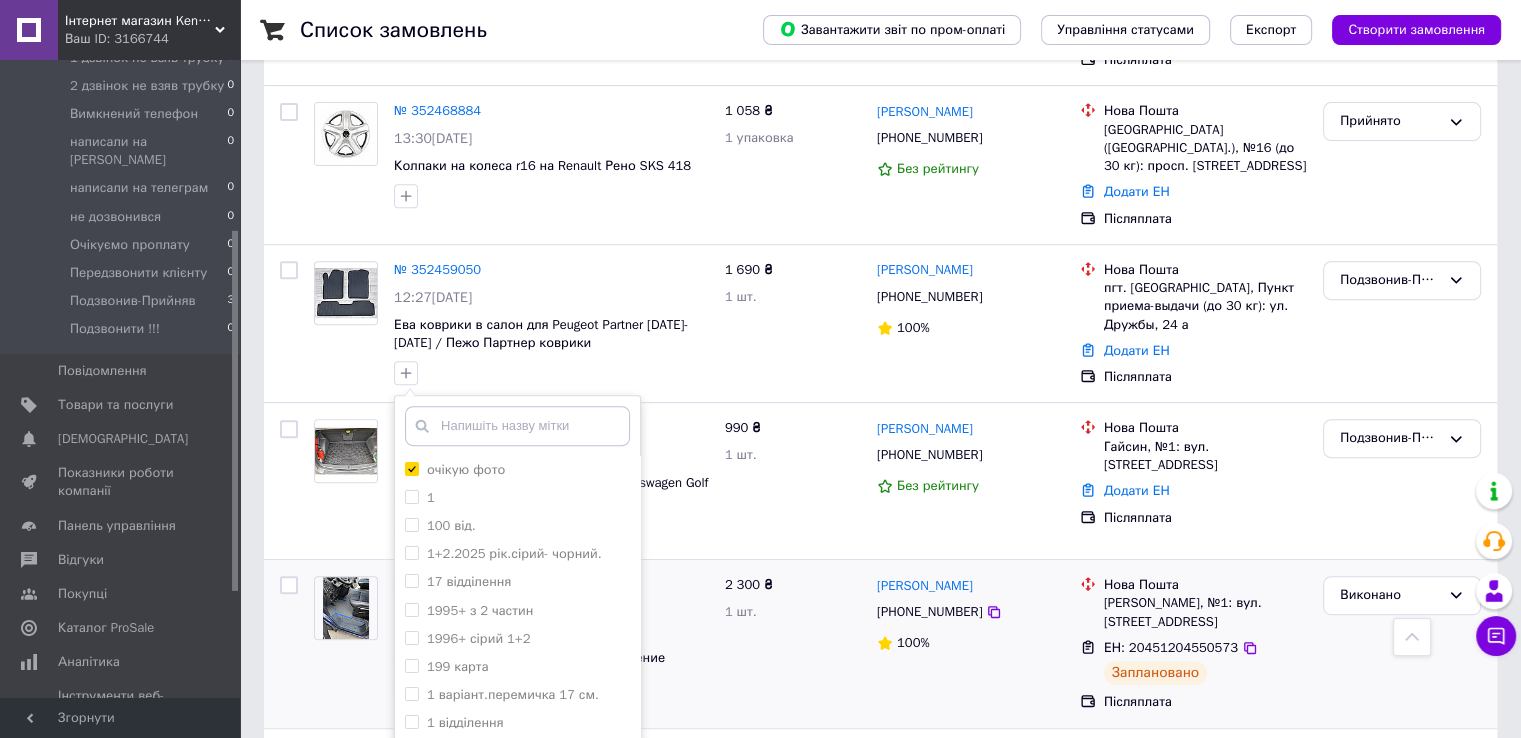 scroll, scrollTop: 900, scrollLeft: 0, axis: vertical 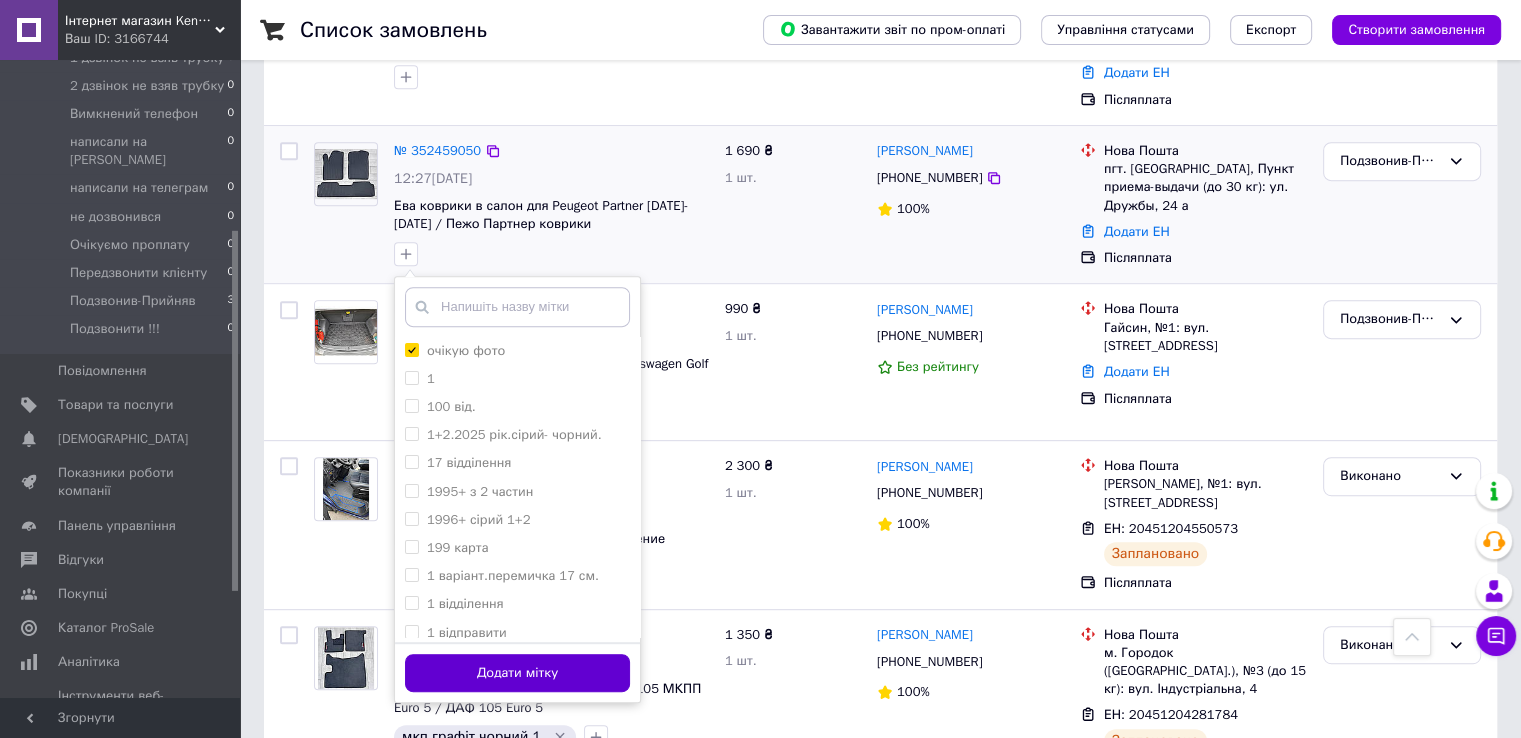 click on "Додати мітку" at bounding box center (517, 673) 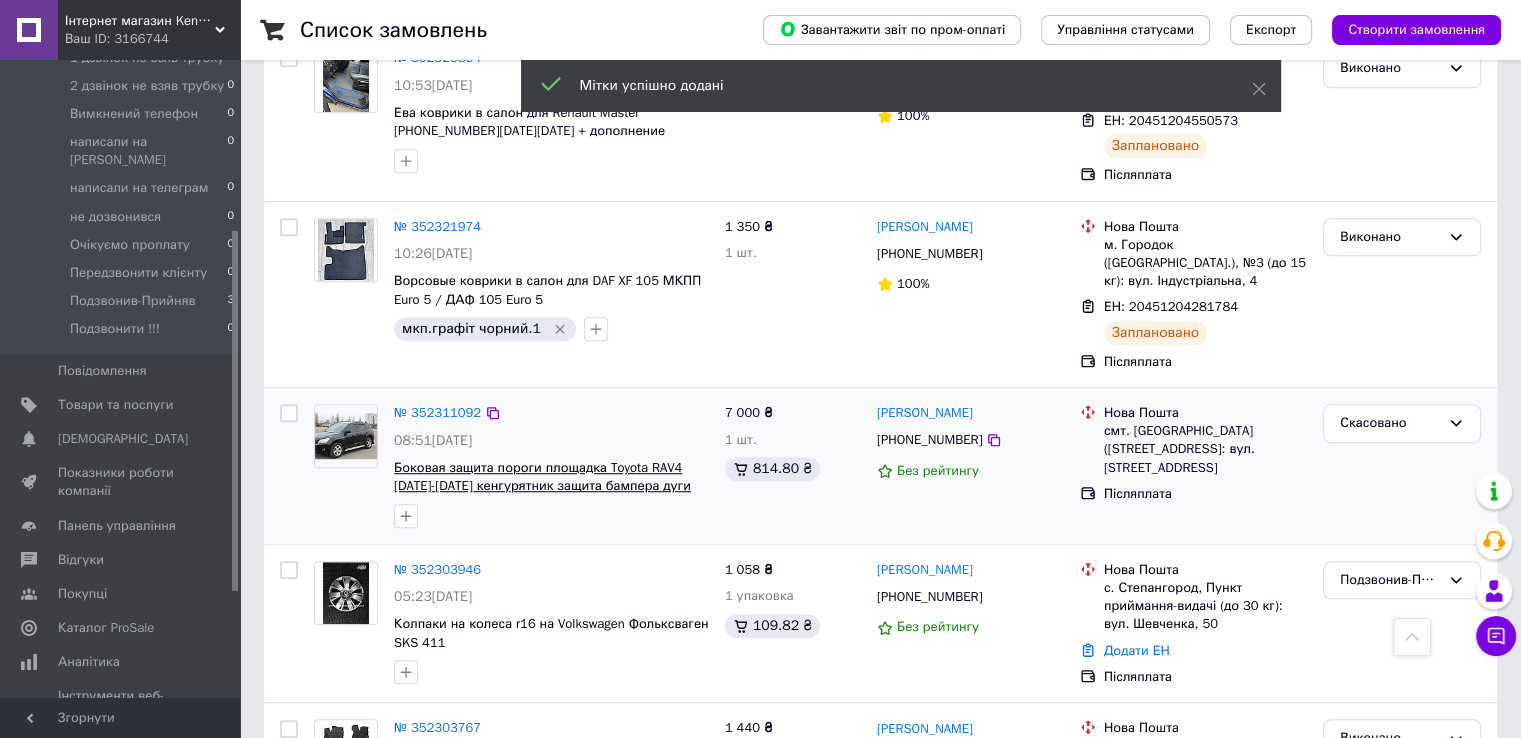 scroll, scrollTop: 1400, scrollLeft: 0, axis: vertical 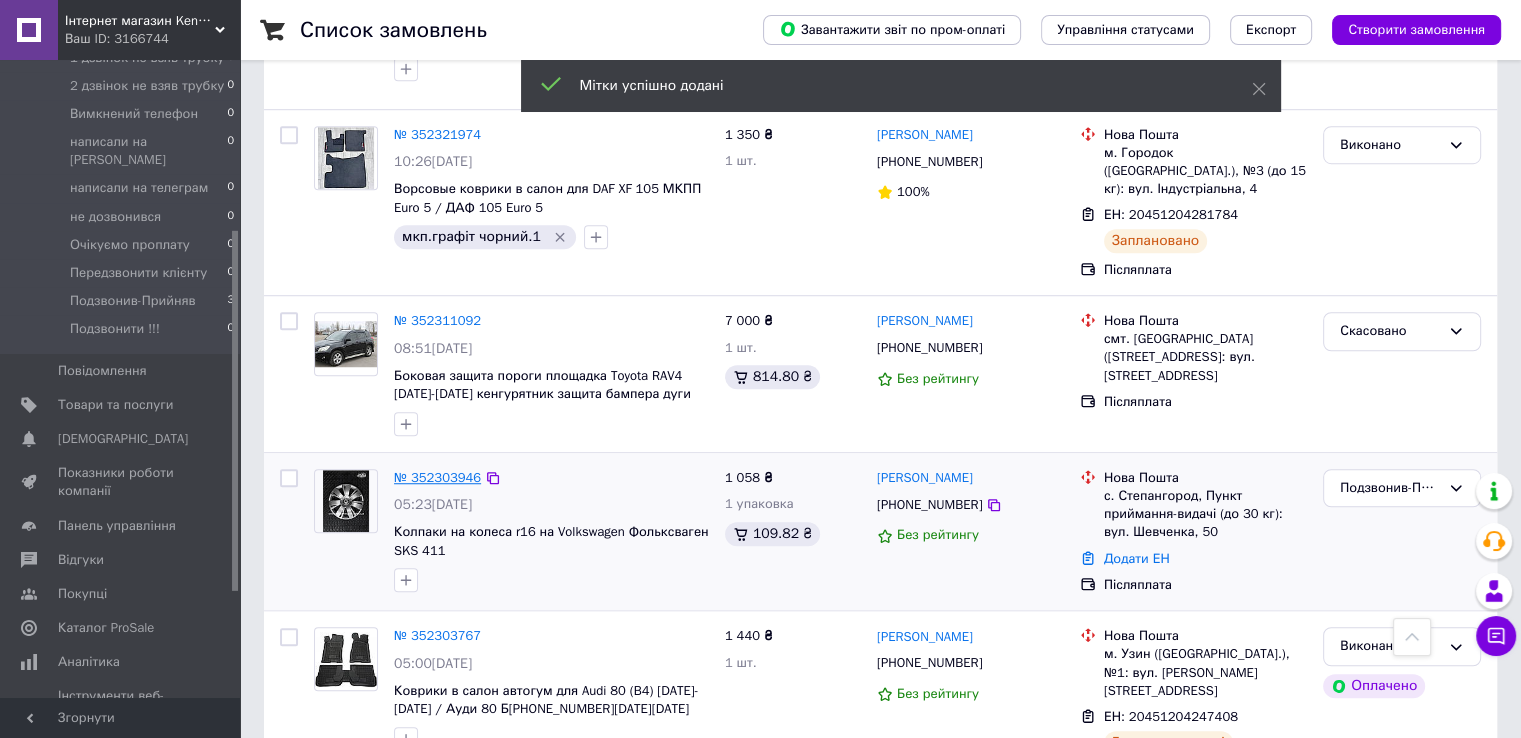 click on "№ 352303946" at bounding box center [437, 477] 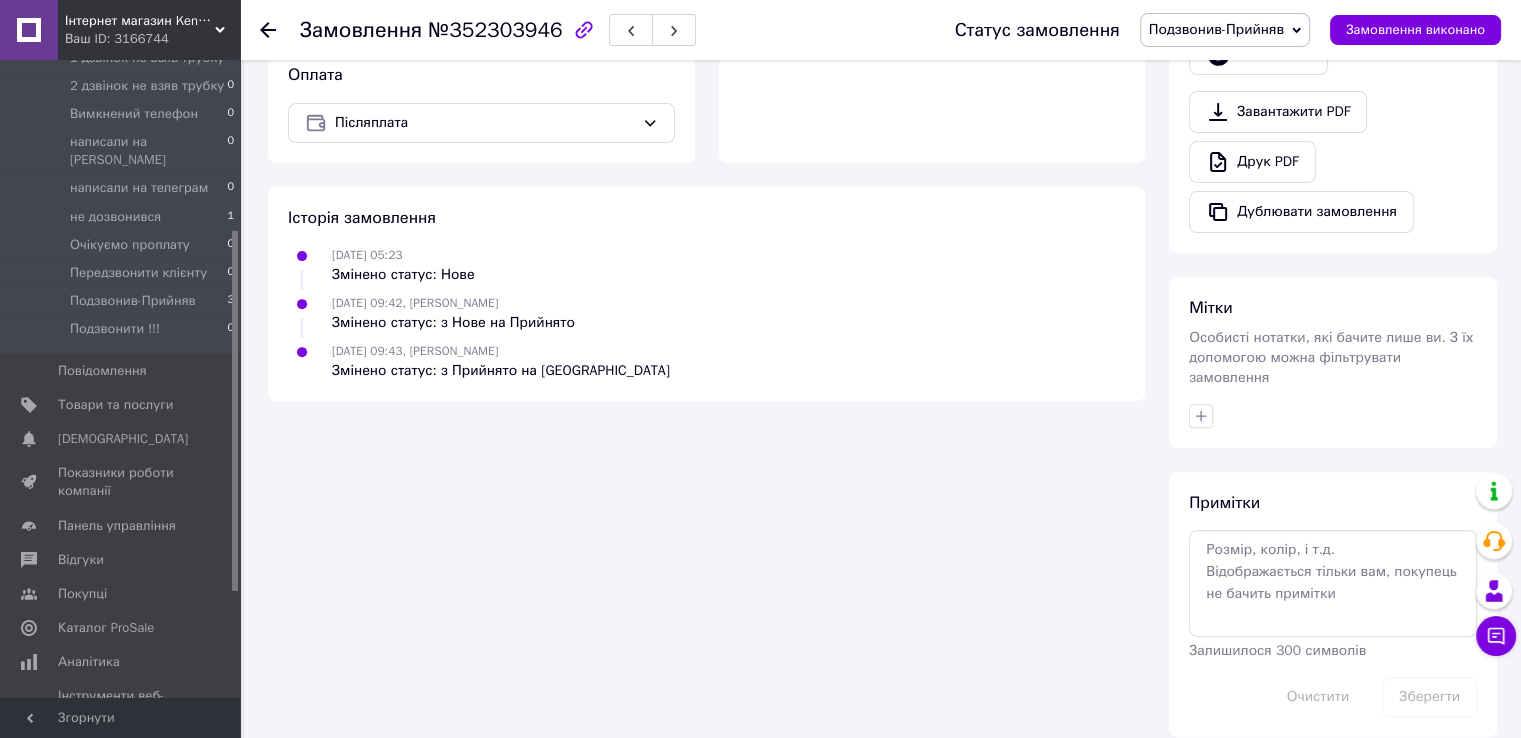 scroll, scrollTop: 702, scrollLeft: 0, axis: vertical 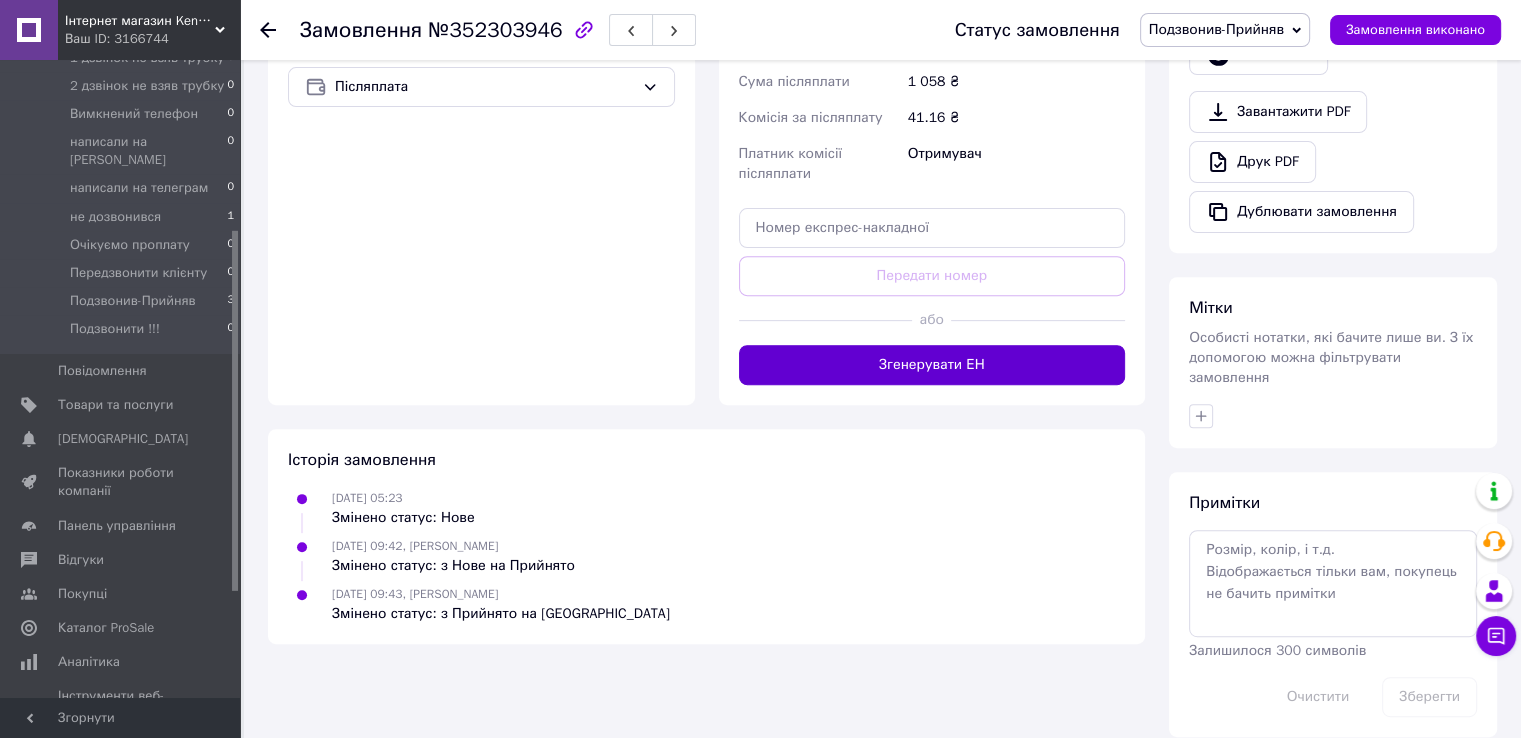 click on "Згенерувати ЕН" at bounding box center [932, 365] 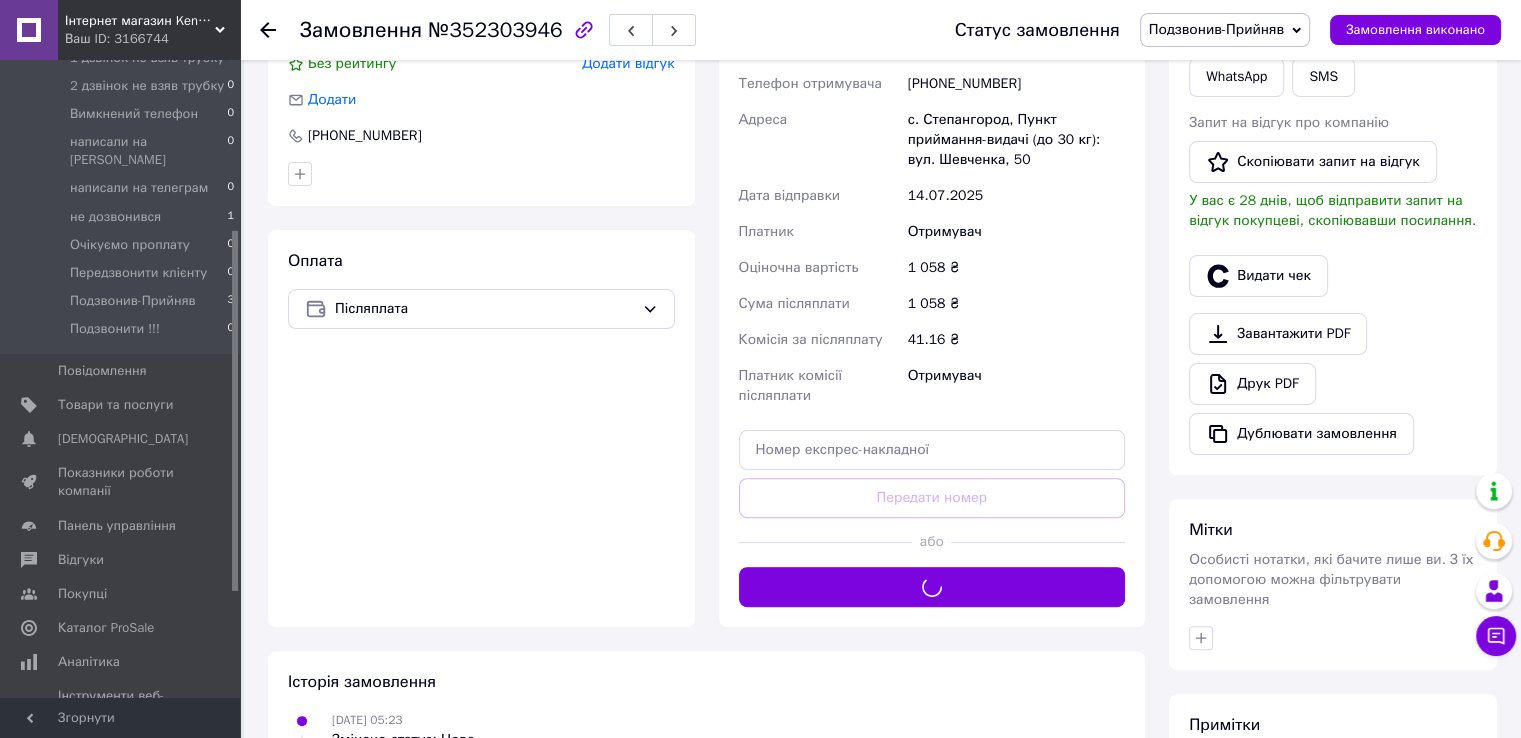 scroll, scrollTop: 302, scrollLeft: 0, axis: vertical 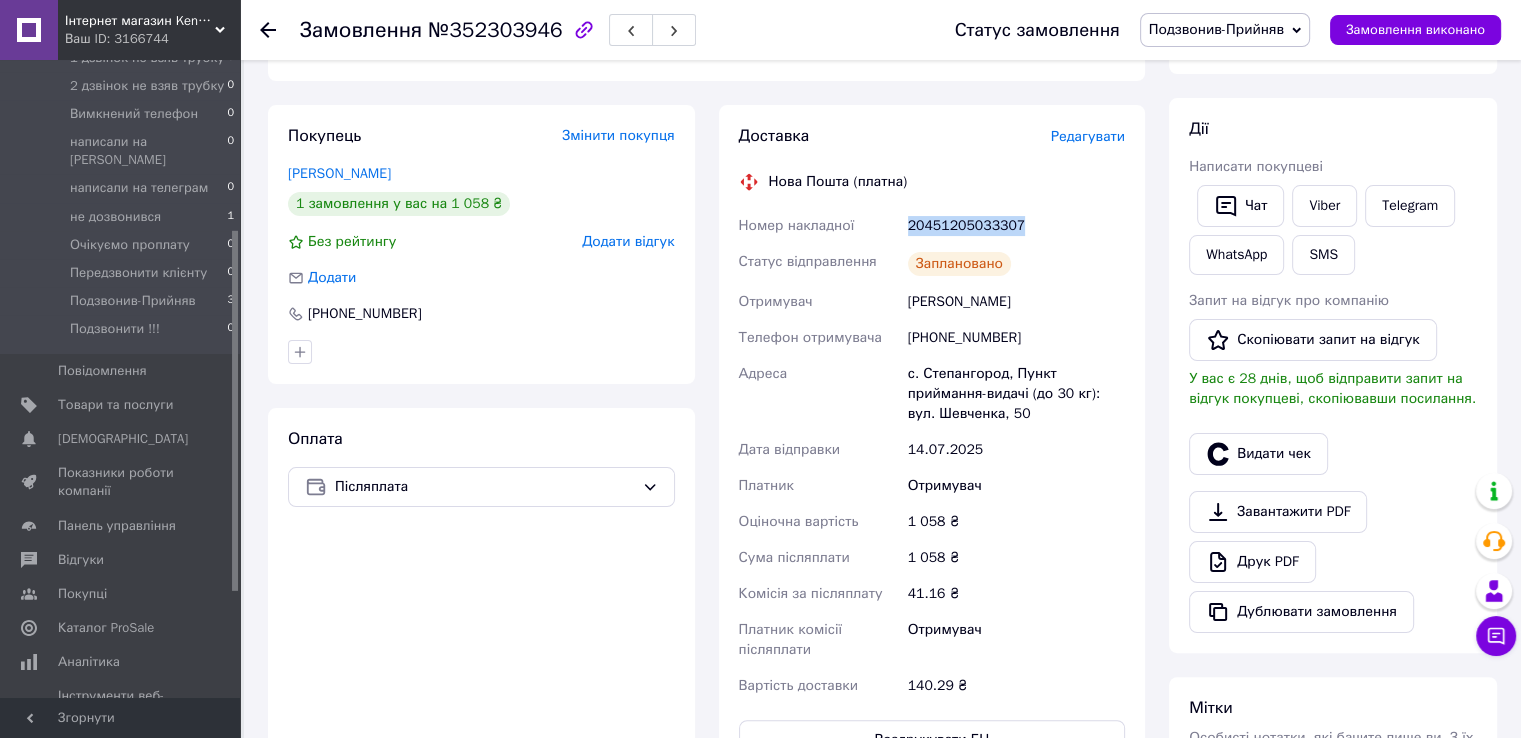 drag, startPoint x: 1021, startPoint y: 227, endPoint x: 909, endPoint y: 221, distance: 112.1606 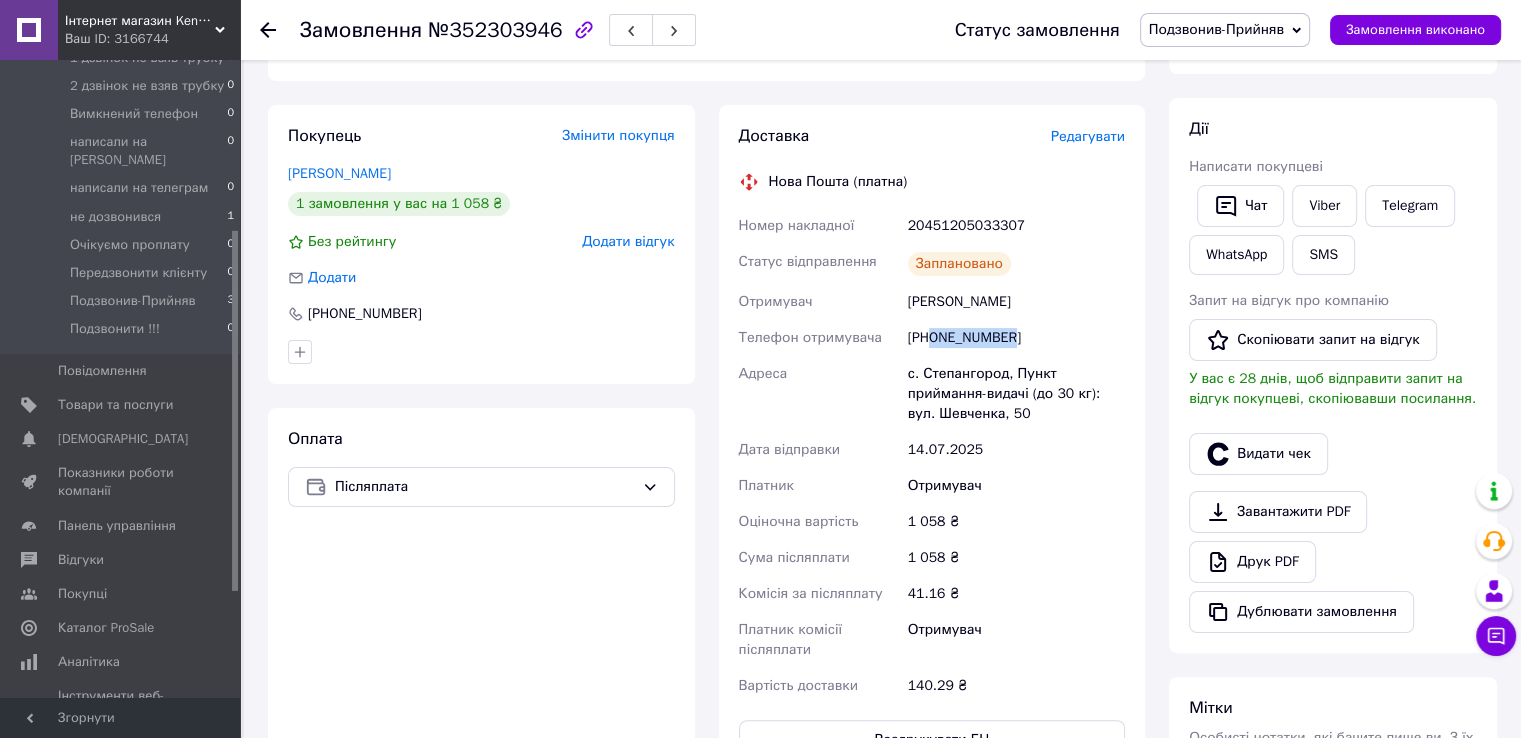 drag, startPoint x: 1014, startPoint y: 342, endPoint x: 935, endPoint y: 339, distance: 79.05694 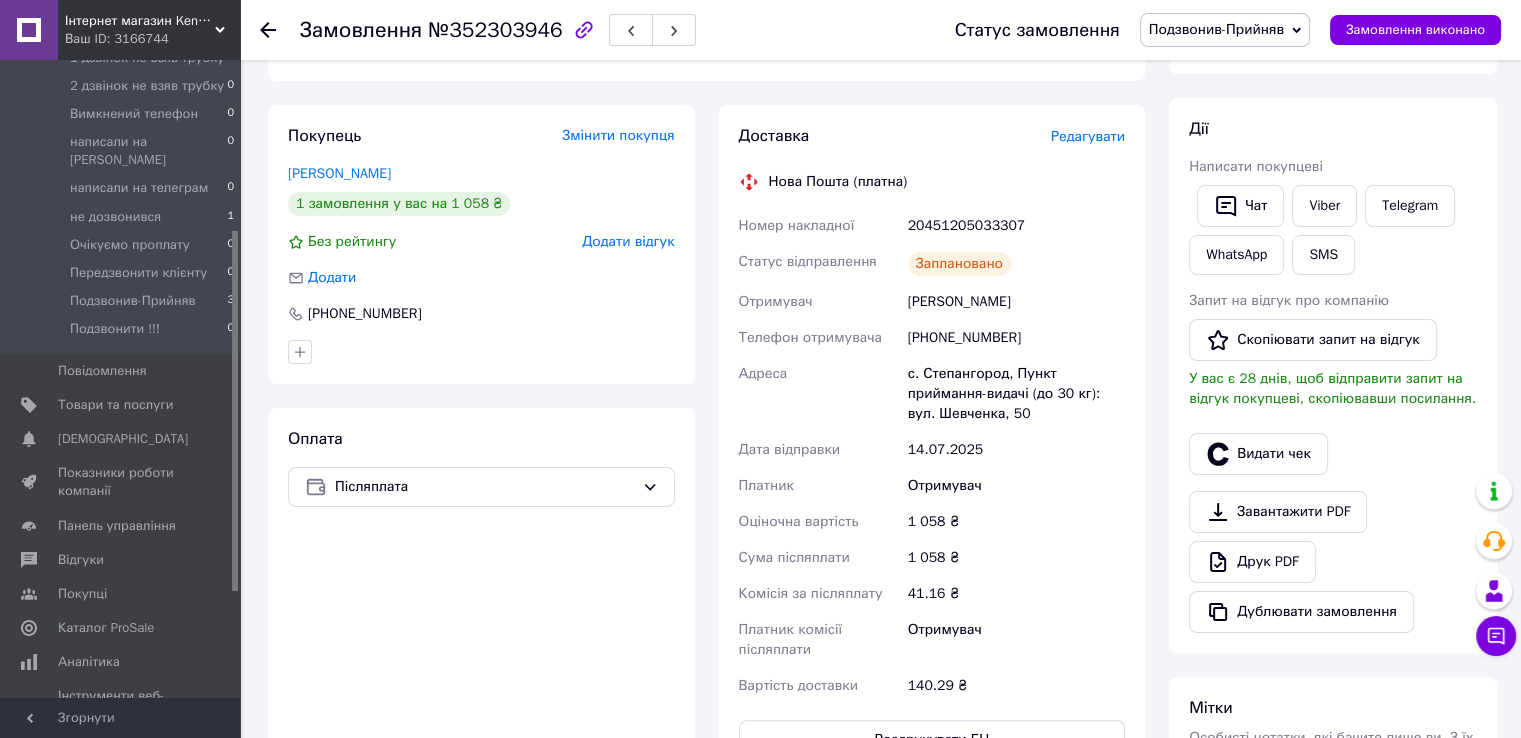 click 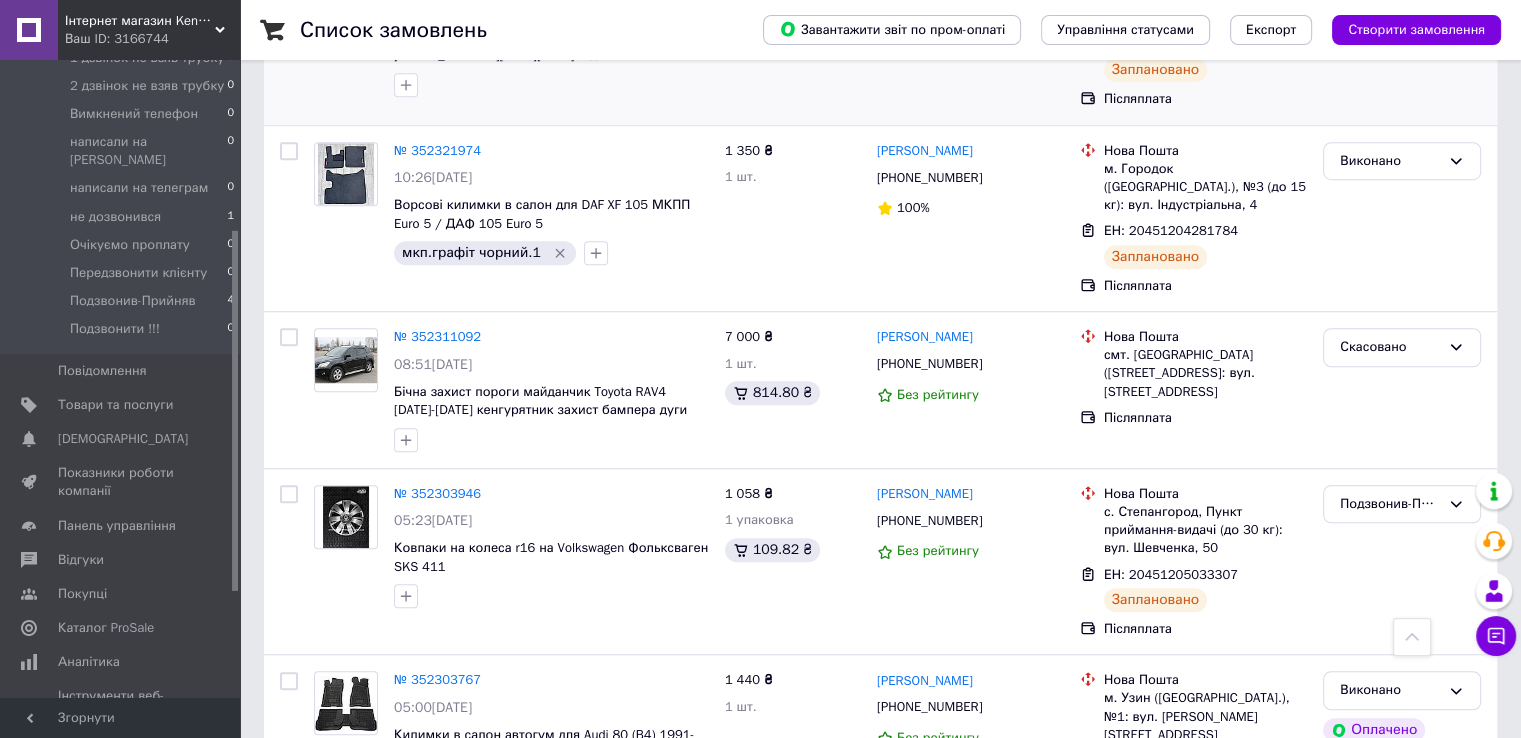 scroll, scrollTop: 1600, scrollLeft: 0, axis: vertical 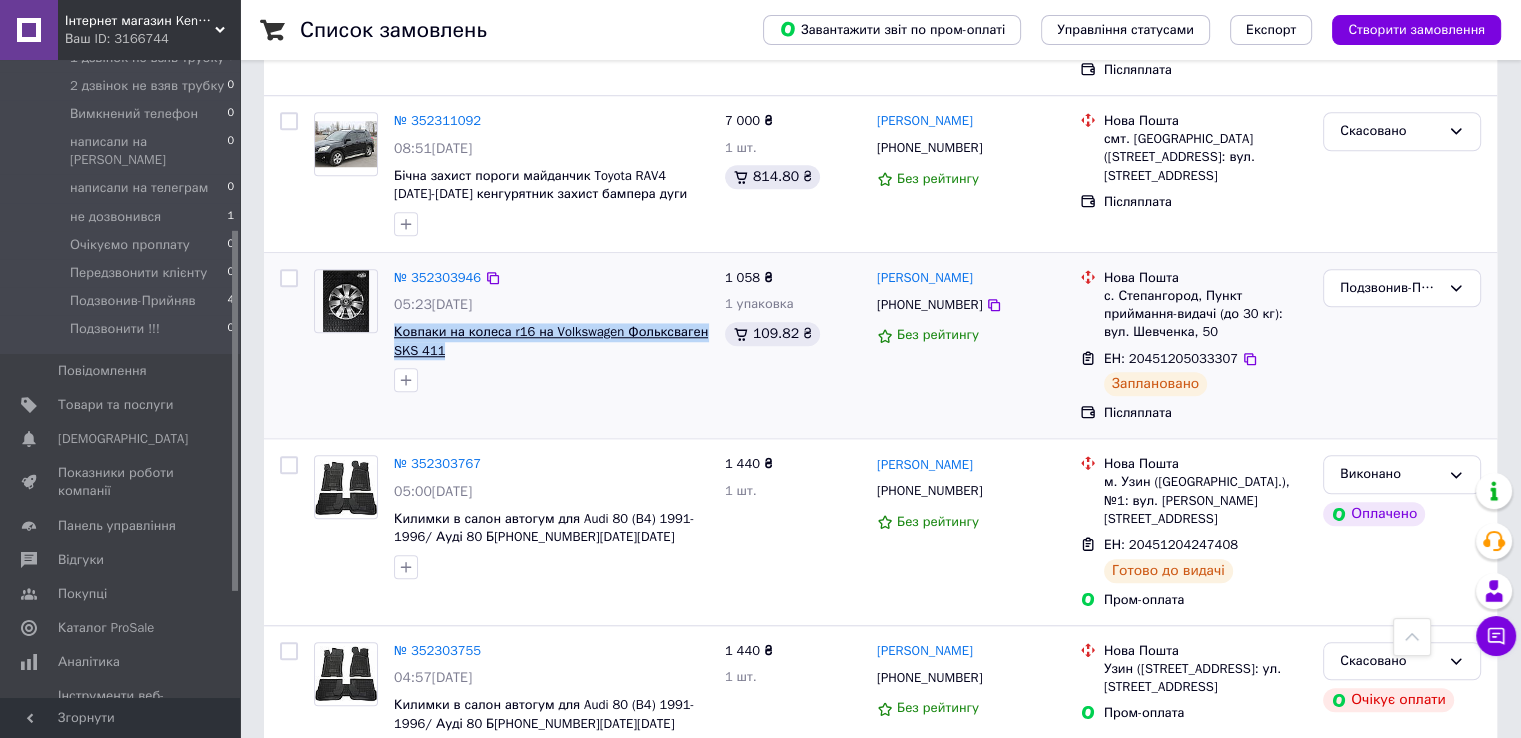 drag, startPoint x: 431, startPoint y: 334, endPoint x: 403, endPoint y: 321, distance: 30.870699 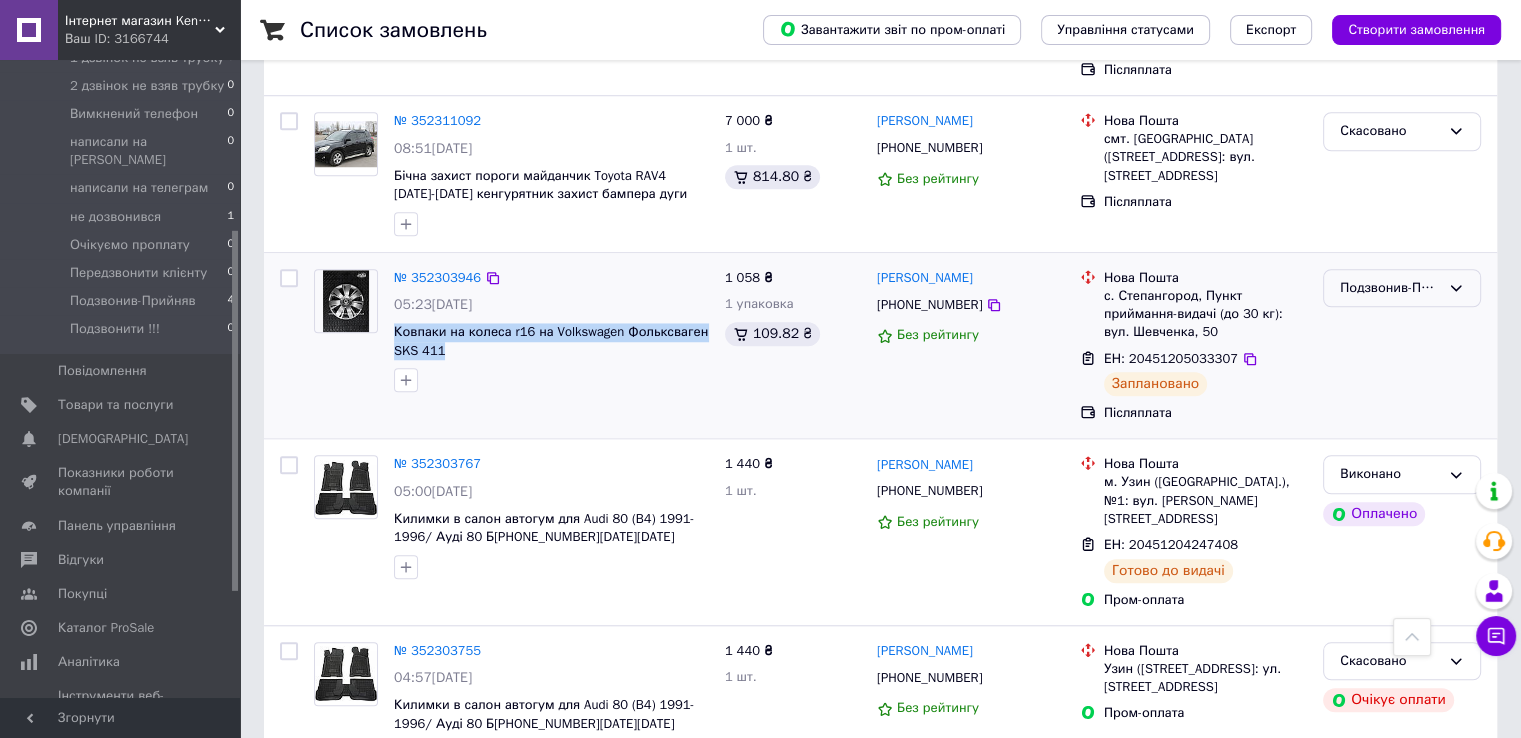 click on "Подзвонив-Прийняв" at bounding box center (1390, 288) 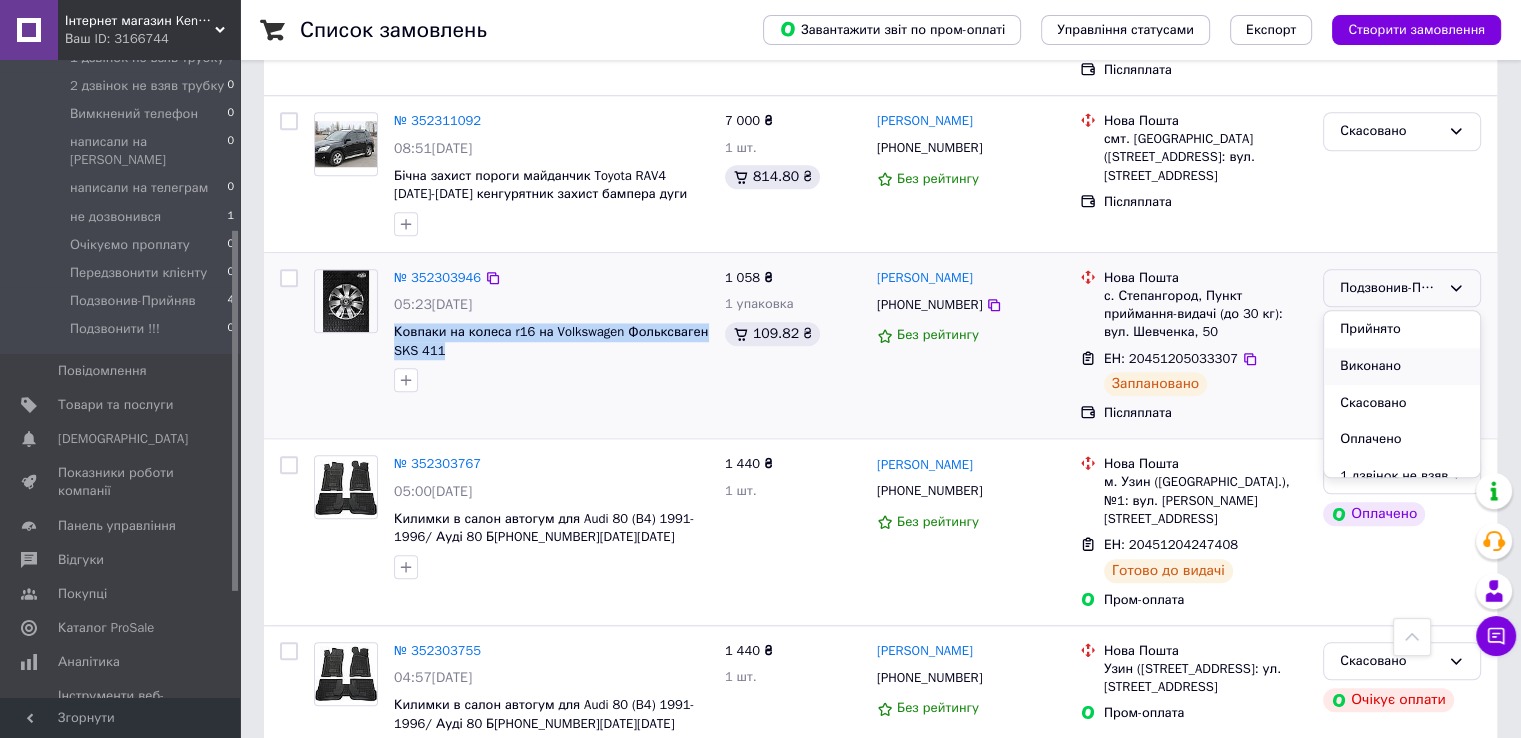click on "Виконано" at bounding box center (1402, 366) 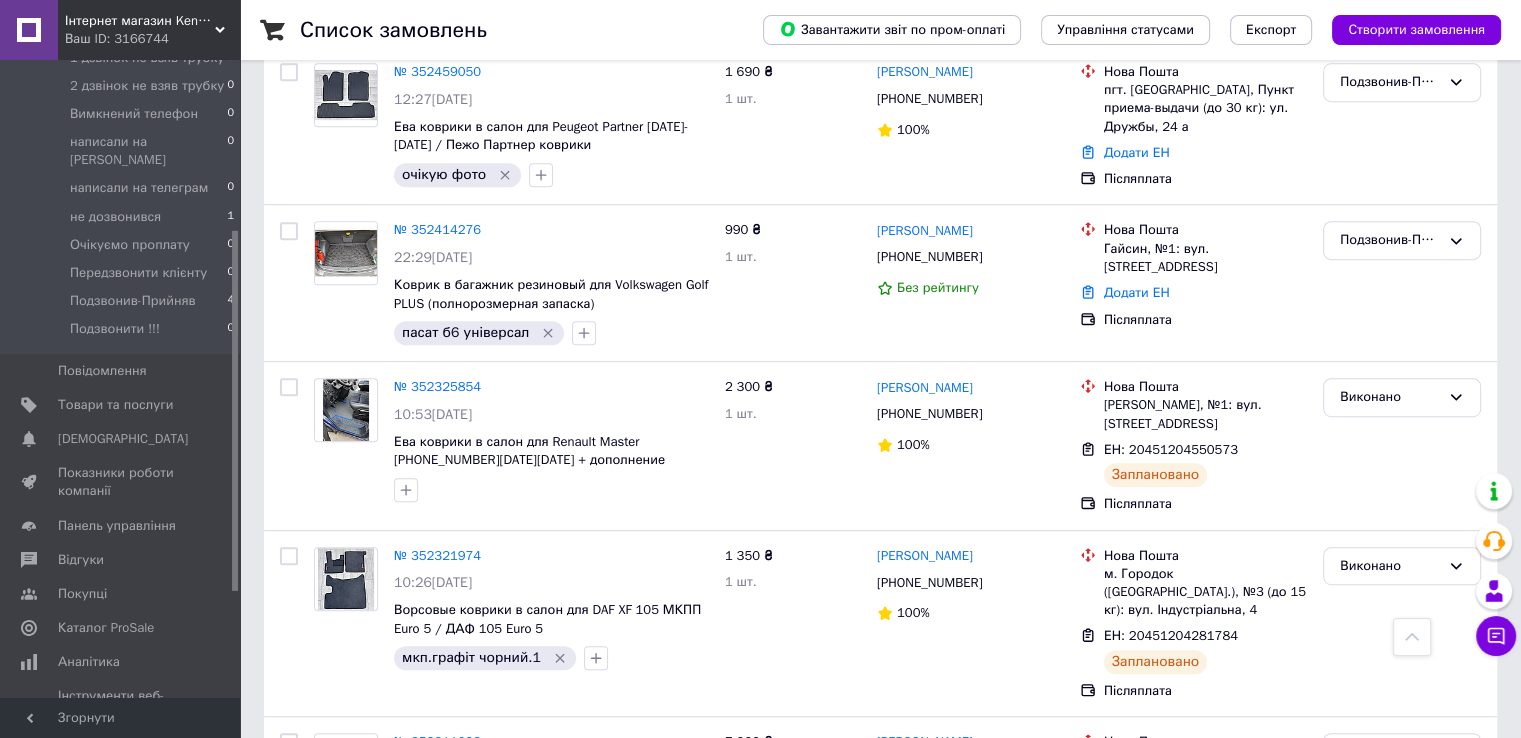 scroll, scrollTop: 943, scrollLeft: 0, axis: vertical 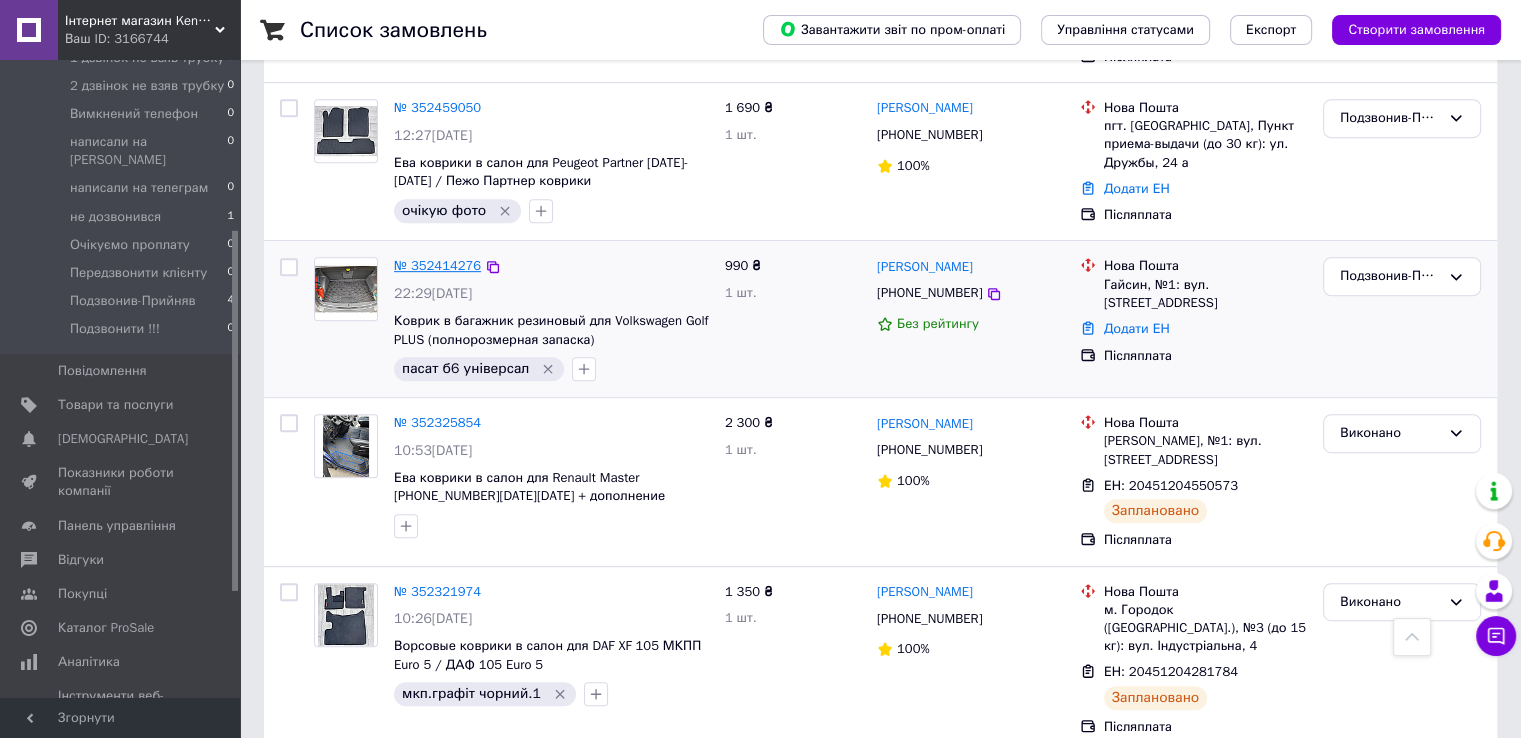 click on "№ 352414276" at bounding box center (437, 265) 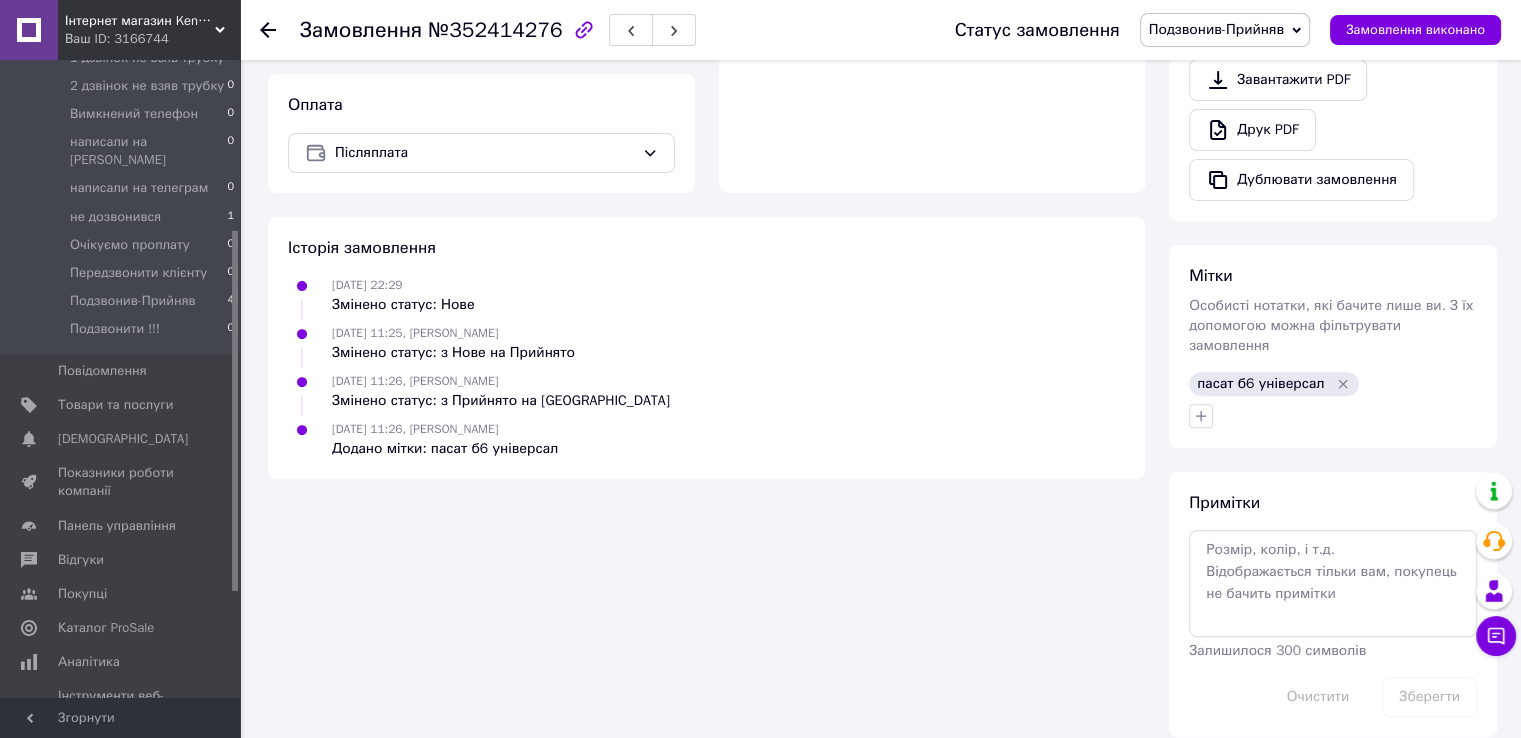 scroll, scrollTop: 664, scrollLeft: 0, axis: vertical 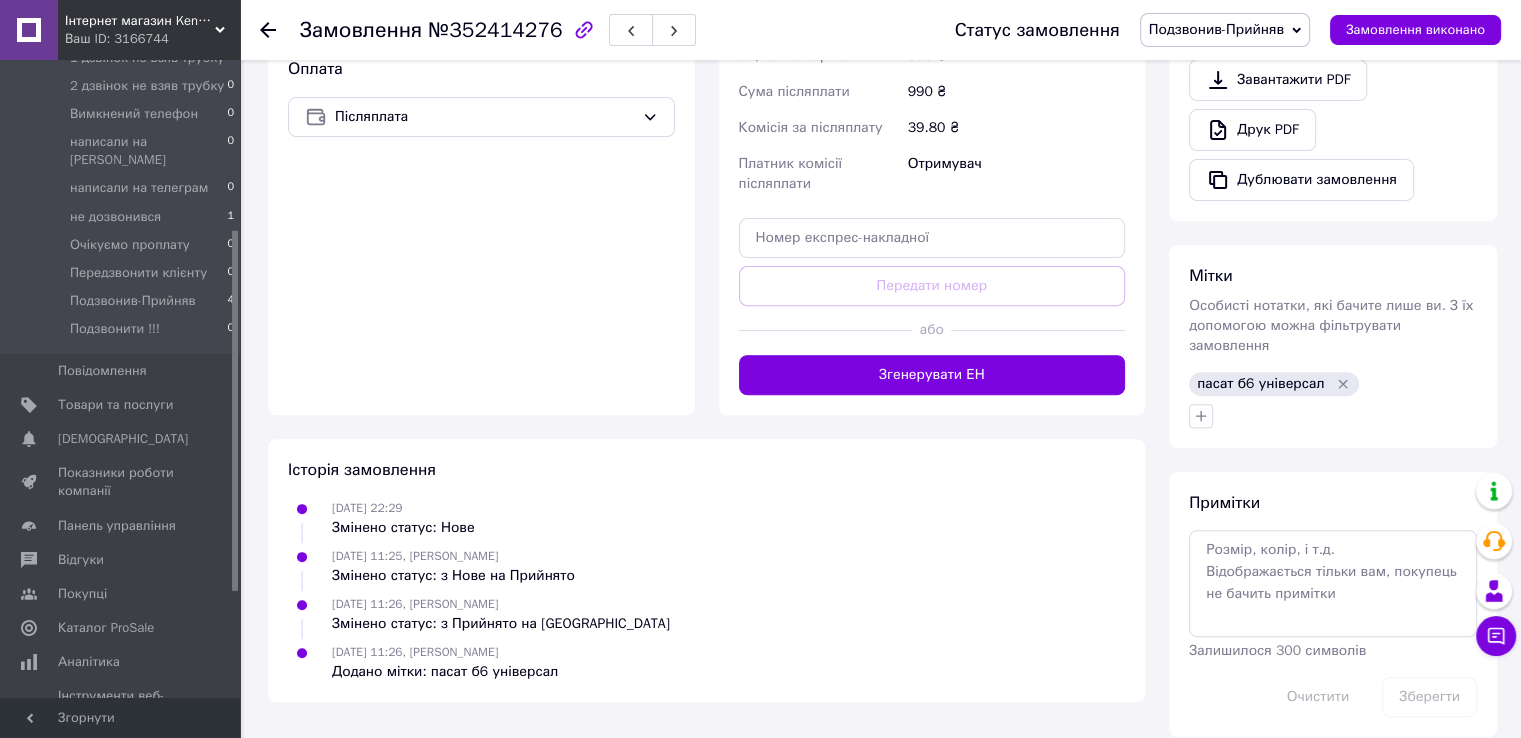 click on "Згенерувати ЕН" at bounding box center [932, 375] 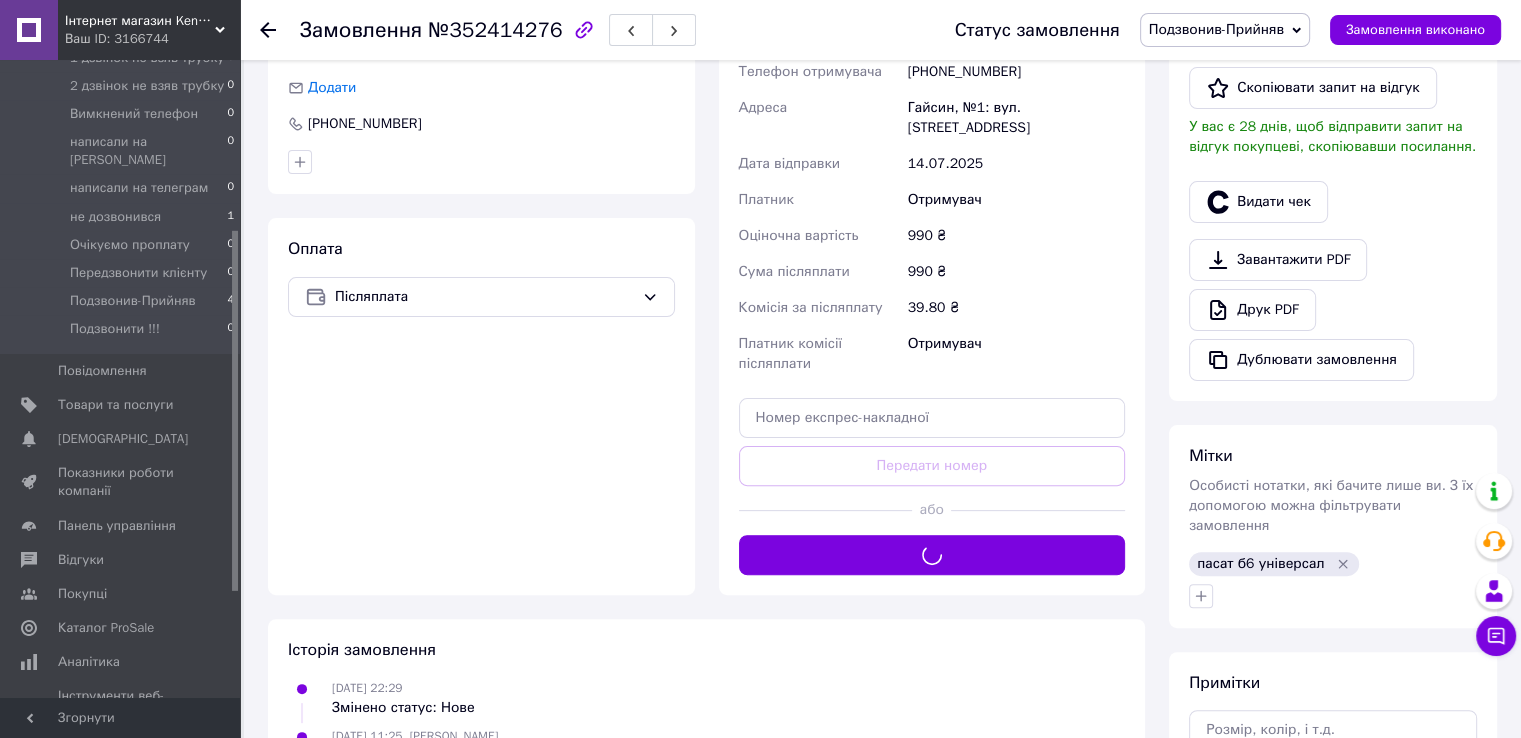scroll, scrollTop: 264, scrollLeft: 0, axis: vertical 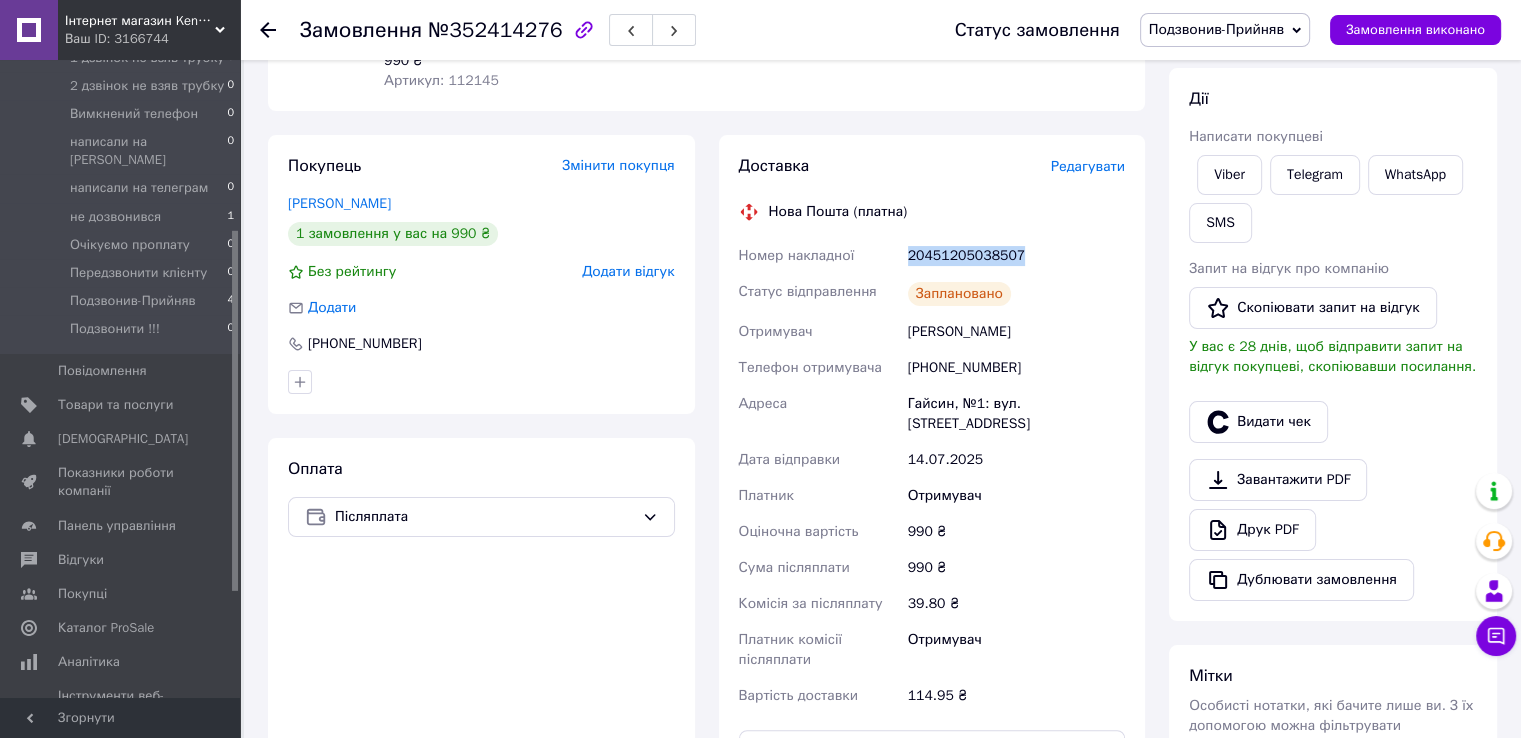 drag, startPoint x: 978, startPoint y: 253, endPoint x: 902, endPoint y: 253, distance: 76 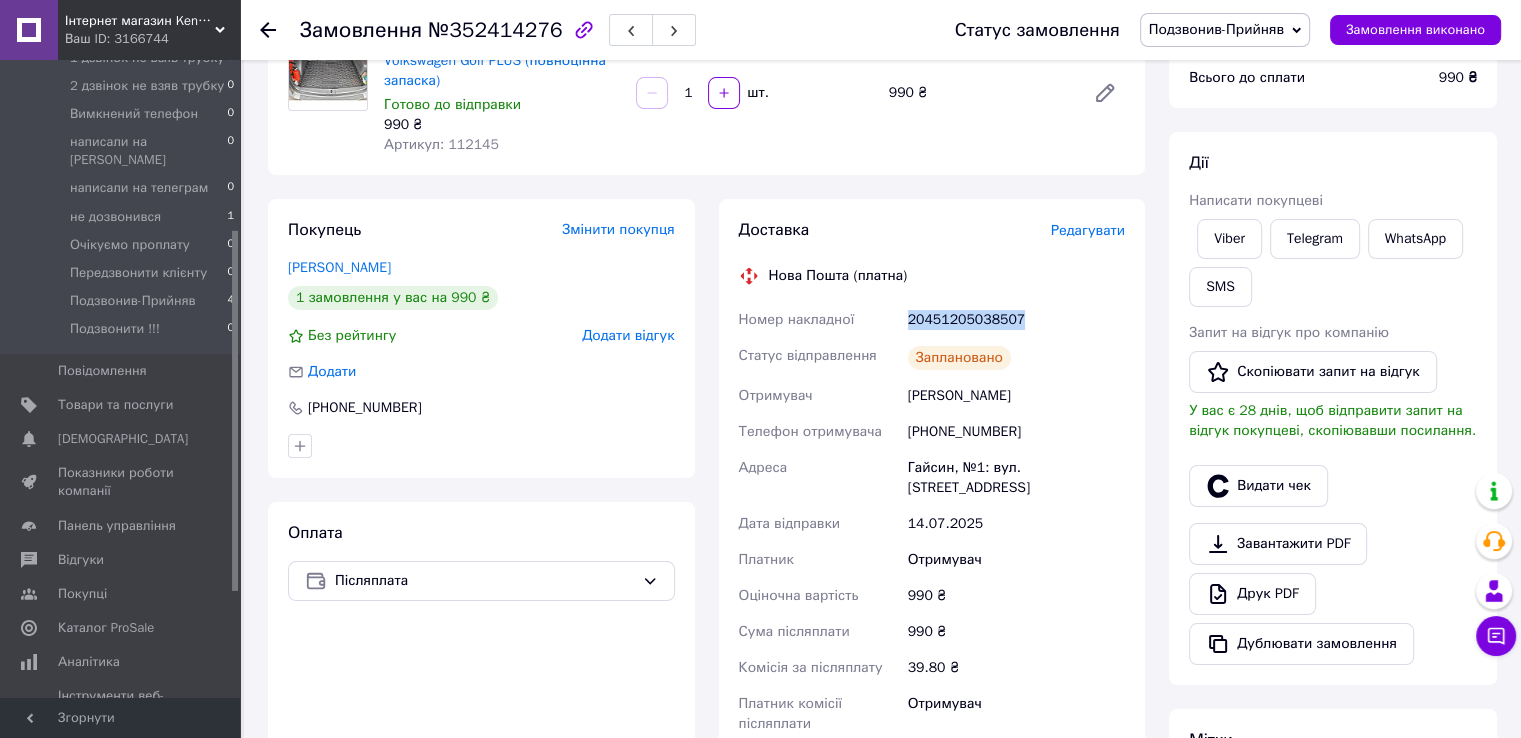 scroll, scrollTop: 164, scrollLeft: 0, axis: vertical 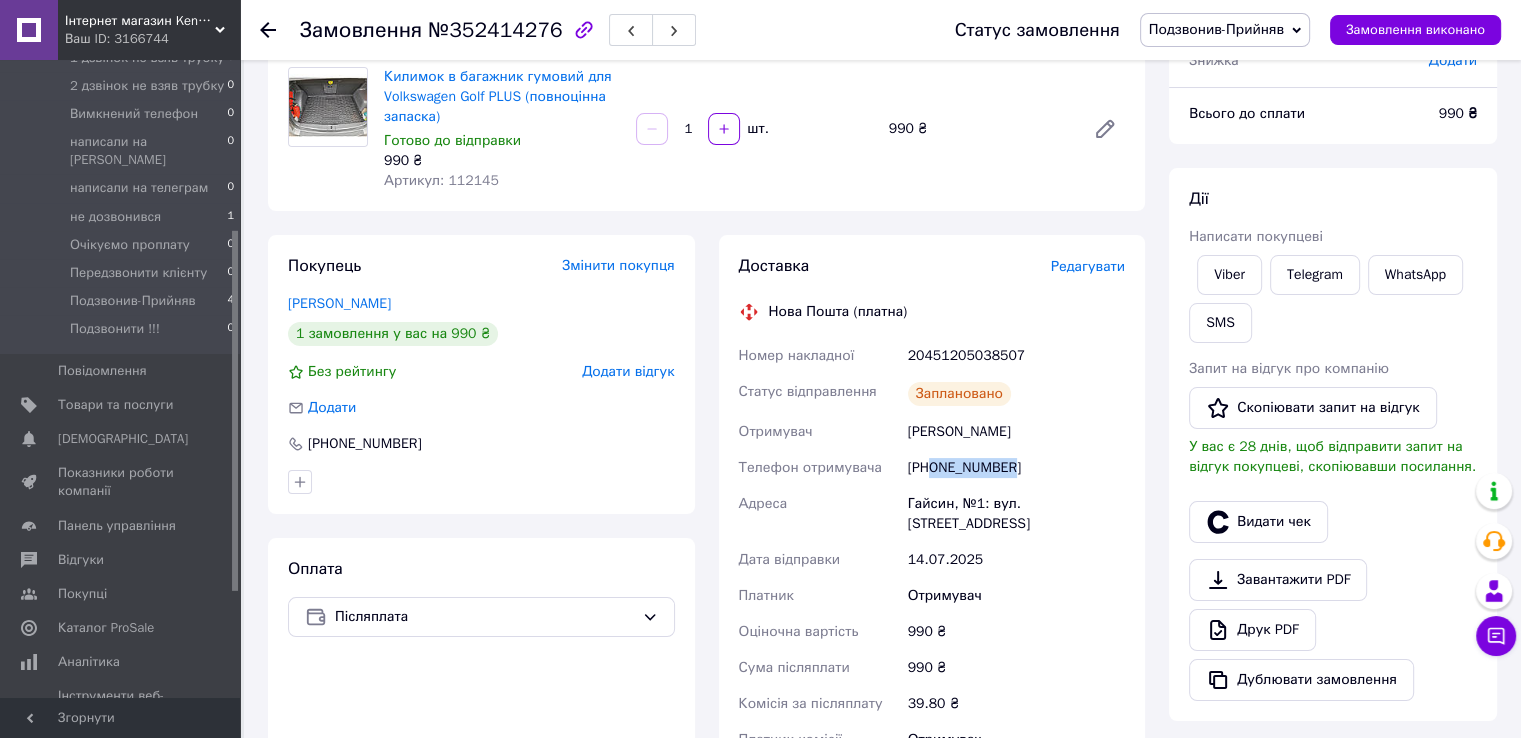 drag, startPoint x: 1027, startPoint y: 469, endPoint x: 933, endPoint y: 466, distance: 94.04786 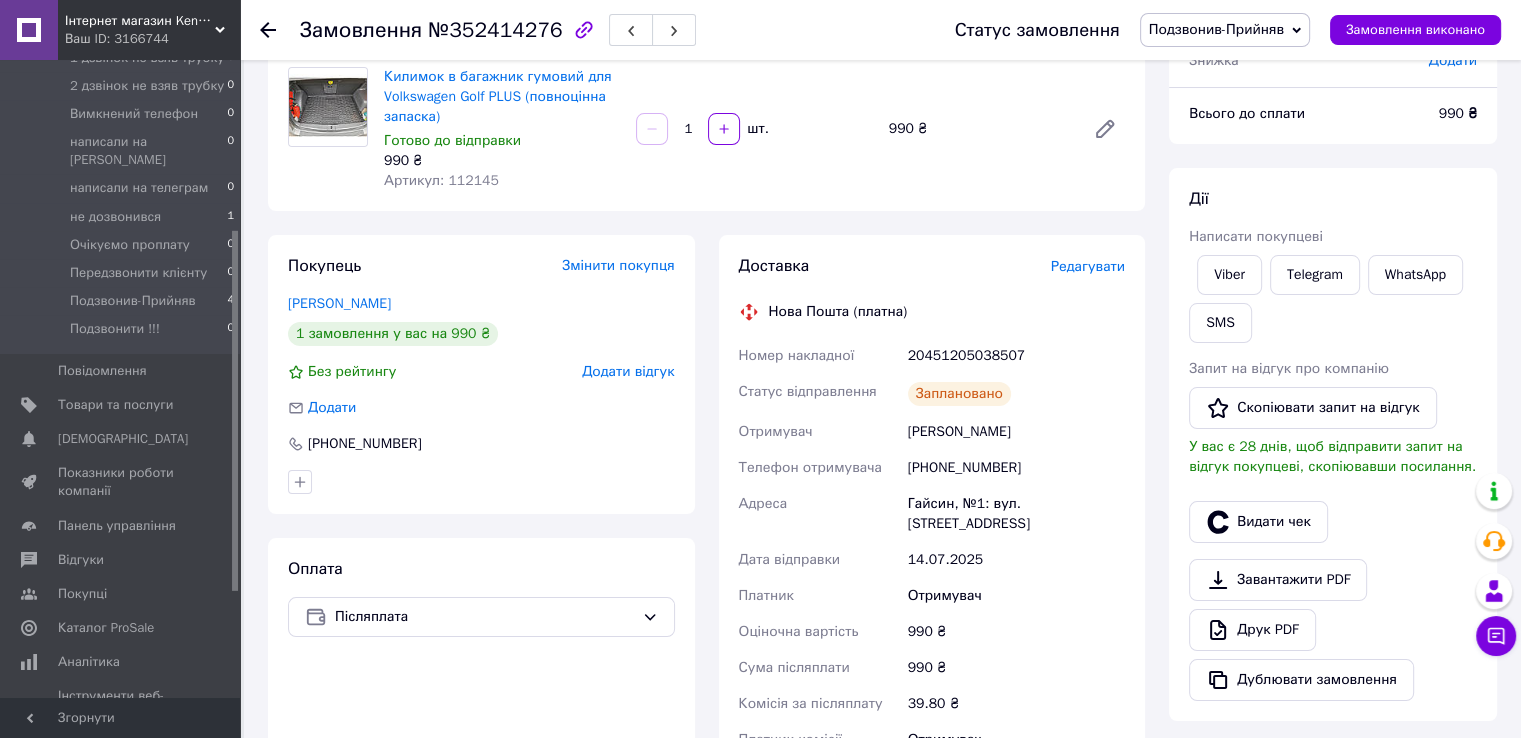 click 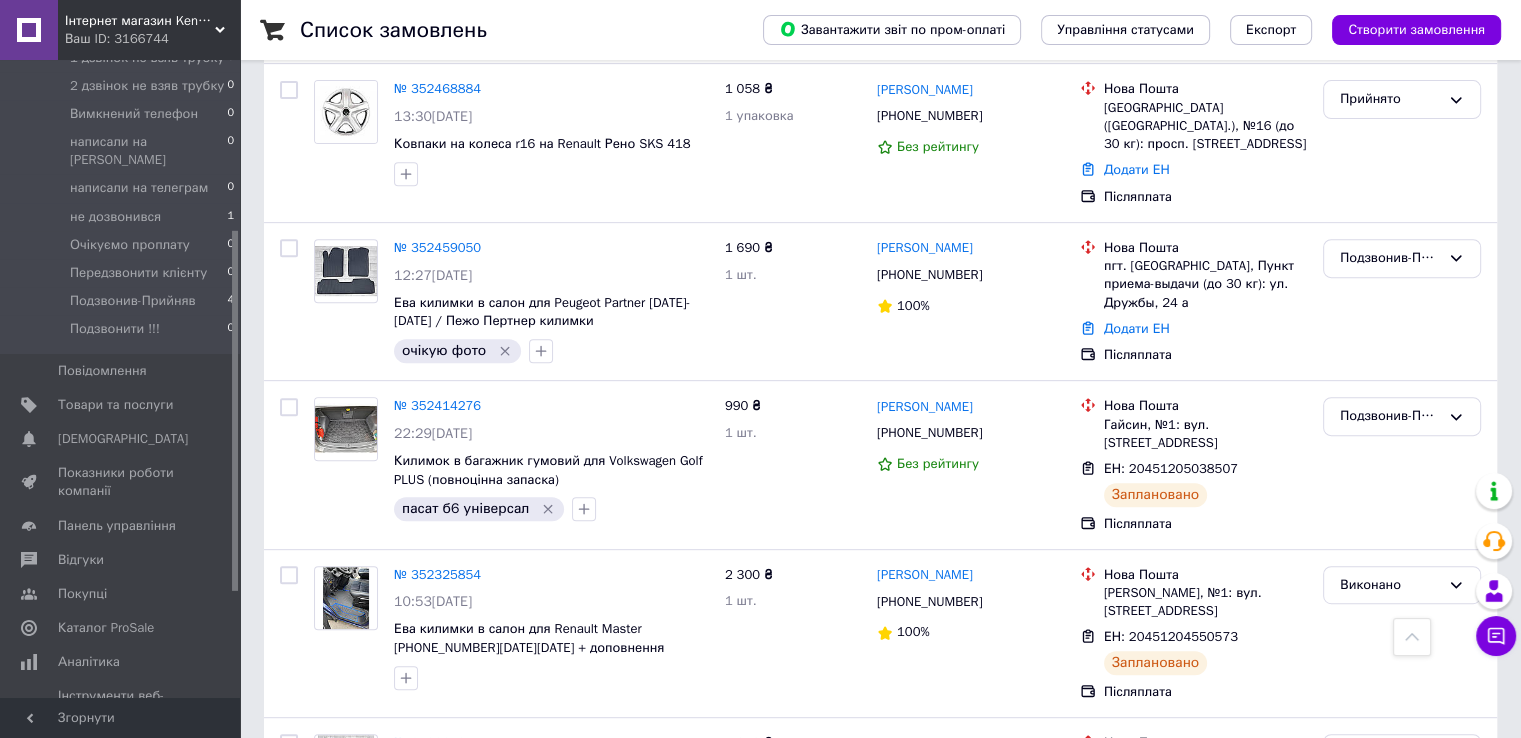 scroll, scrollTop: 900, scrollLeft: 0, axis: vertical 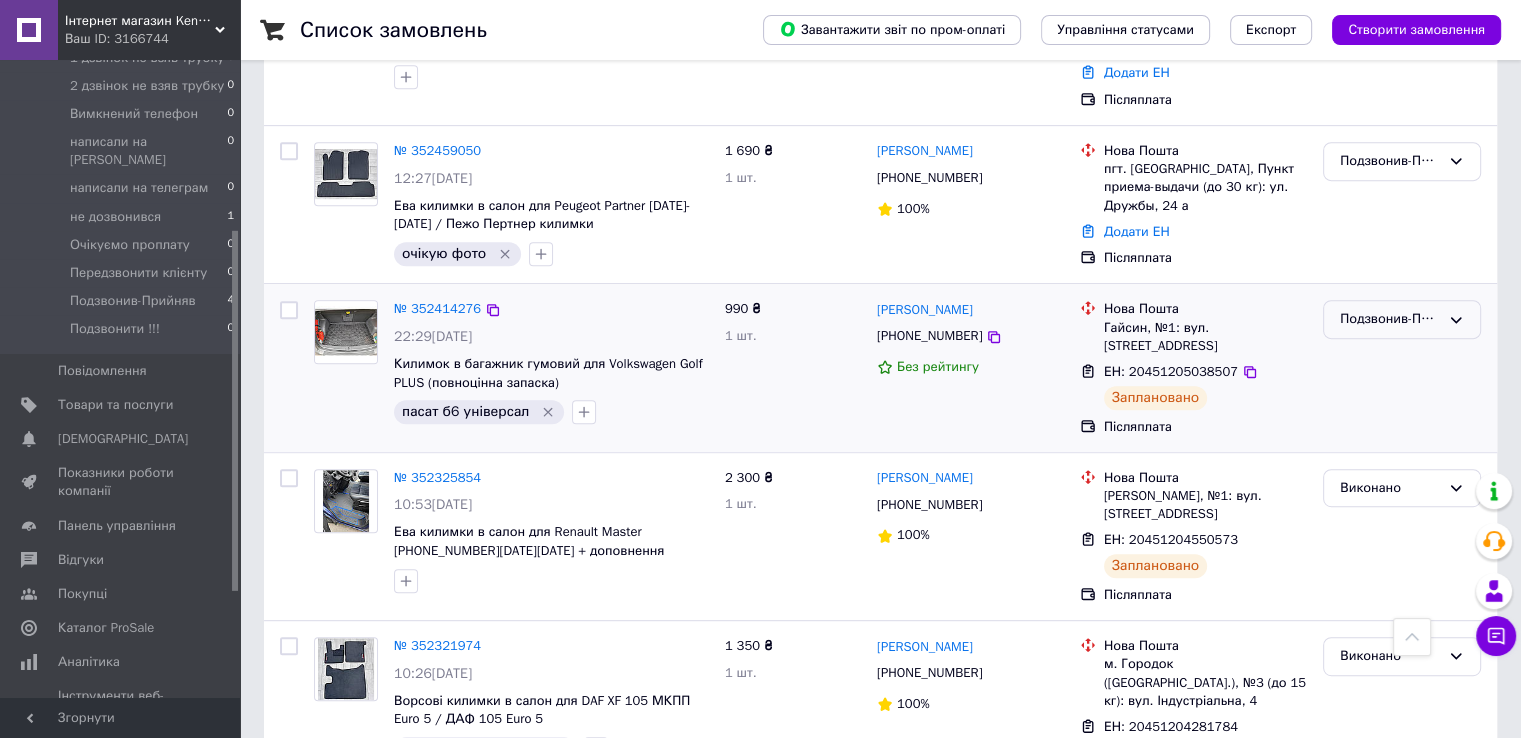 click on "Подзвонив-Прийняв" at bounding box center [1390, 319] 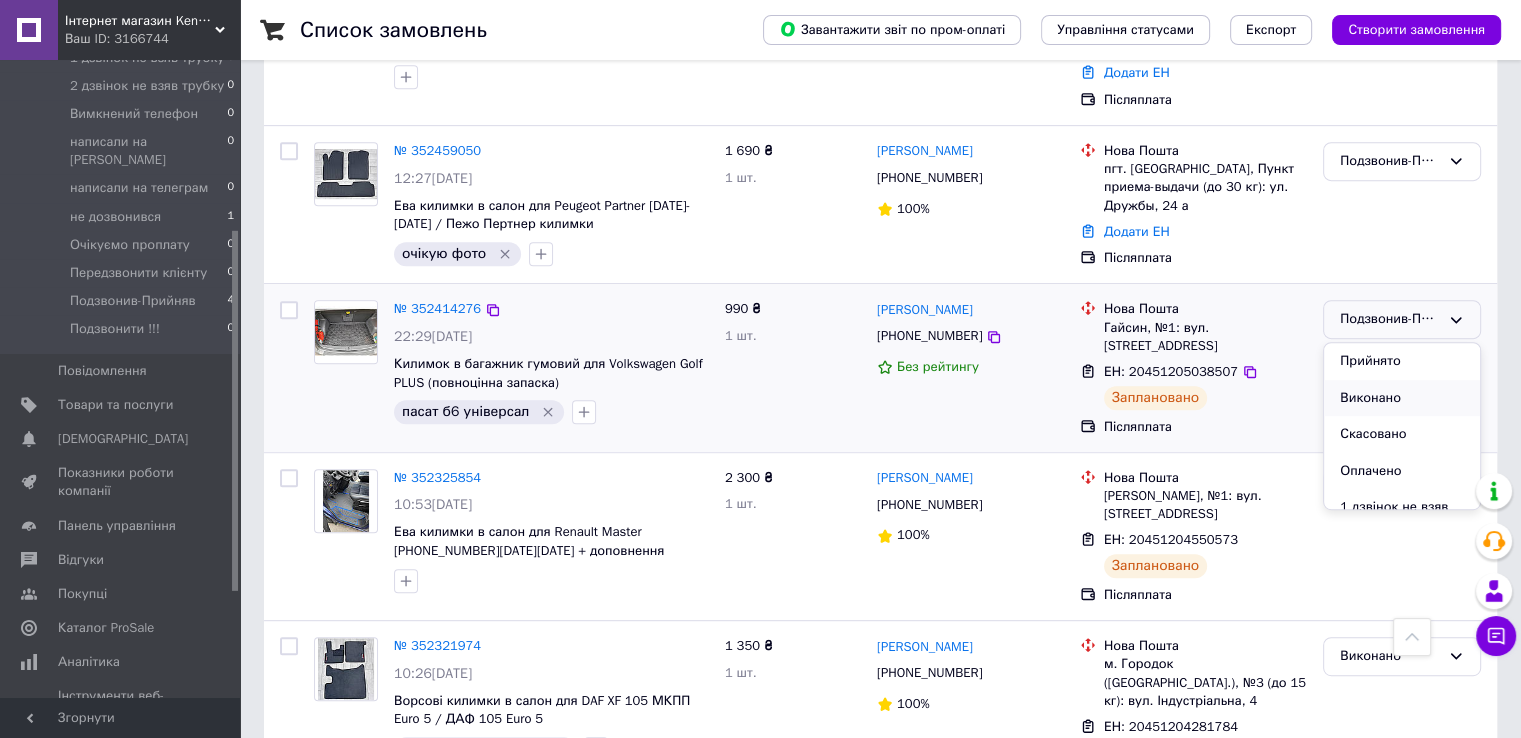 click on "Виконано" at bounding box center (1402, 398) 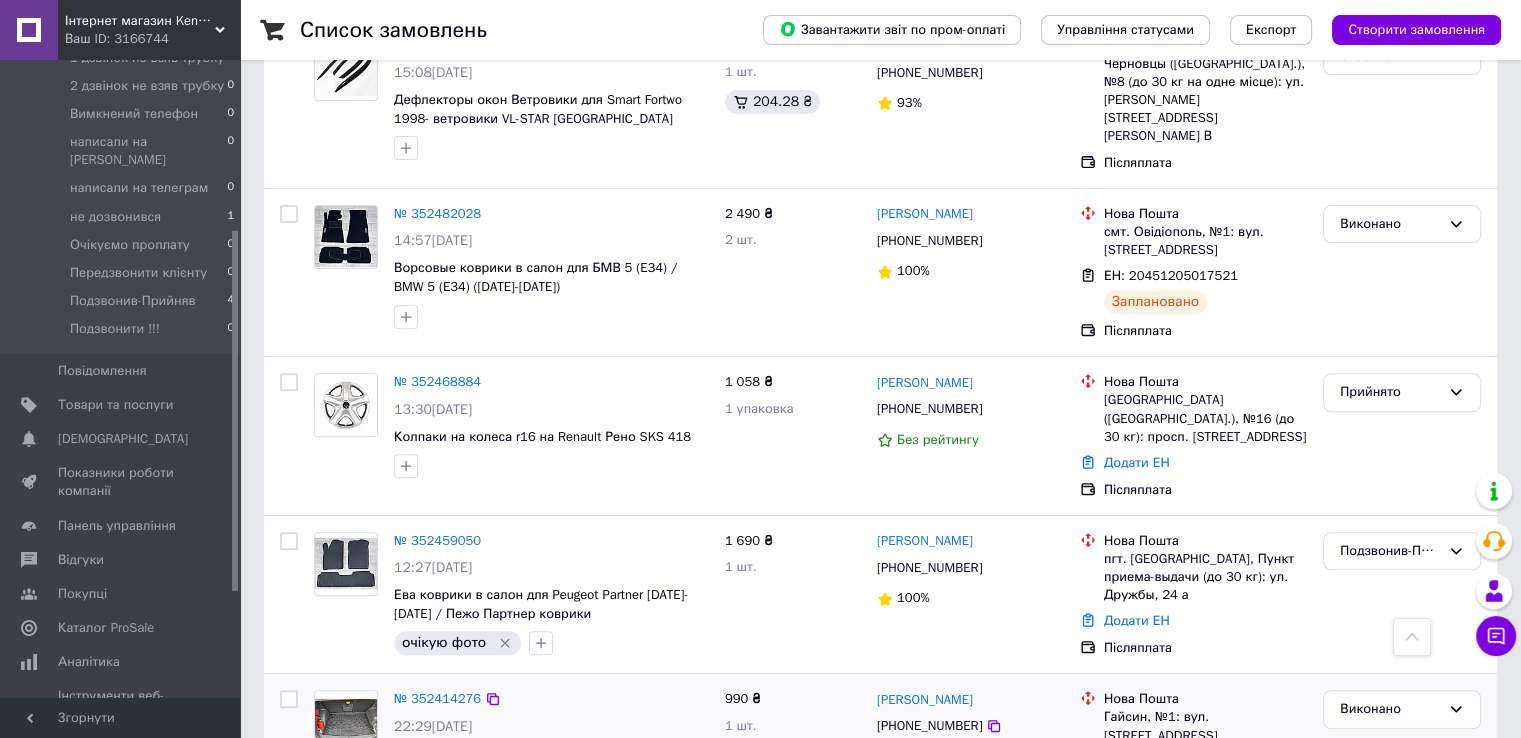 scroll, scrollTop: 556, scrollLeft: 0, axis: vertical 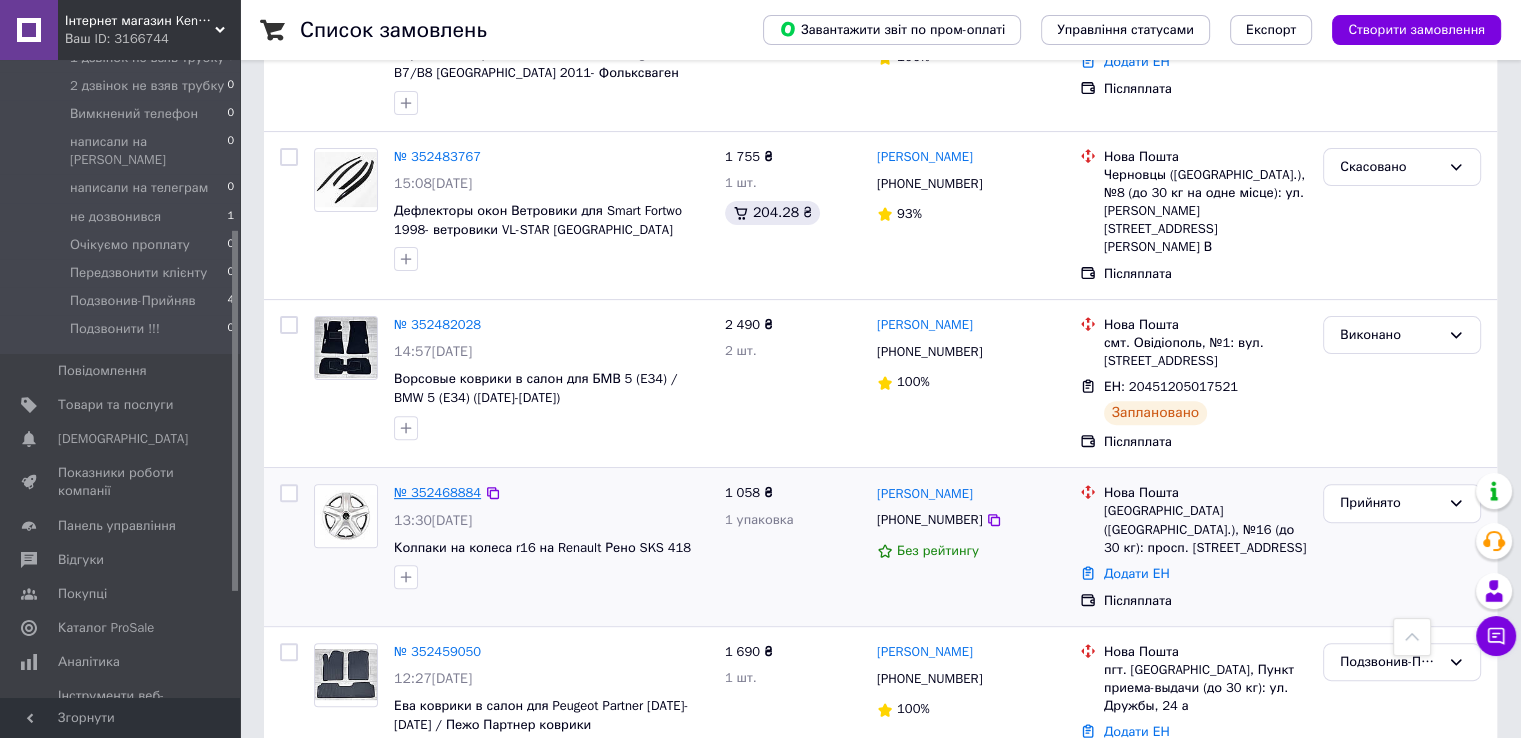 click on "№ 352468884" at bounding box center (437, 492) 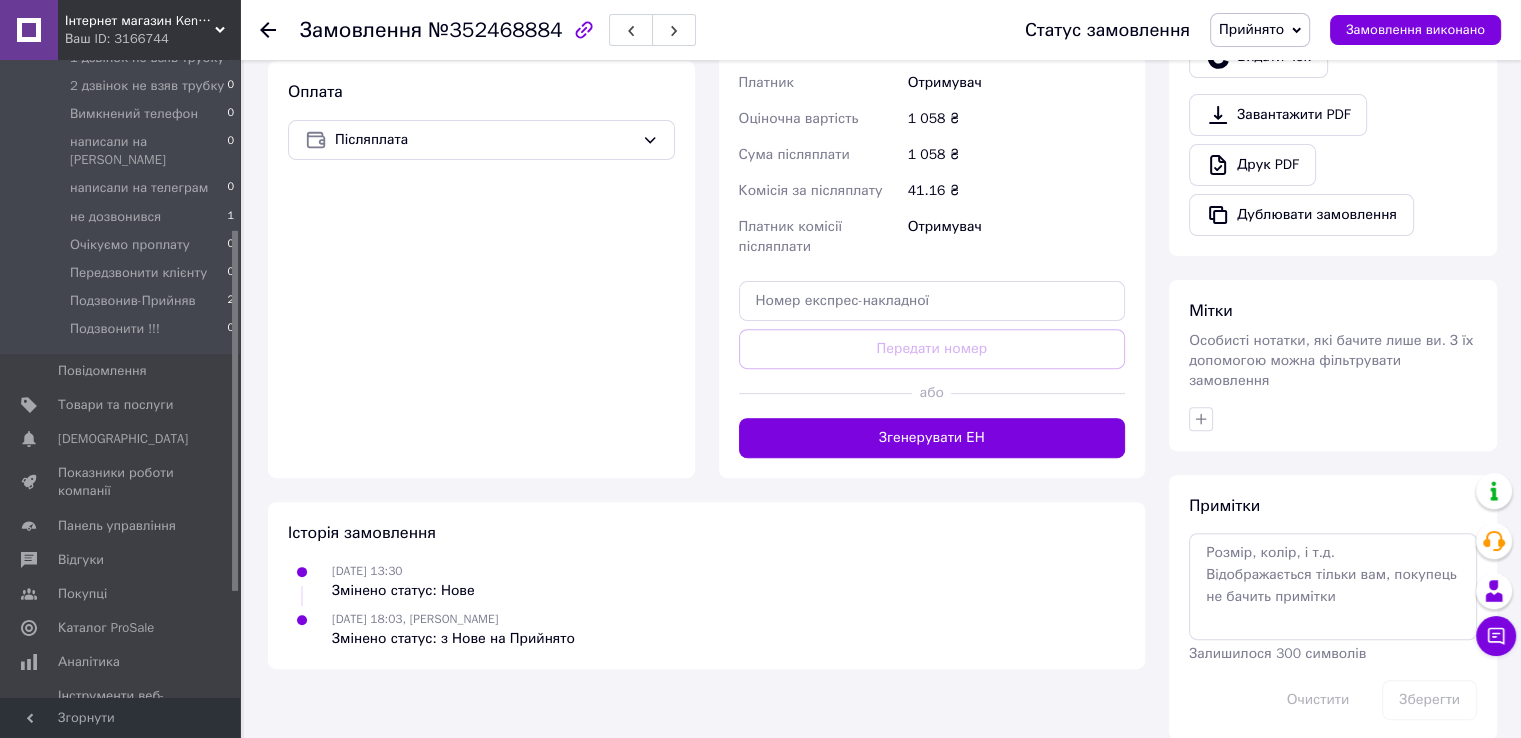 scroll, scrollTop: 632, scrollLeft: 0, axis: vertical 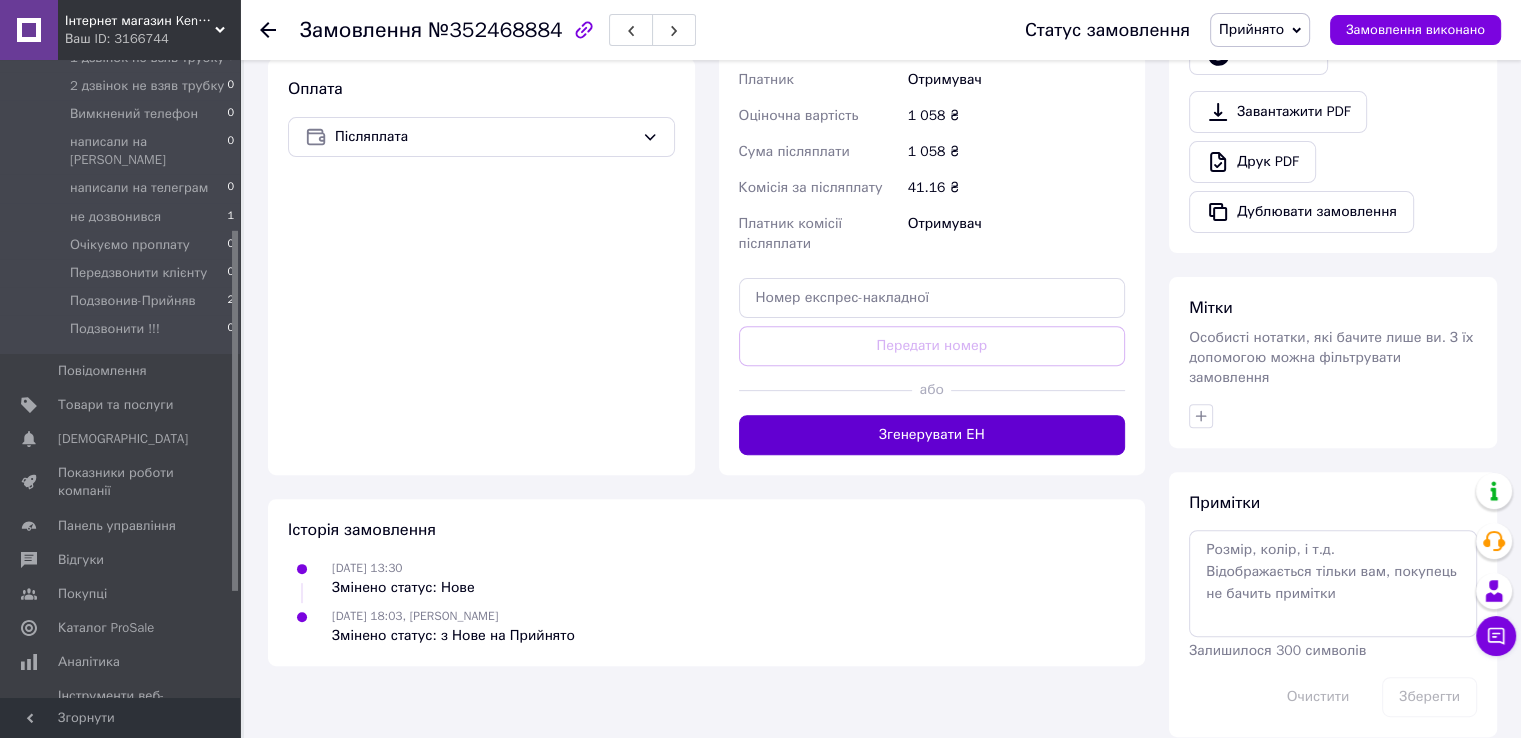 click on "Згенерувати ЕН" at bounding box center (932, 435) 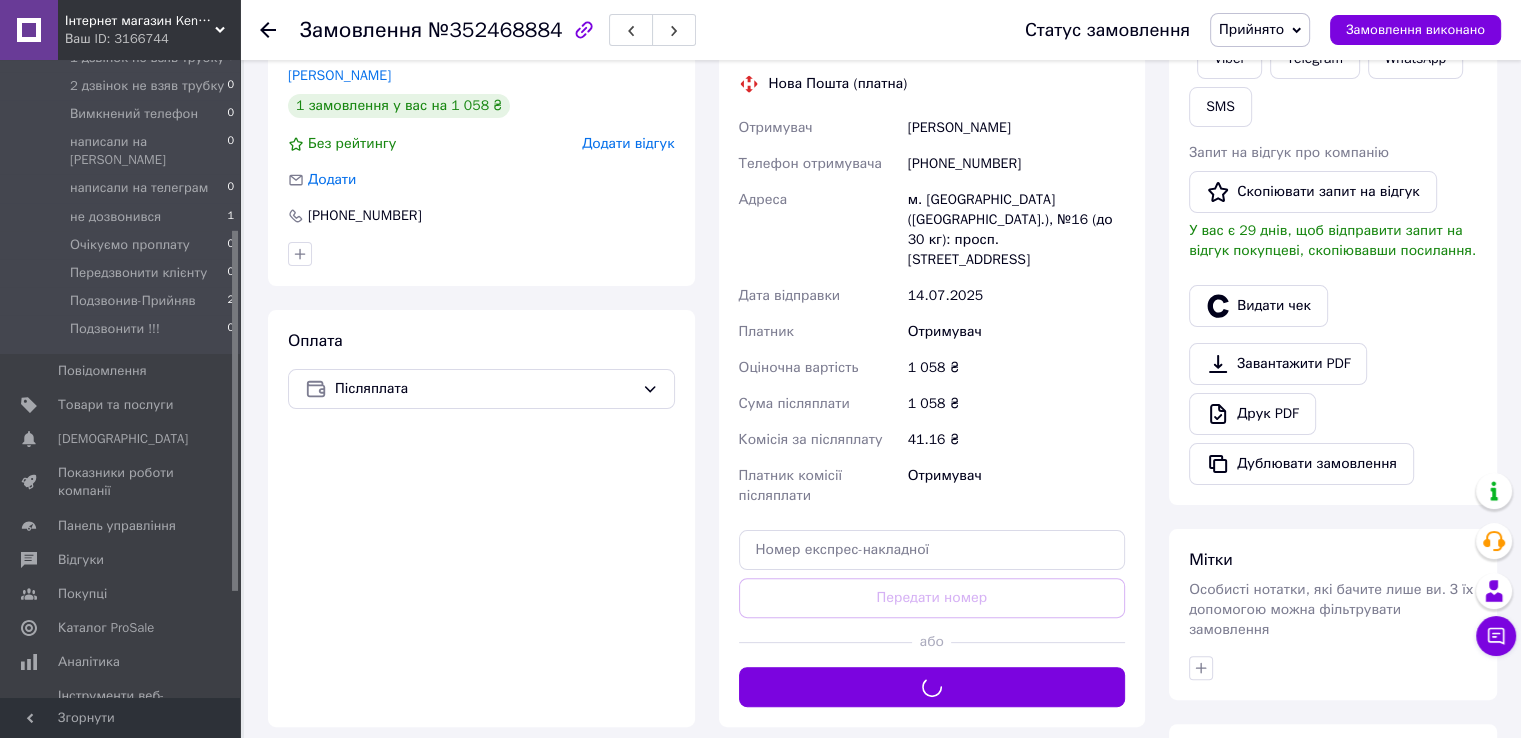 scroll, scrollTop: 232, scrollLeft: 0, axis: vertical 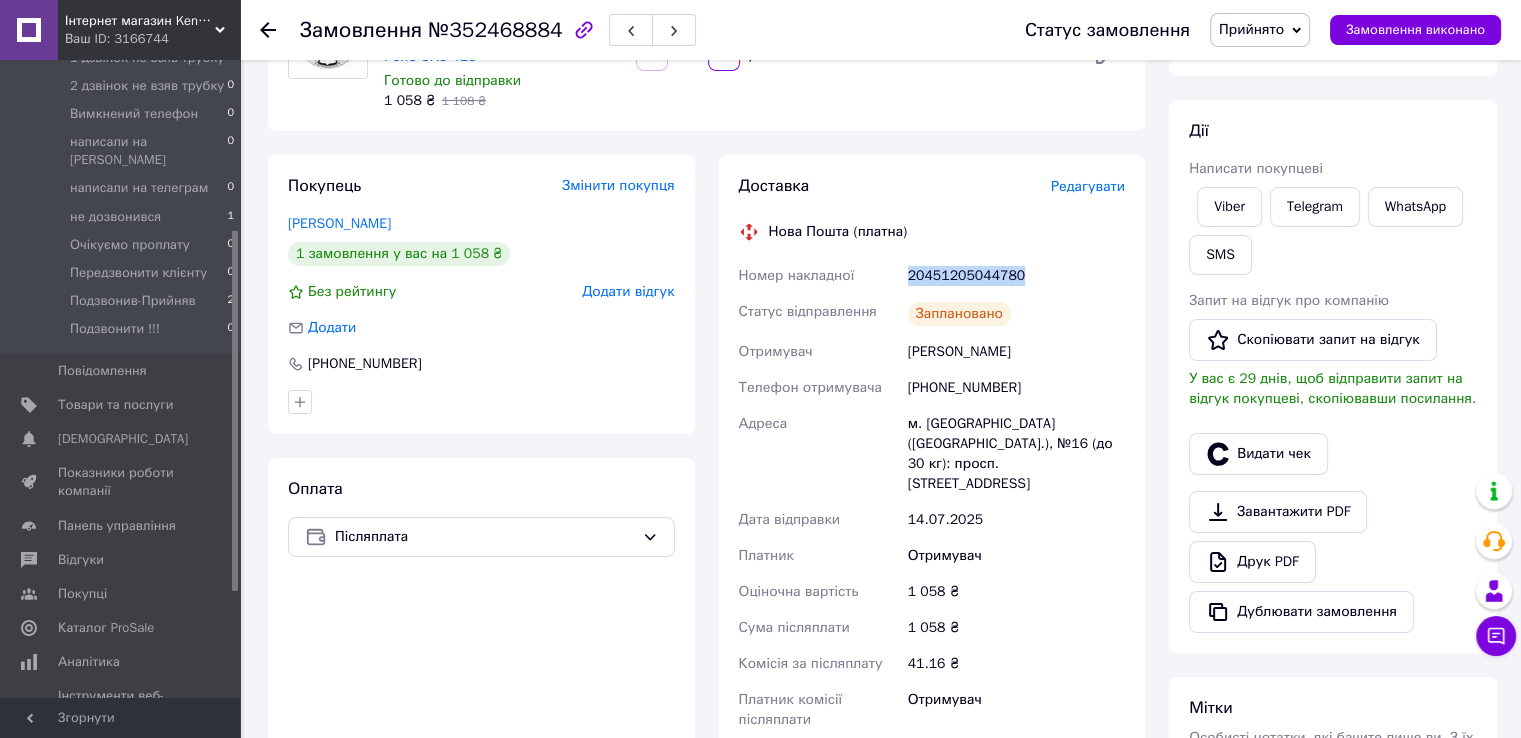 drag, startPoint x: 1018, startPoint y: 276, endPoint x: 904, endPoint y: 273, distance: 114.03947 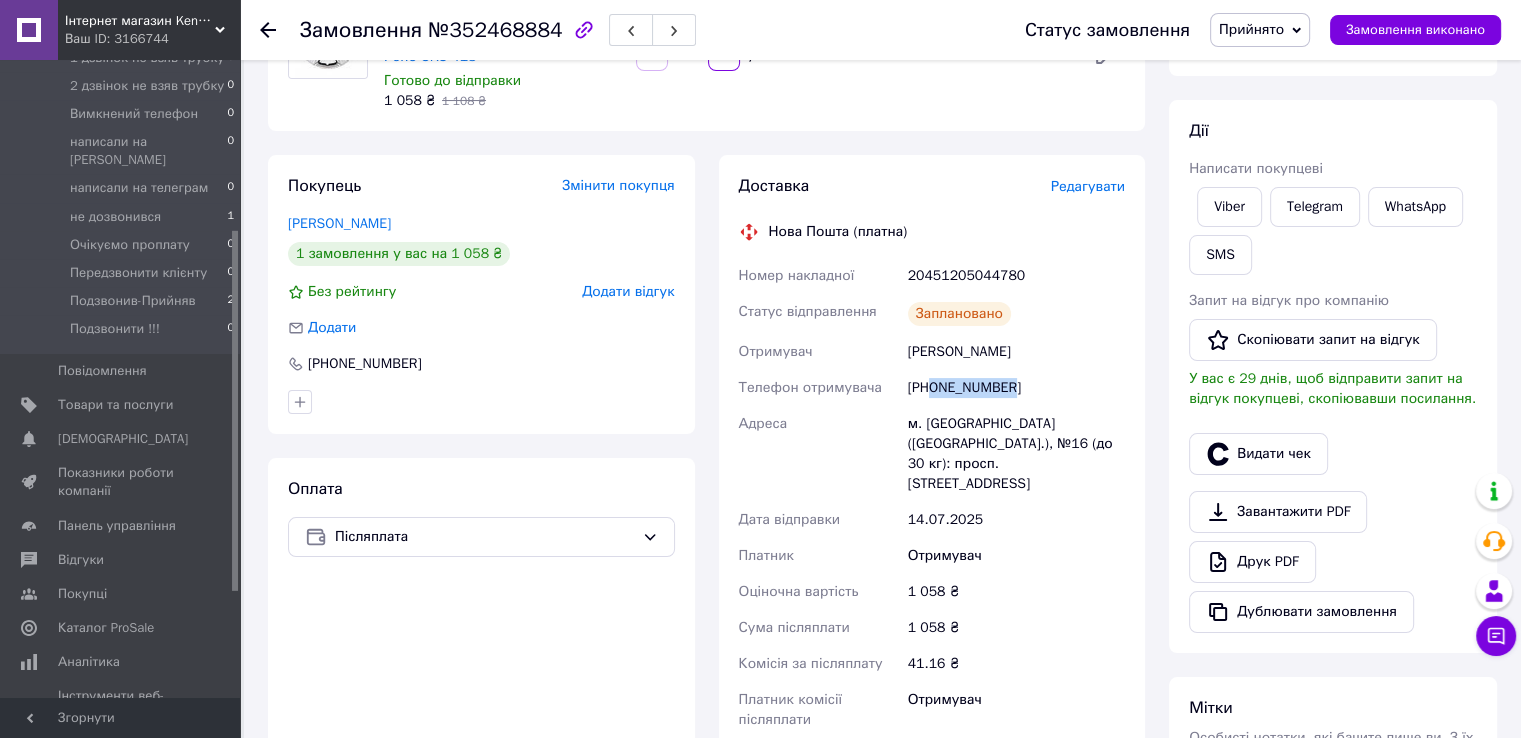 drag, startPoint x: 1004, startPoint y: 387, endPoint x: 934, endPoint y: 388, distance: 70.00714 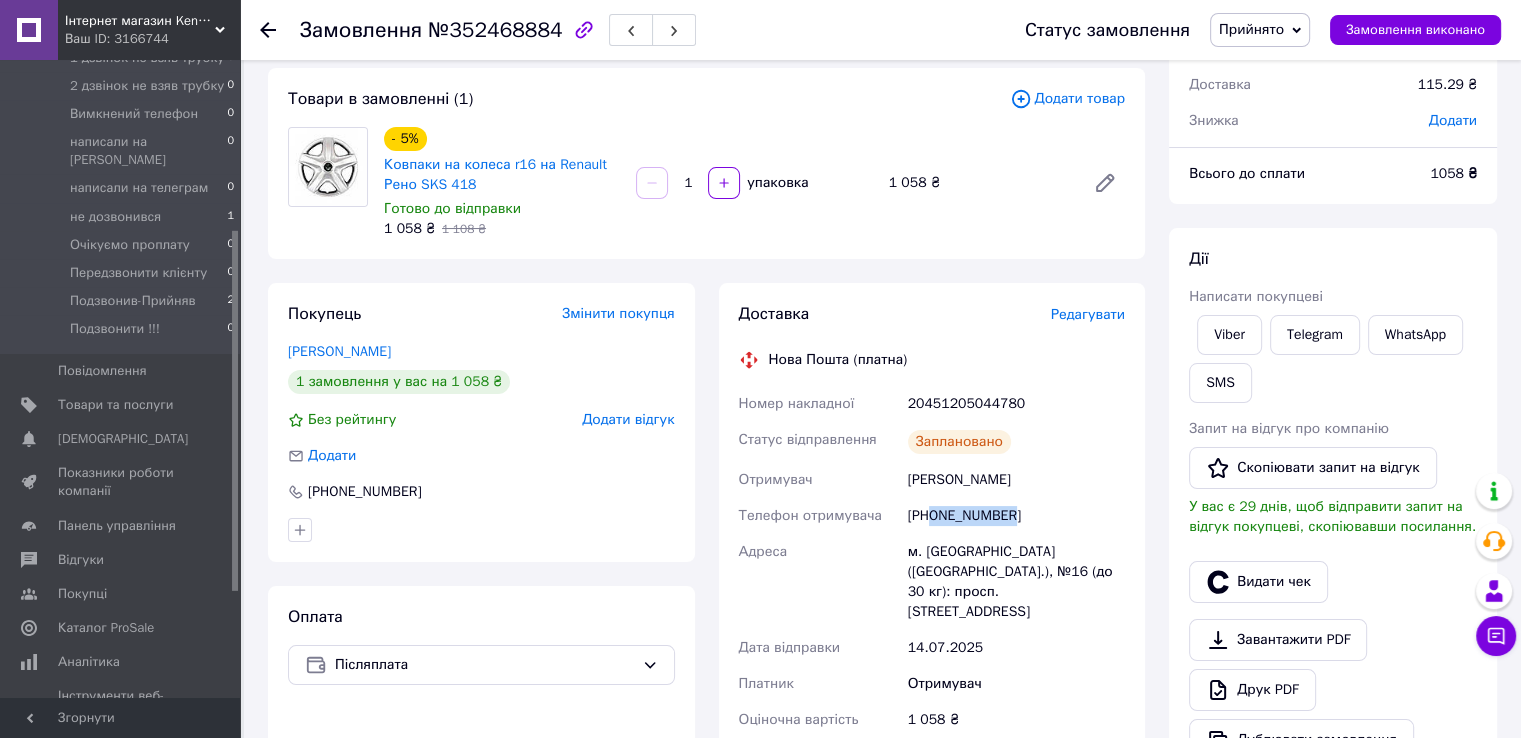scroll, scrollTop: 0, scrollLeft: 0, axis: both 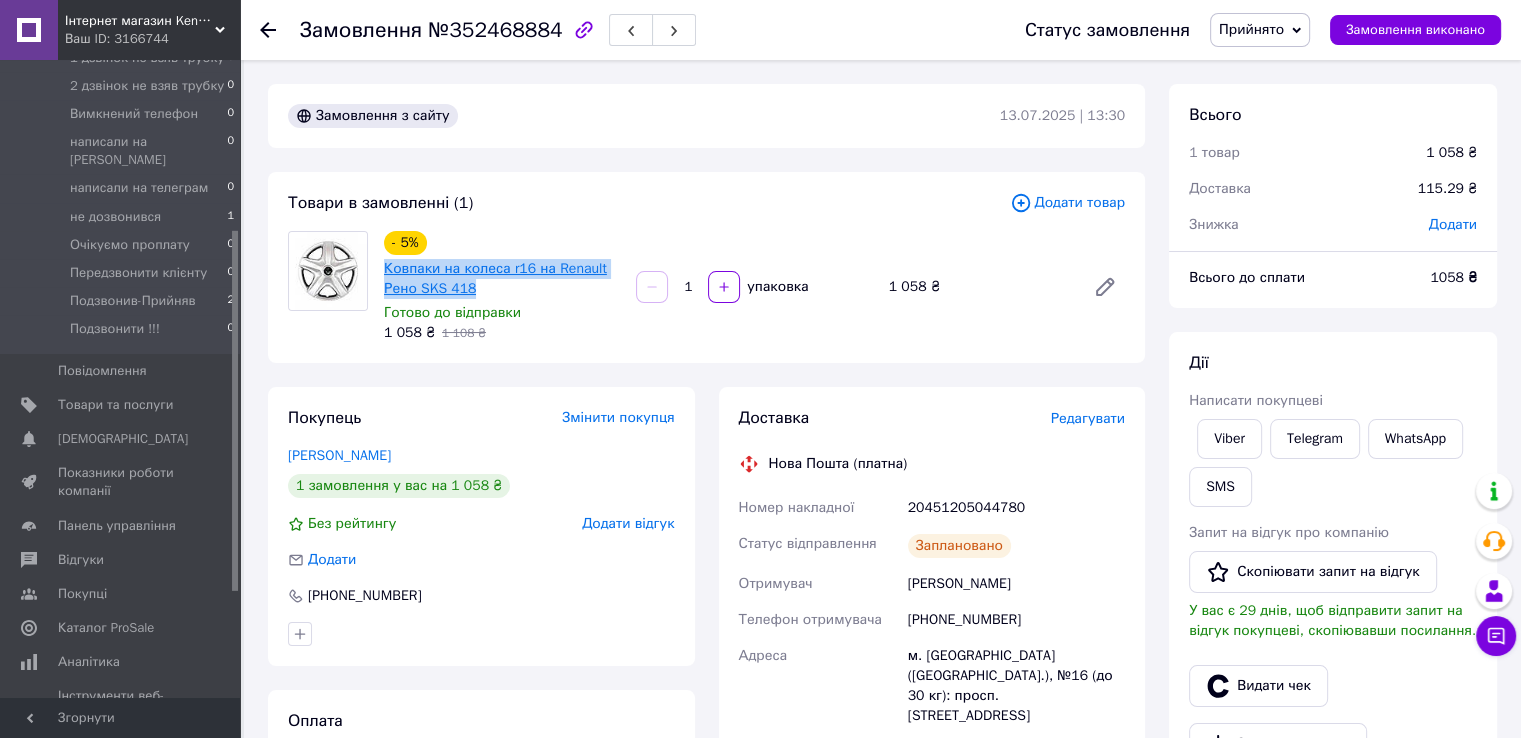 drag, startPoint x: 485, startPoint y: 288, endPoint x: 384, endPoint y: 269, distance: 102.77159 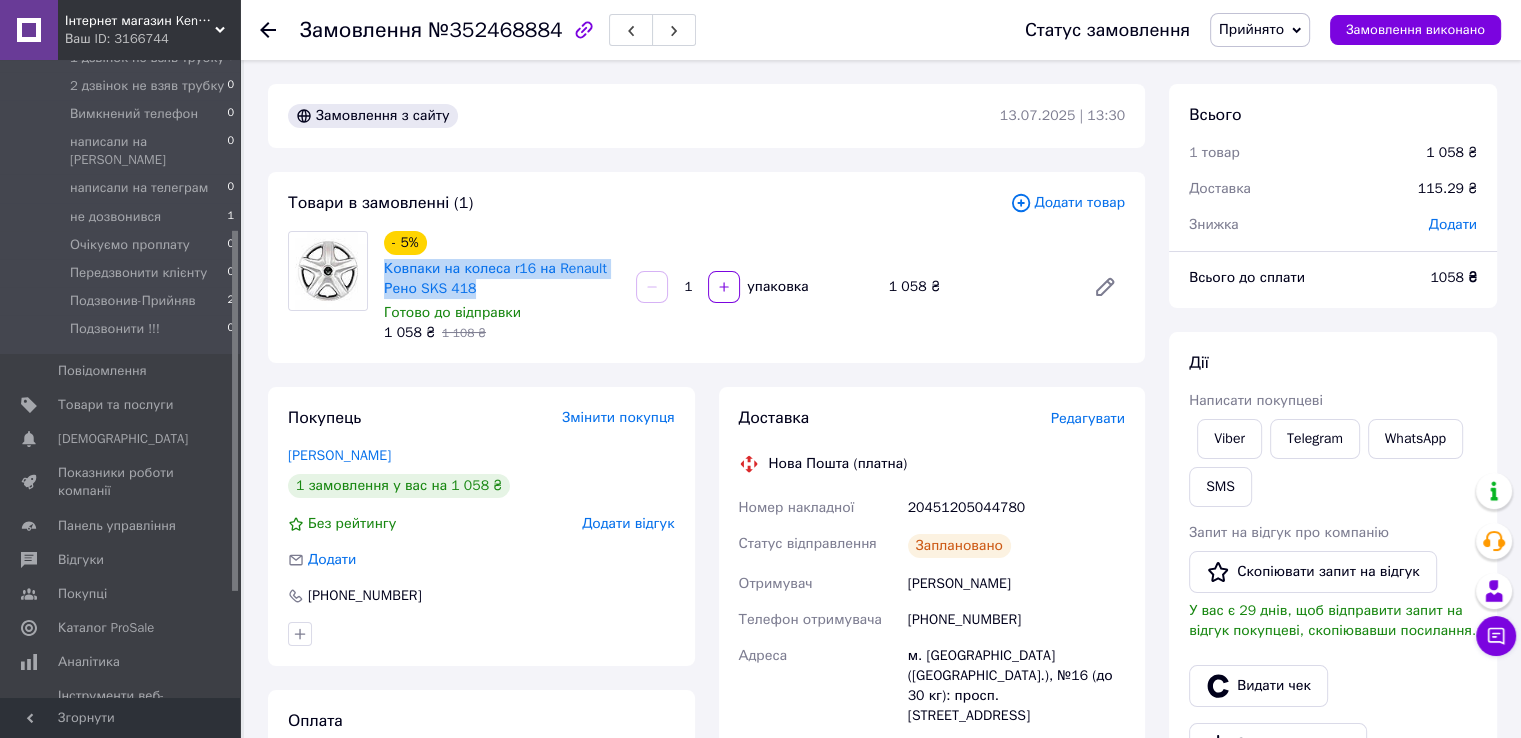 click 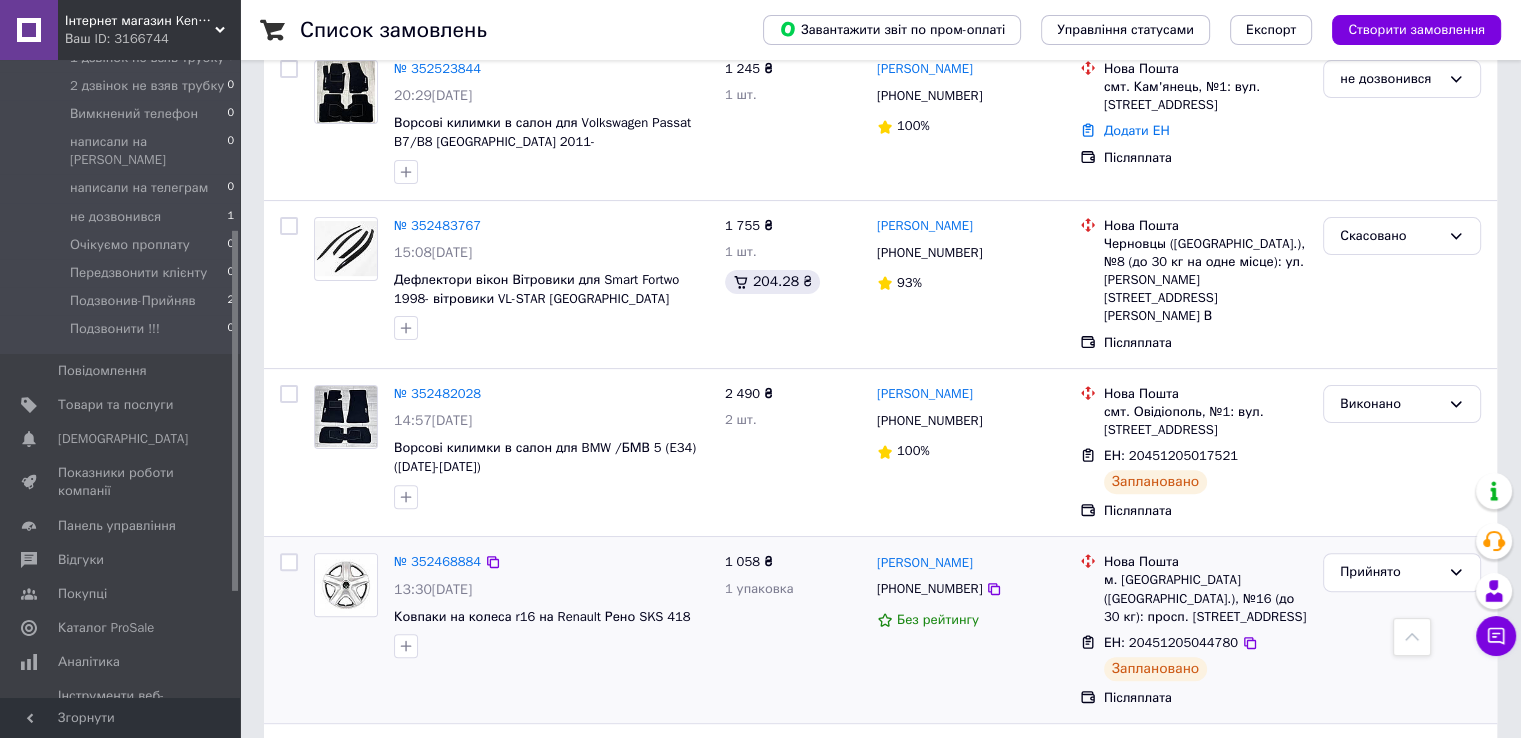 scroll, scrollTop: 600, scrollLeft: 0, axis: vertical 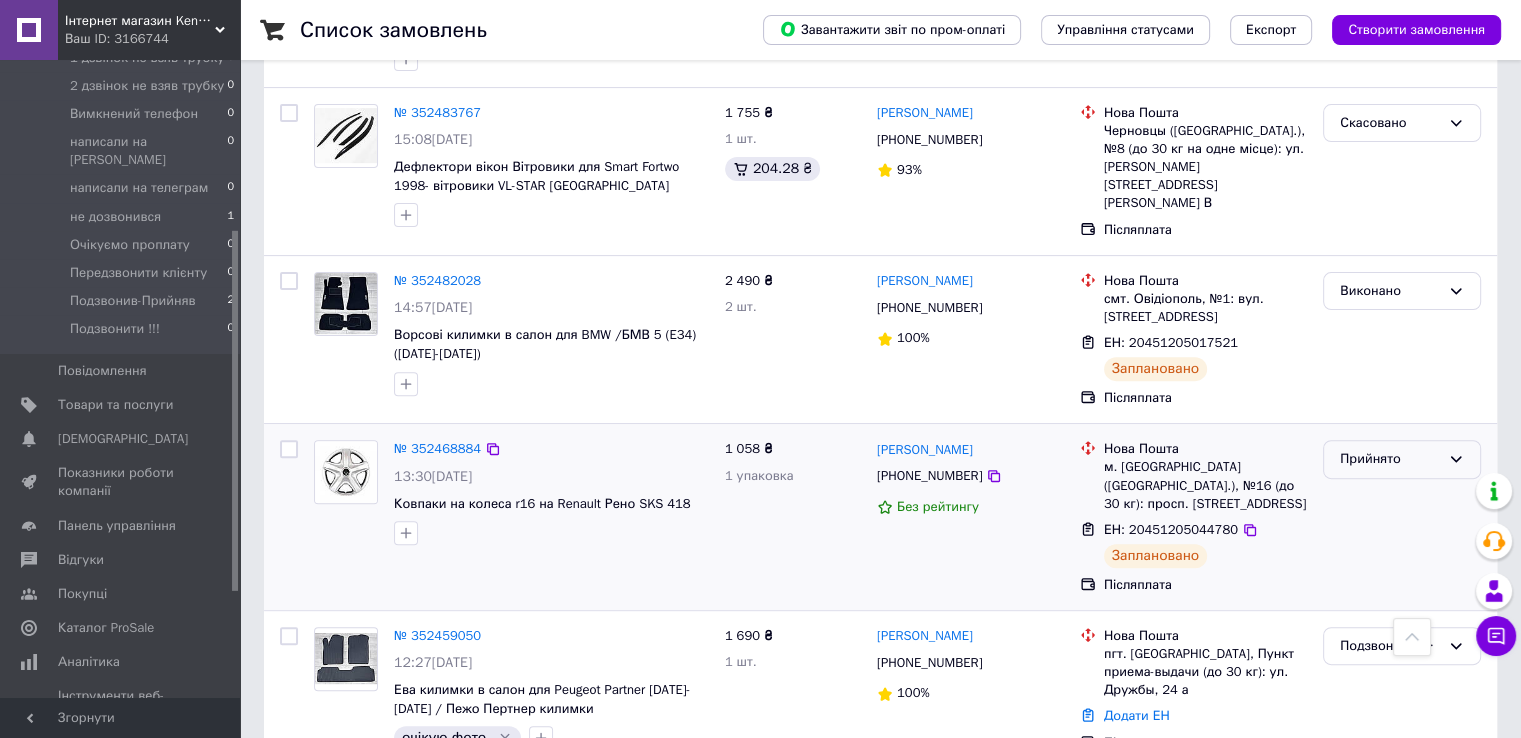 click on "Прийнято" at bounding box center (1390, 459) 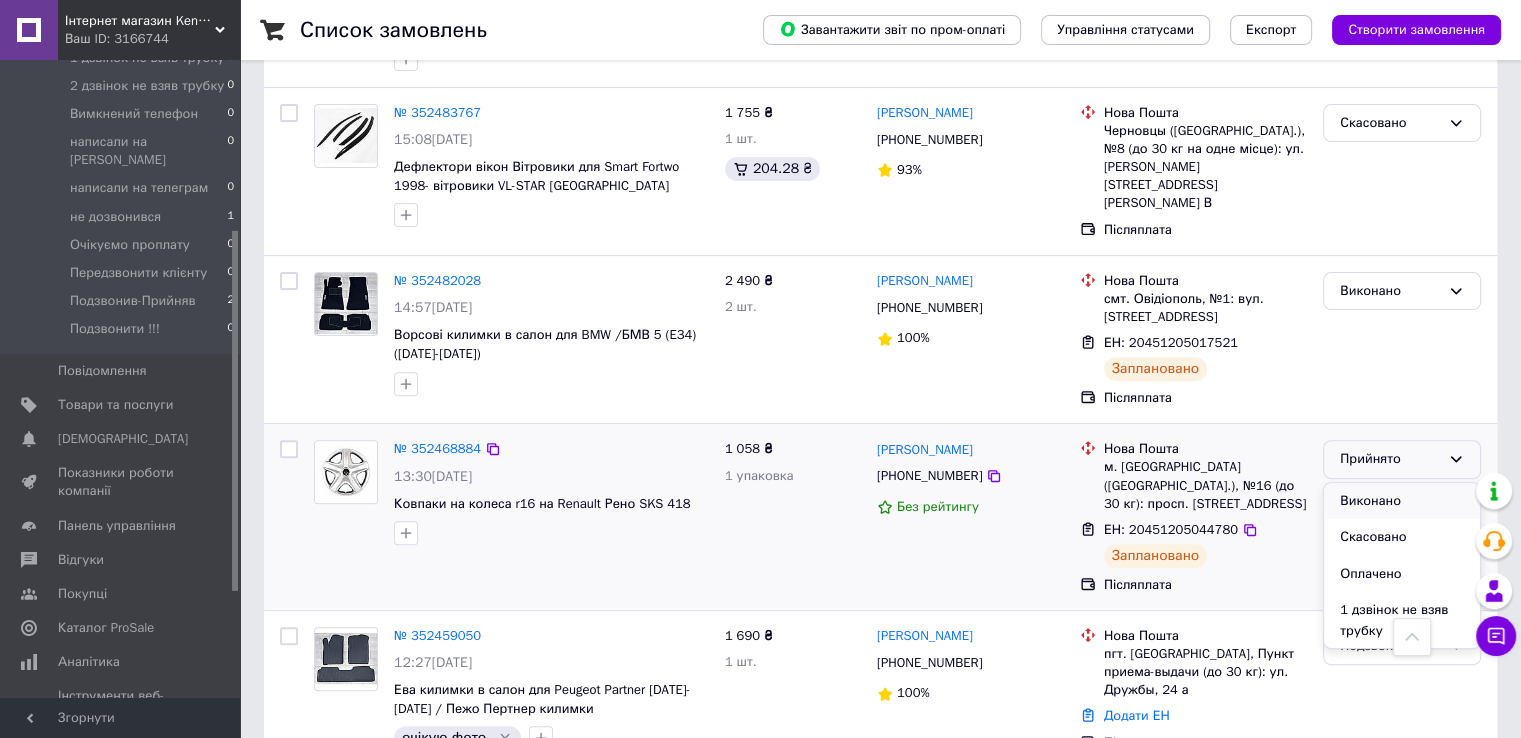 click on "Виконано" at bounding box center [1402, 501] 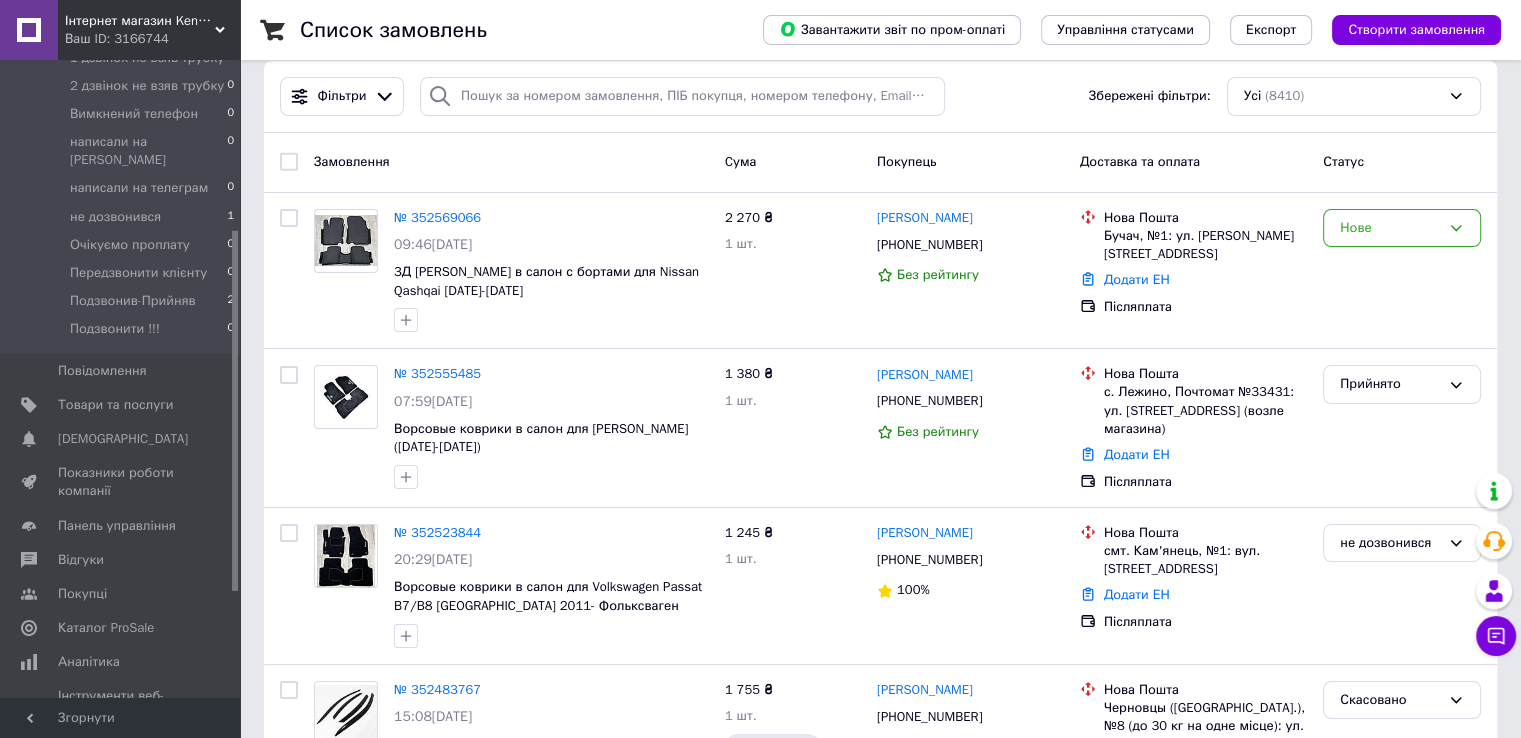 scroll, scrollTop: 0, scrollLeft: 0, axis: both 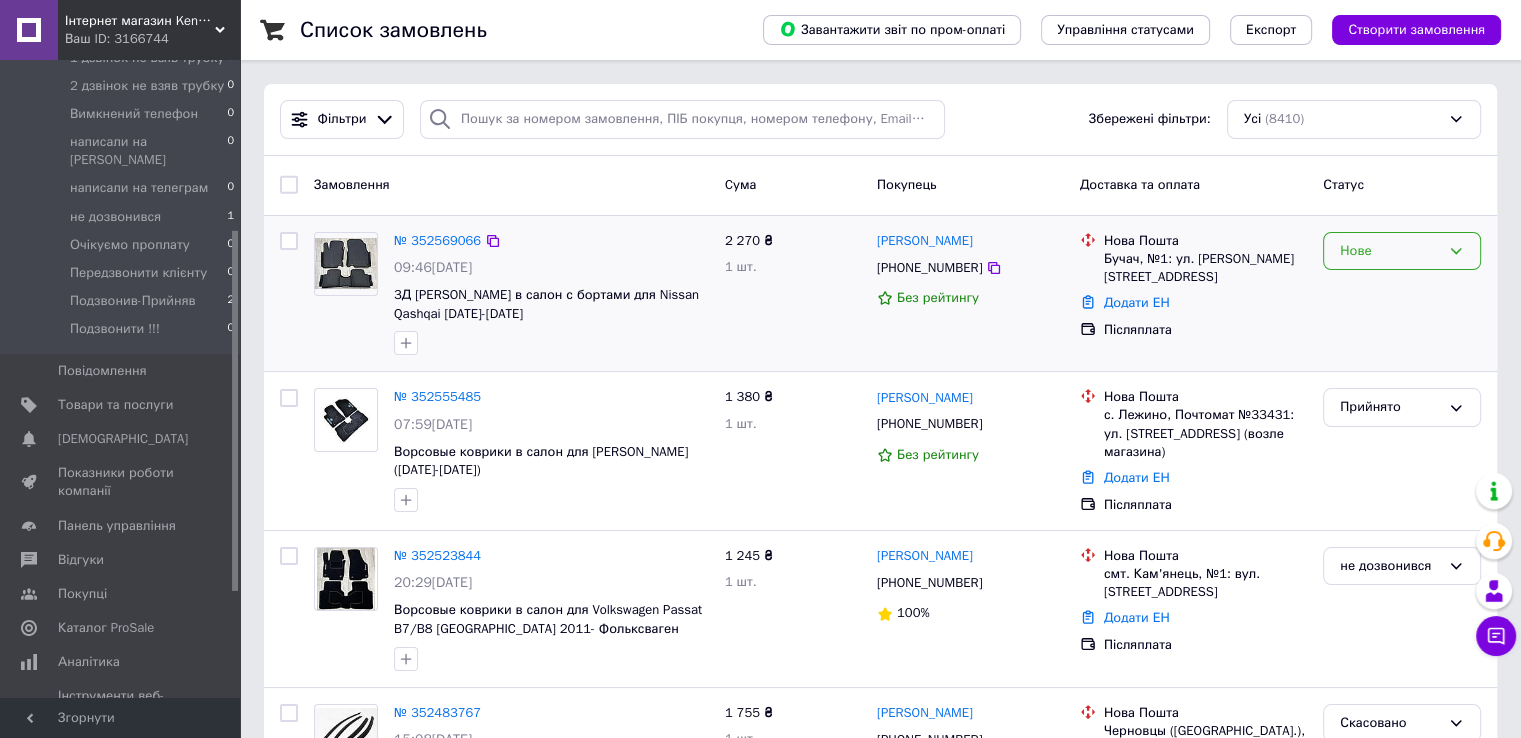 click on "Нове" at bounding box center [1390, 251] 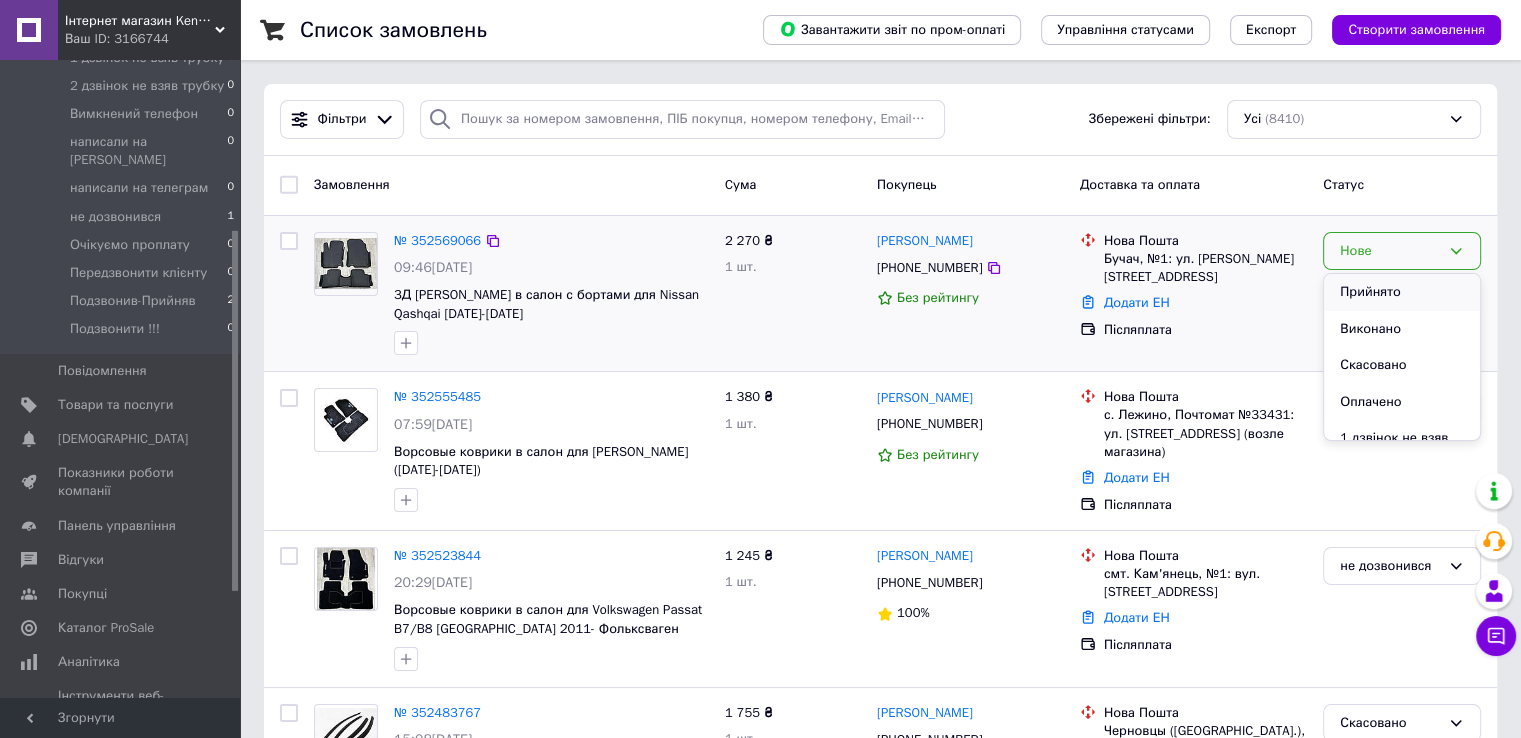click on "Прийнято" at bounding box center [1402, 292] 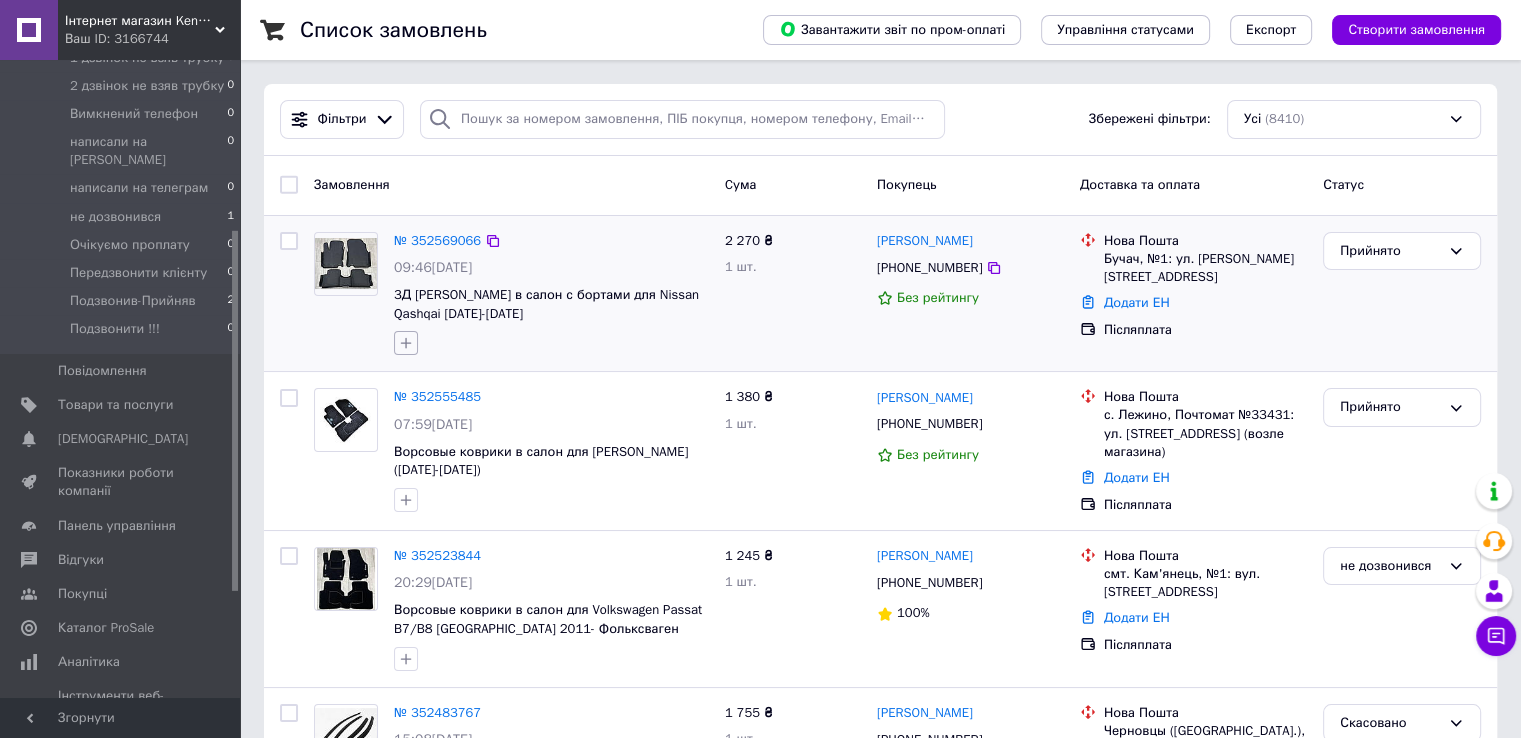 click 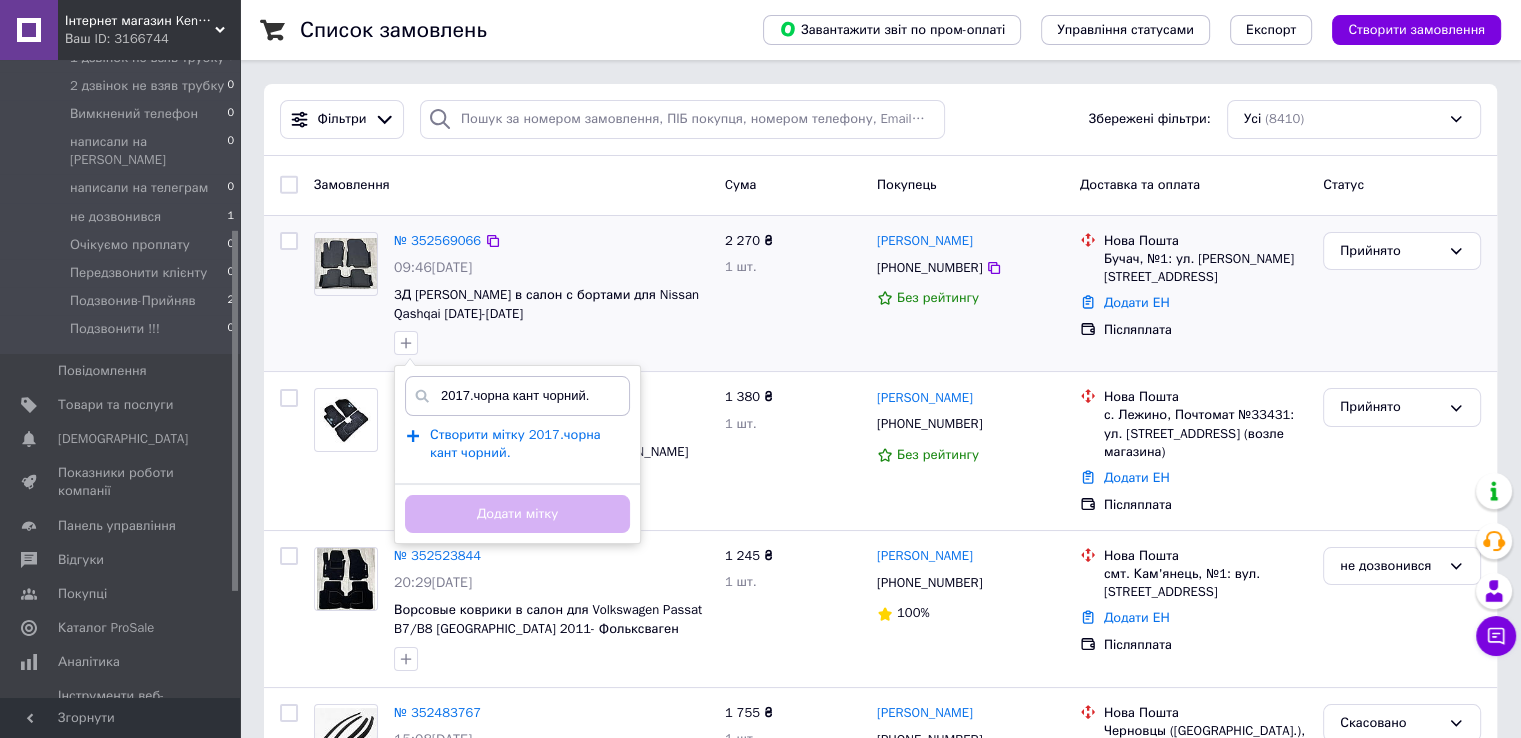 type on "2017.чорна кант чорний." 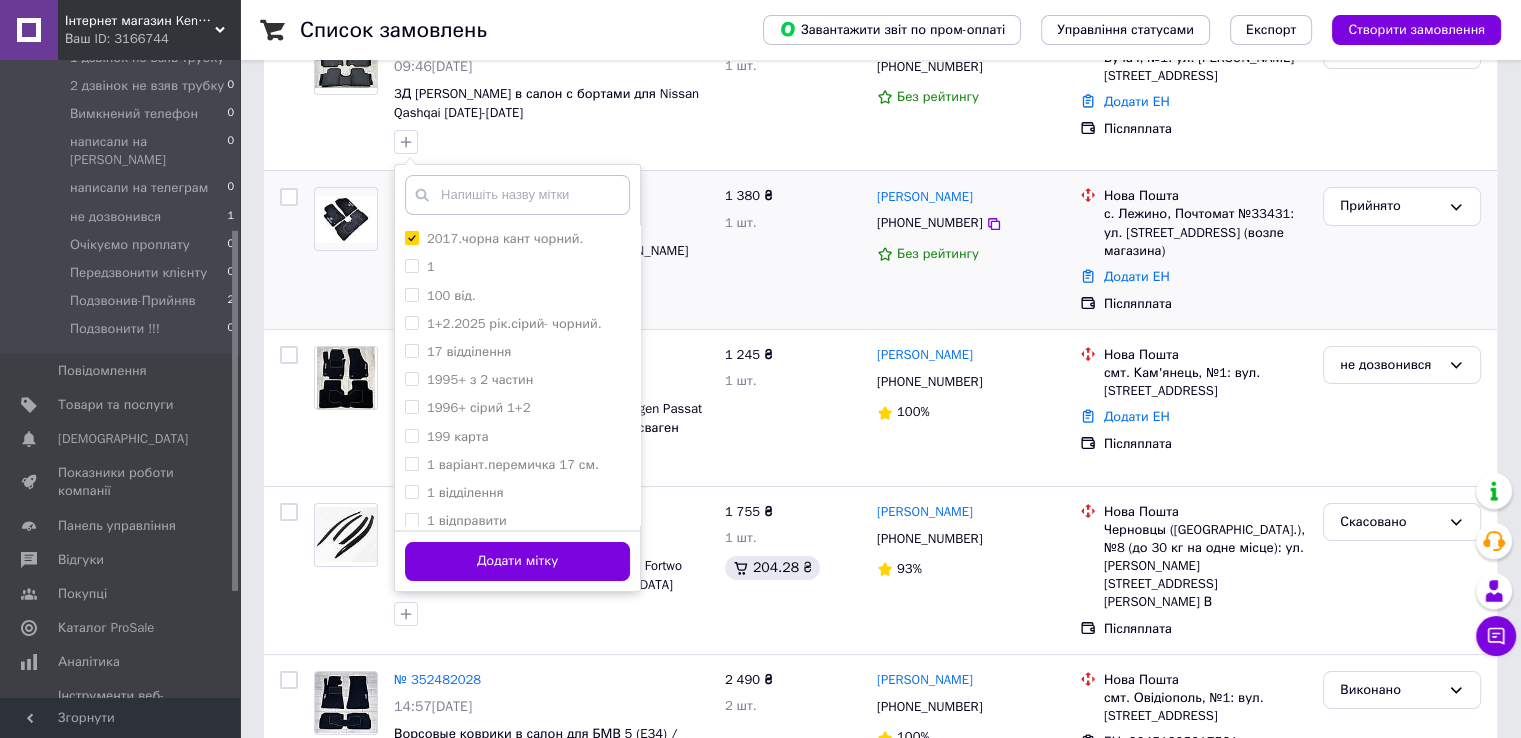 scroll, scrollTop: 300, scrollLeft: 0, axis: vertical 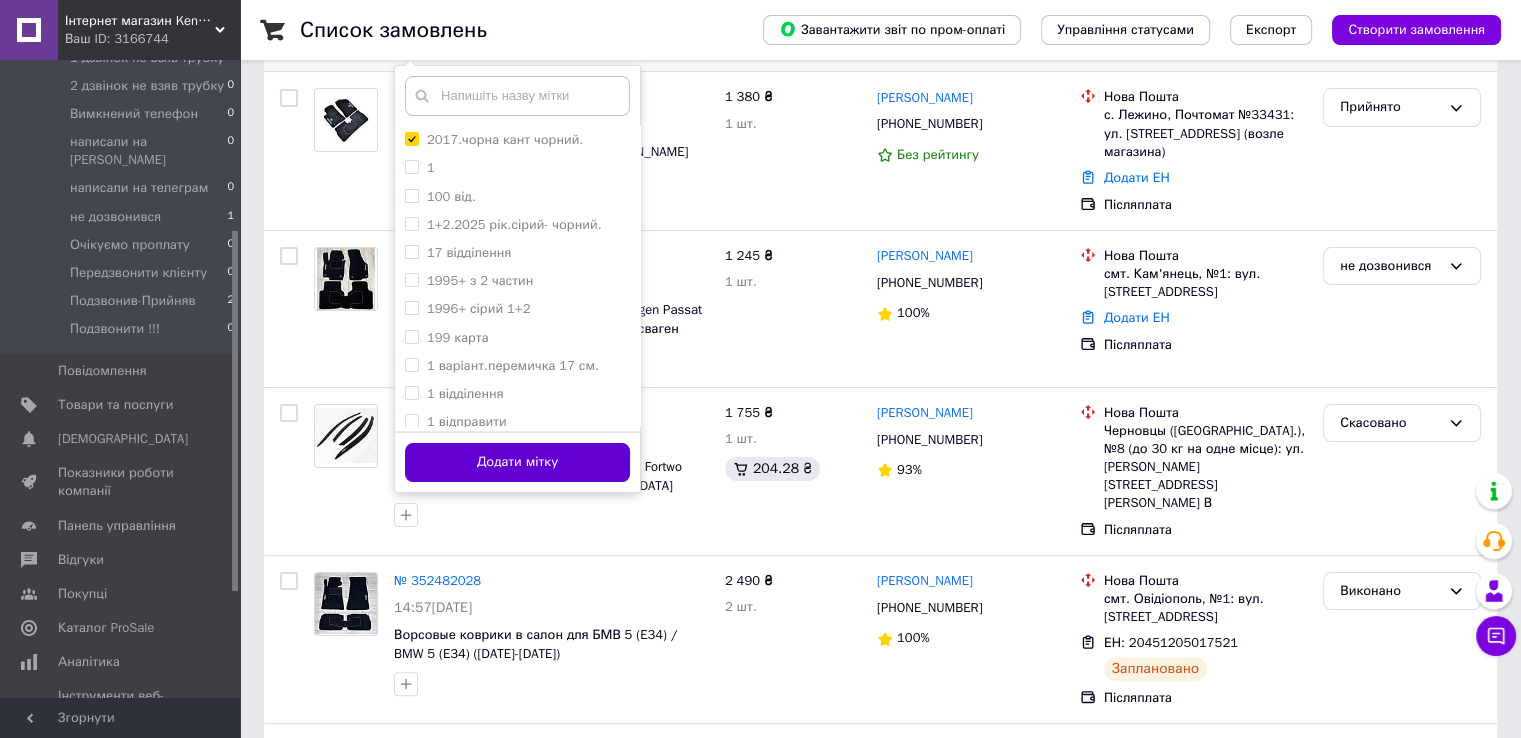 click on "Додати мітку" at bounding box center (517, 462) 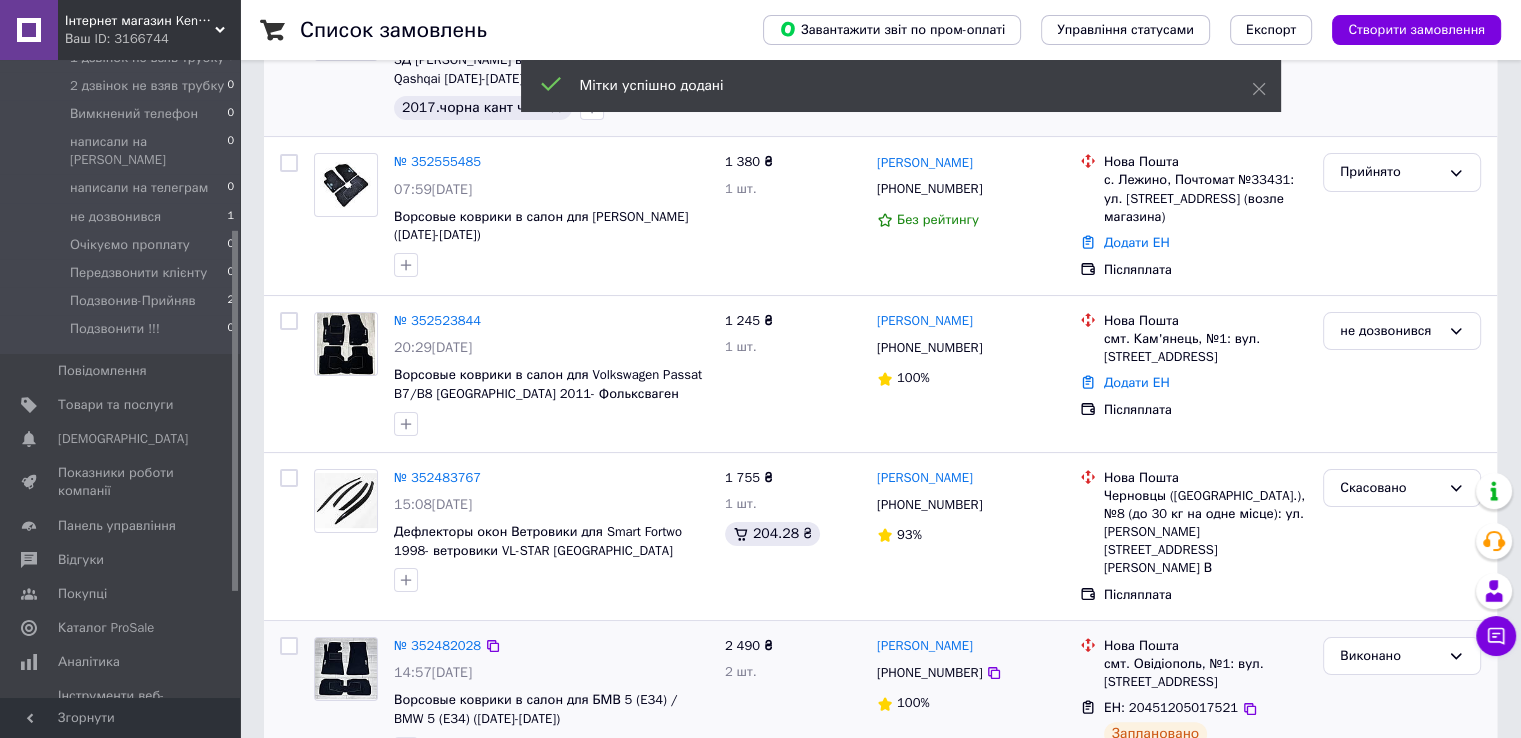 scroll, scrollTop: 0, scrollLeft: 0, axis: both 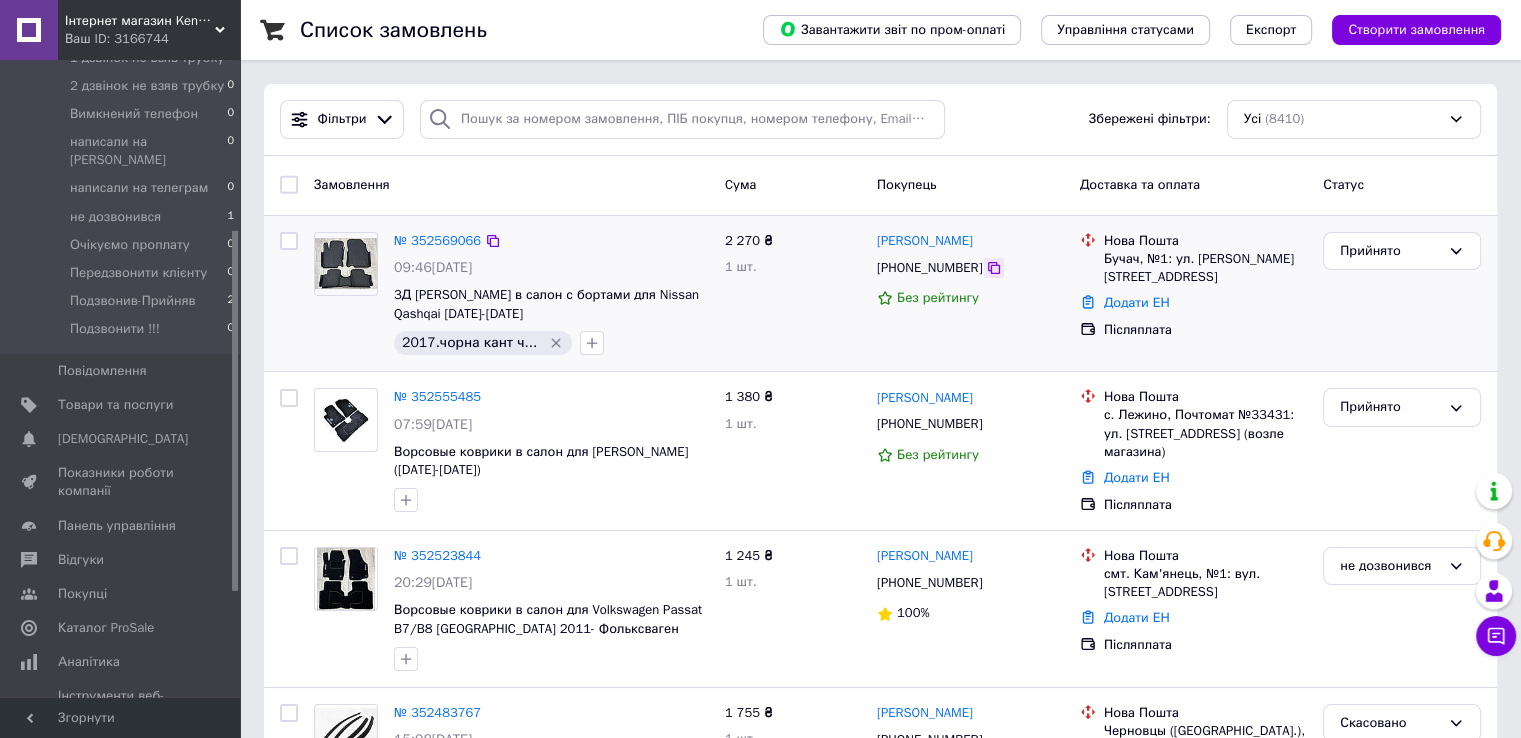 click 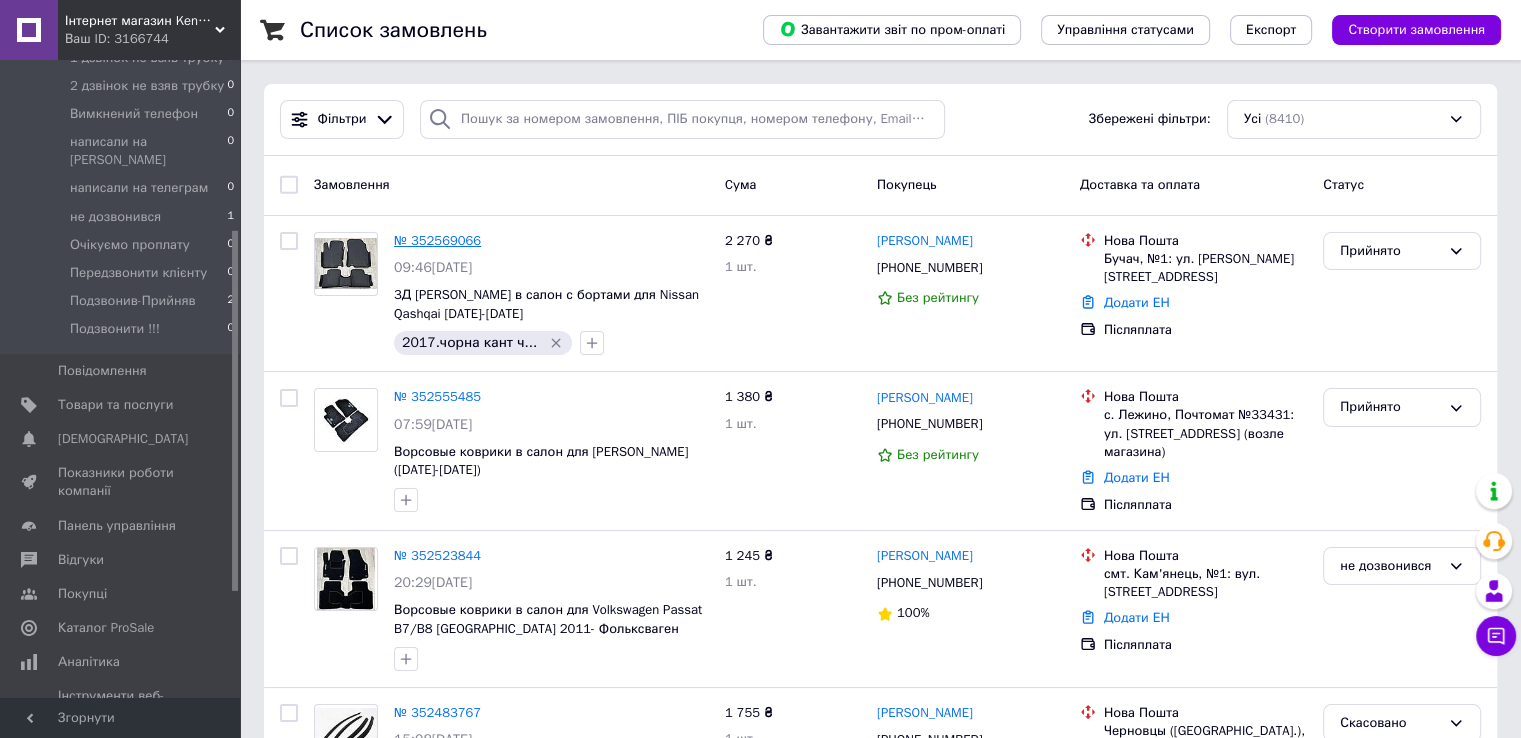 click on "№ 352569066" at bounding box center [437, 240] 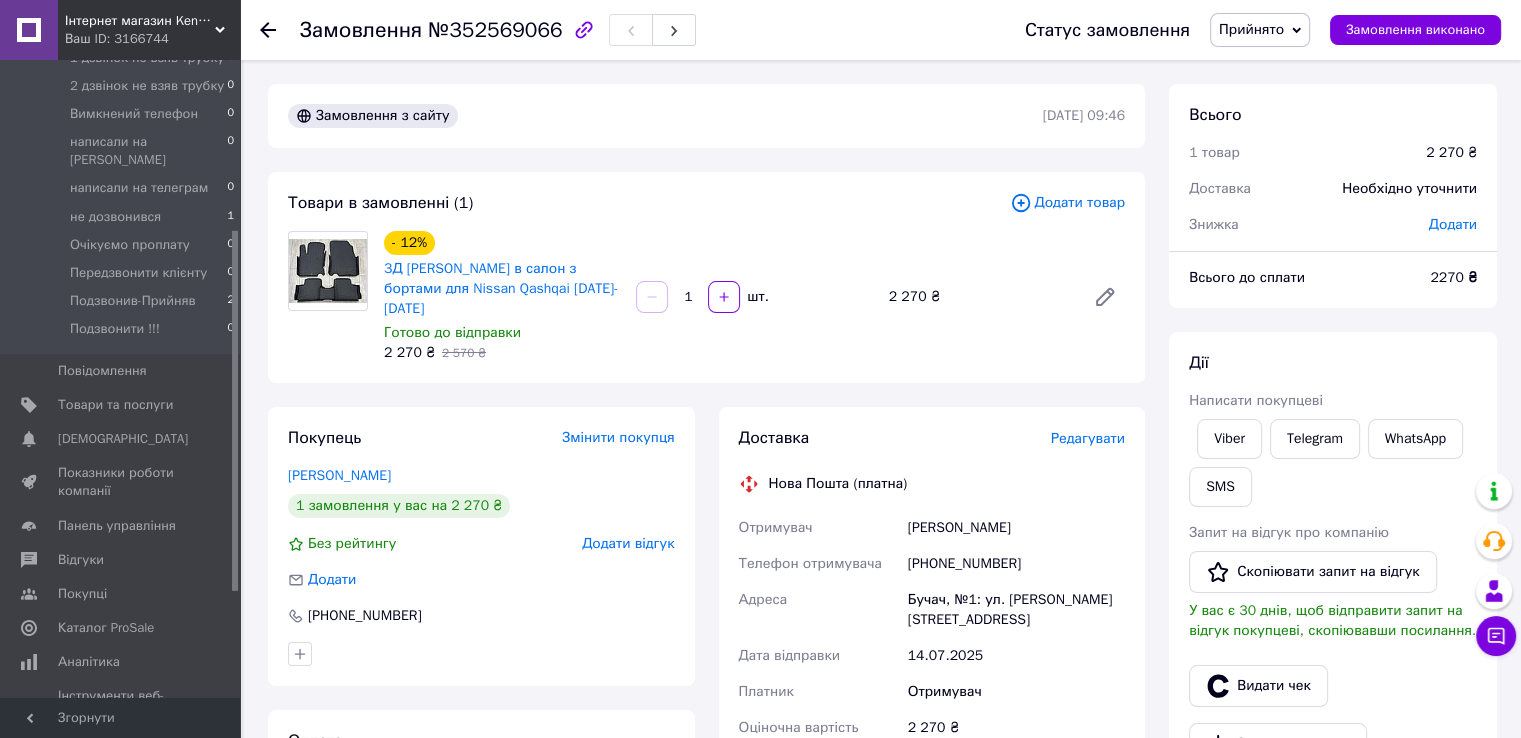 scroll, scrollTop: 400, scrollLeft: 0, axis: vertical 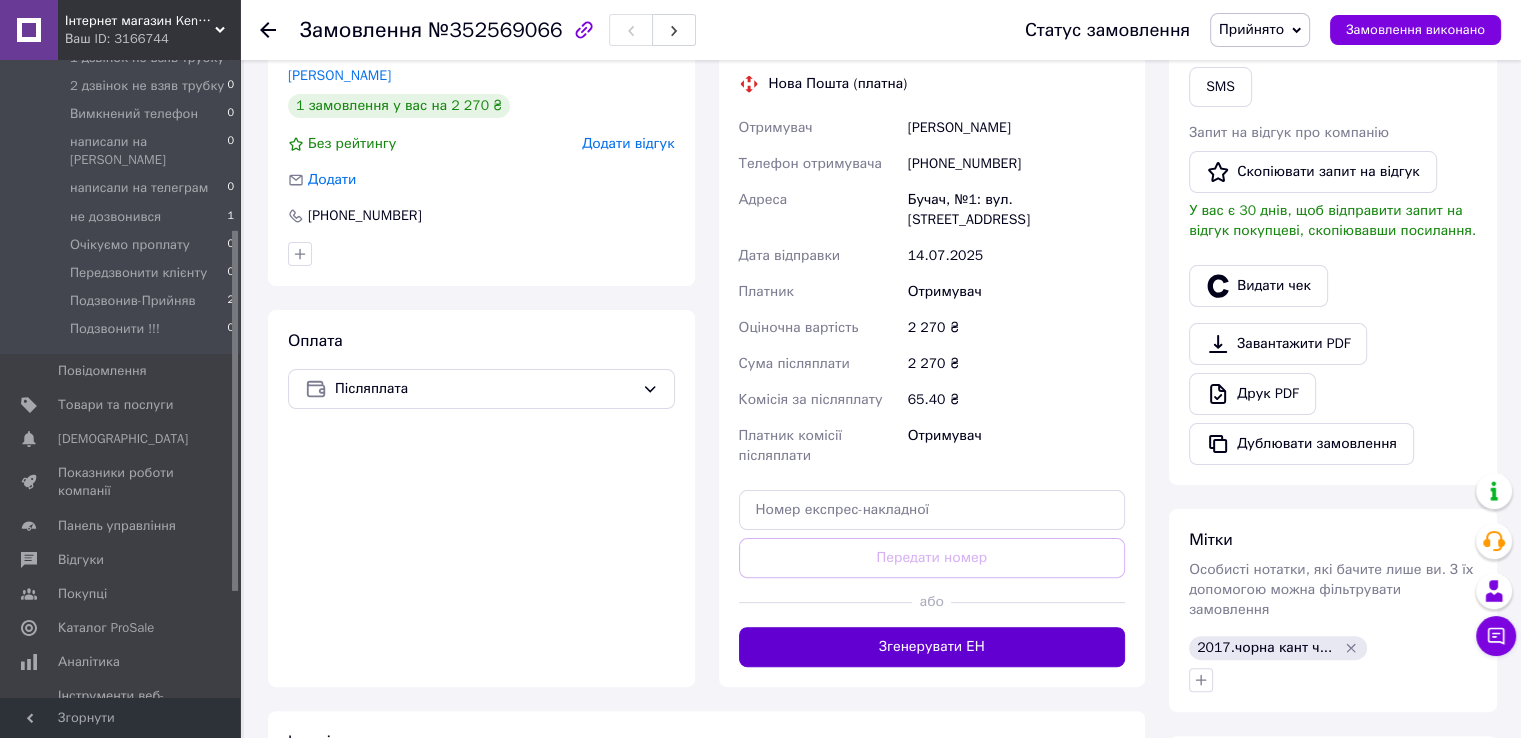 click on "Згенерувати ЕН" at bounding box center (932, 647) 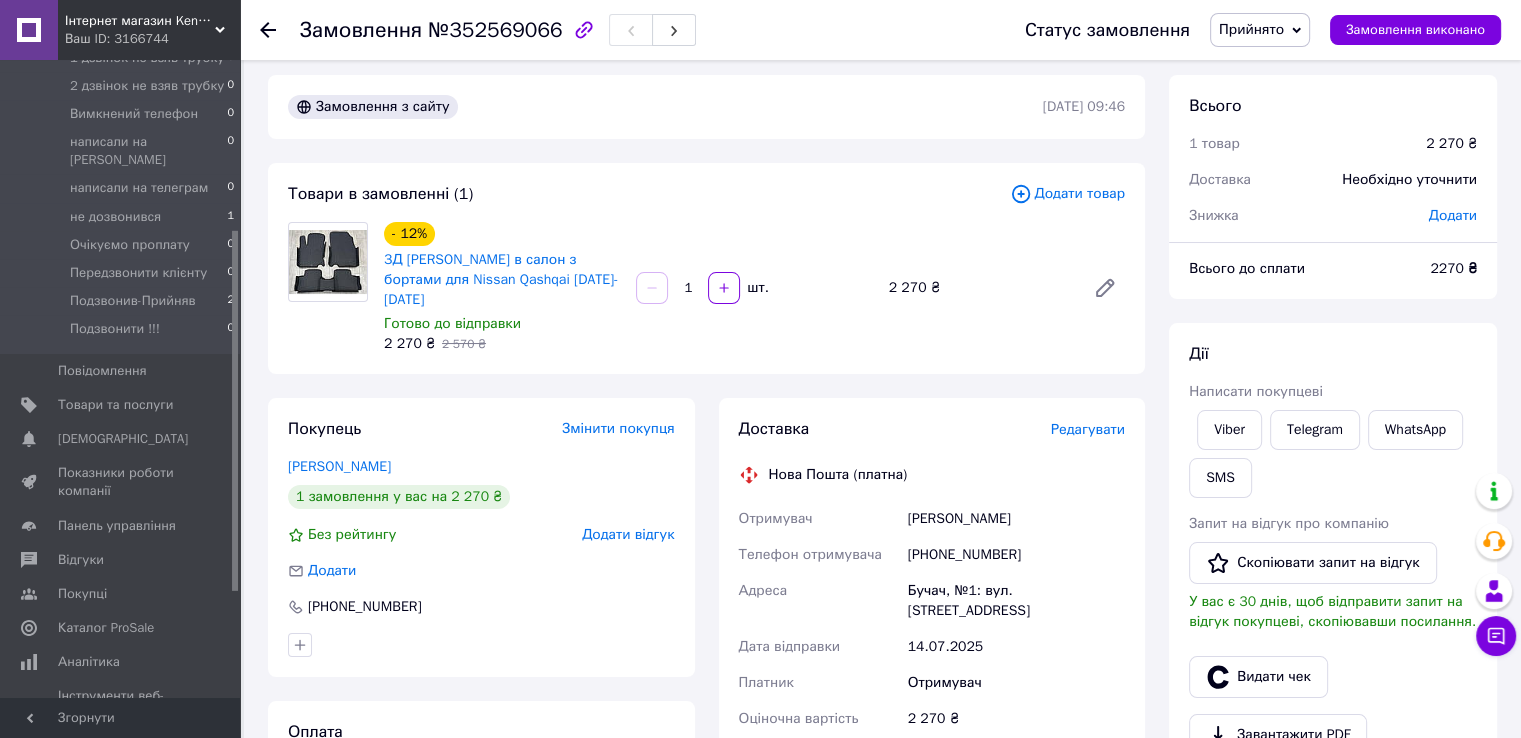 scroll, scrollTop: 0, scrollLeft: 0, axis: both 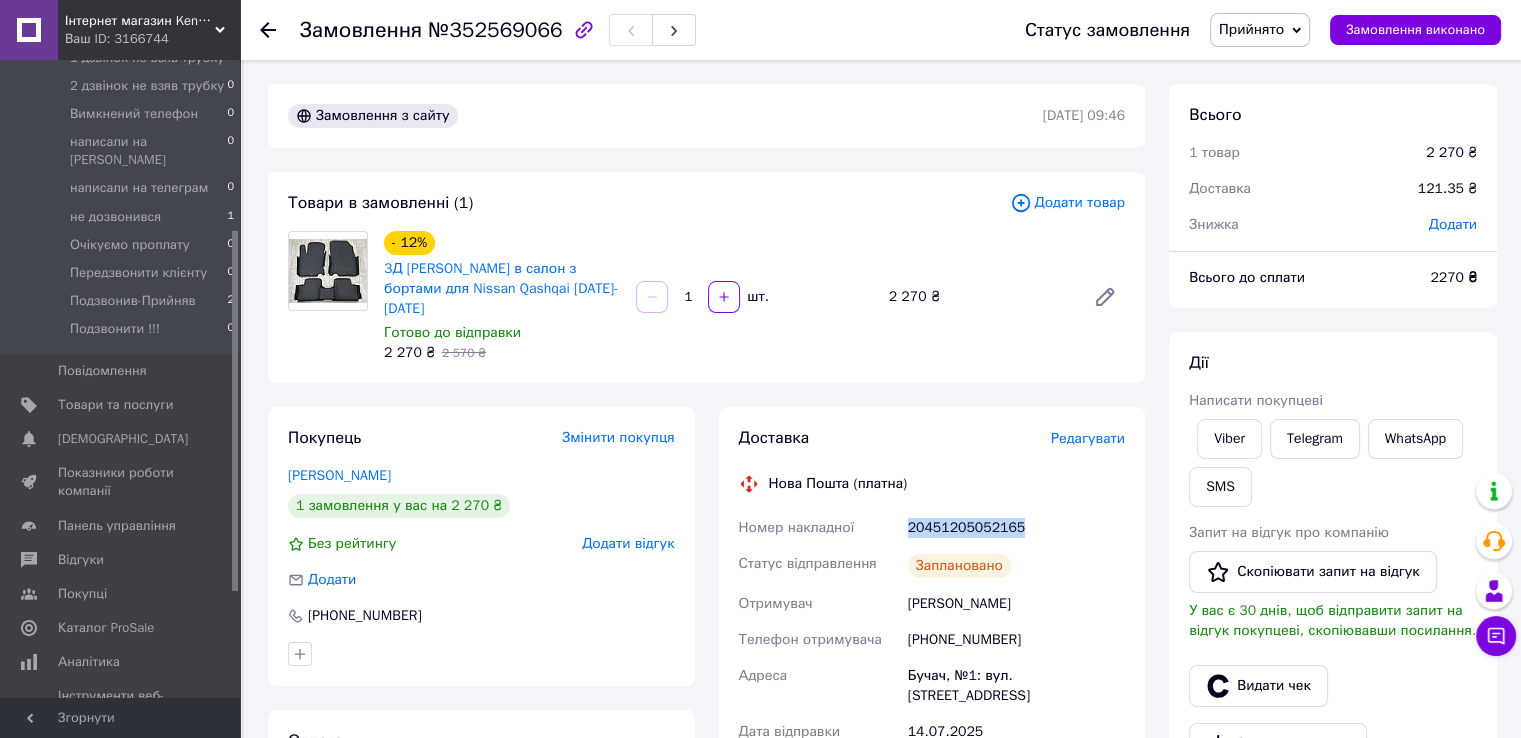 drag, startPoint x: 1016, startPoint y: 508, endPoint x: 904, endPoint y: 508, distance: 112 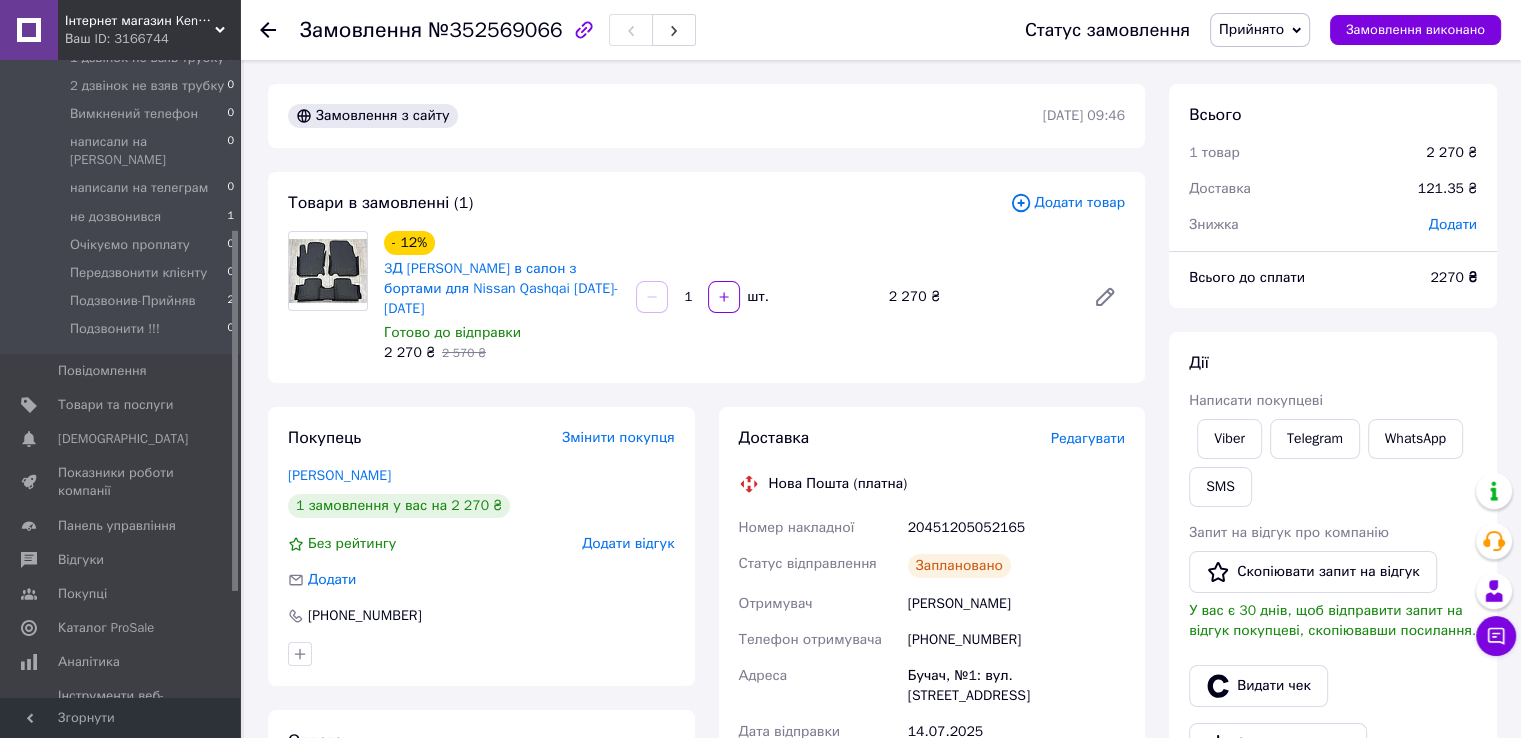 click 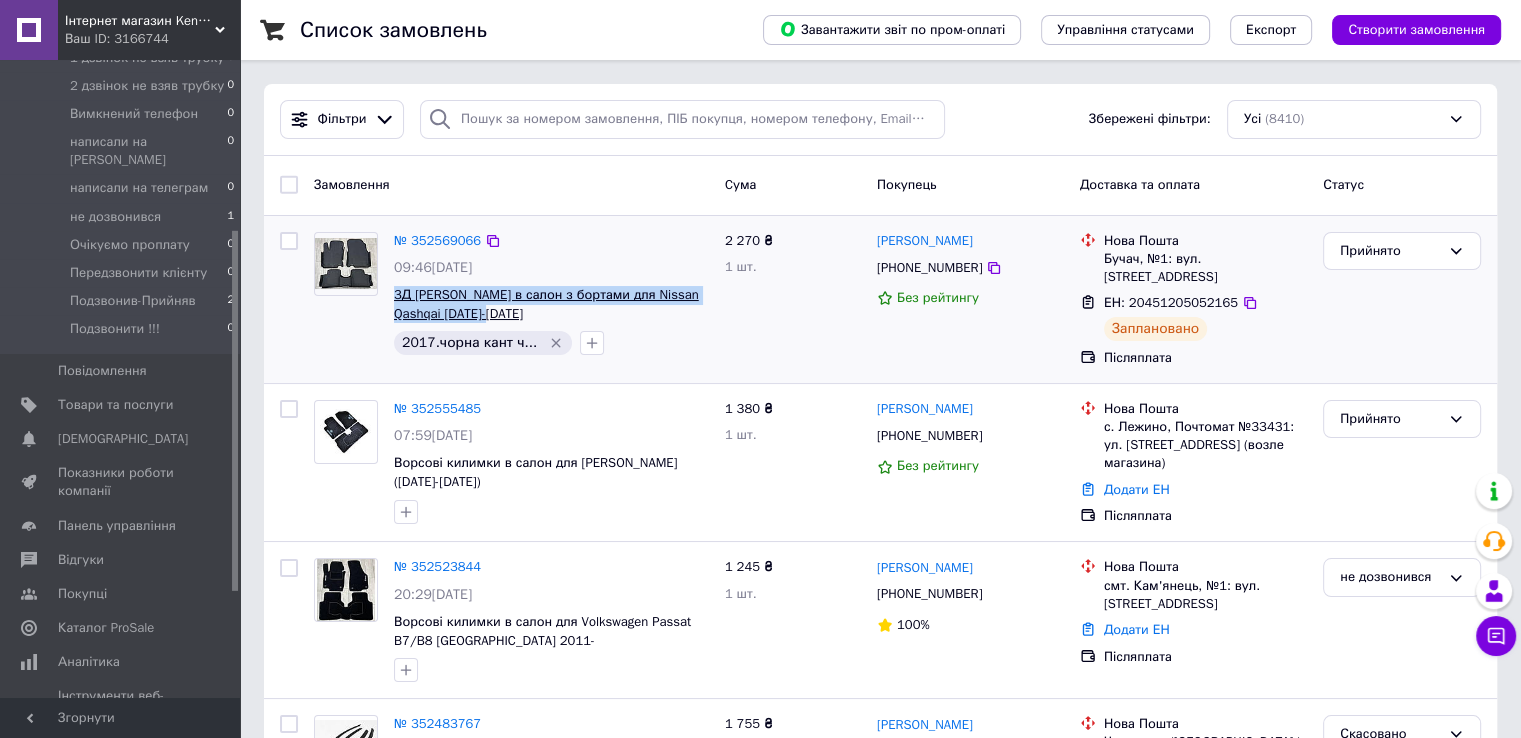 drag, startPoint x: 486, startPoint y: 305, endPoint x: 395, endPoint y: 286, distance: 92.96236 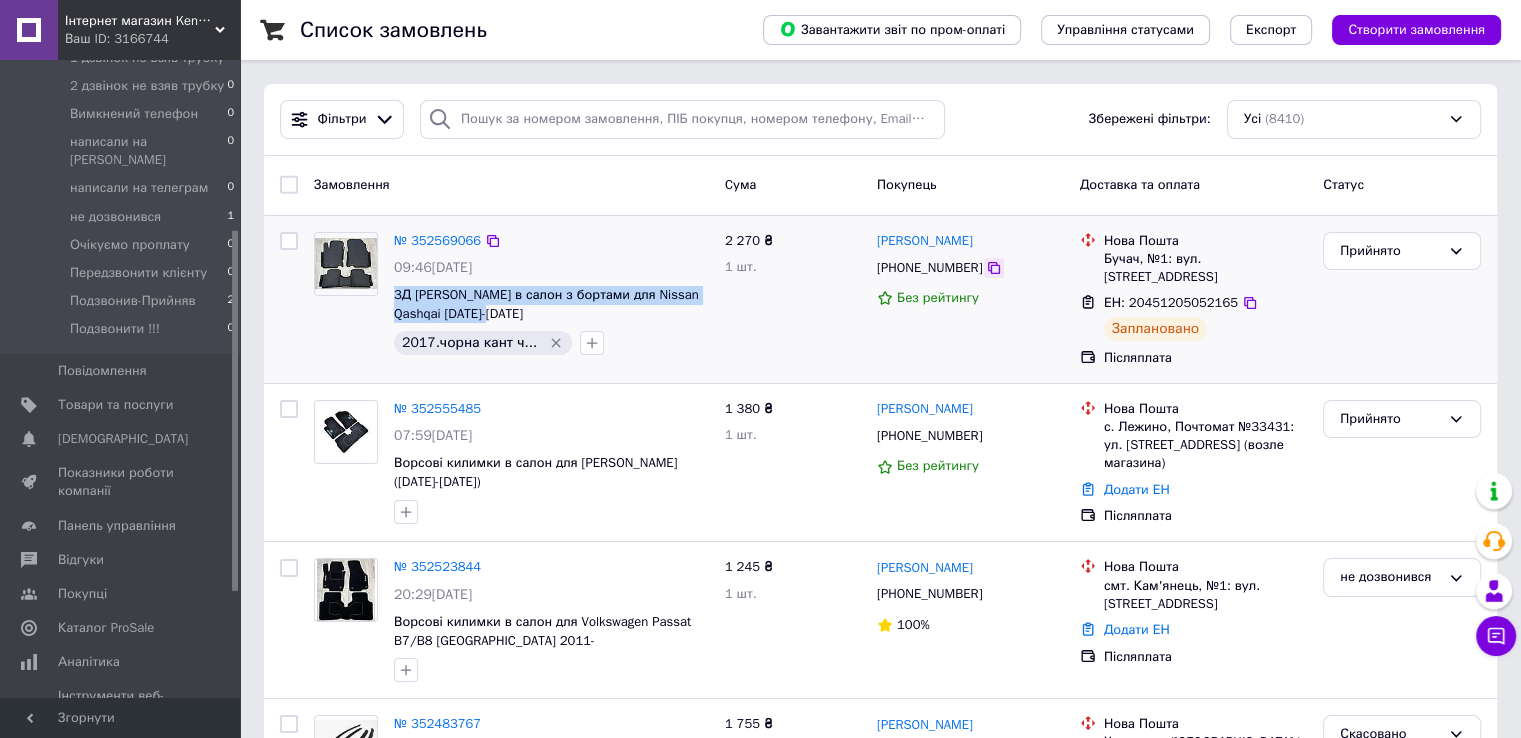 click 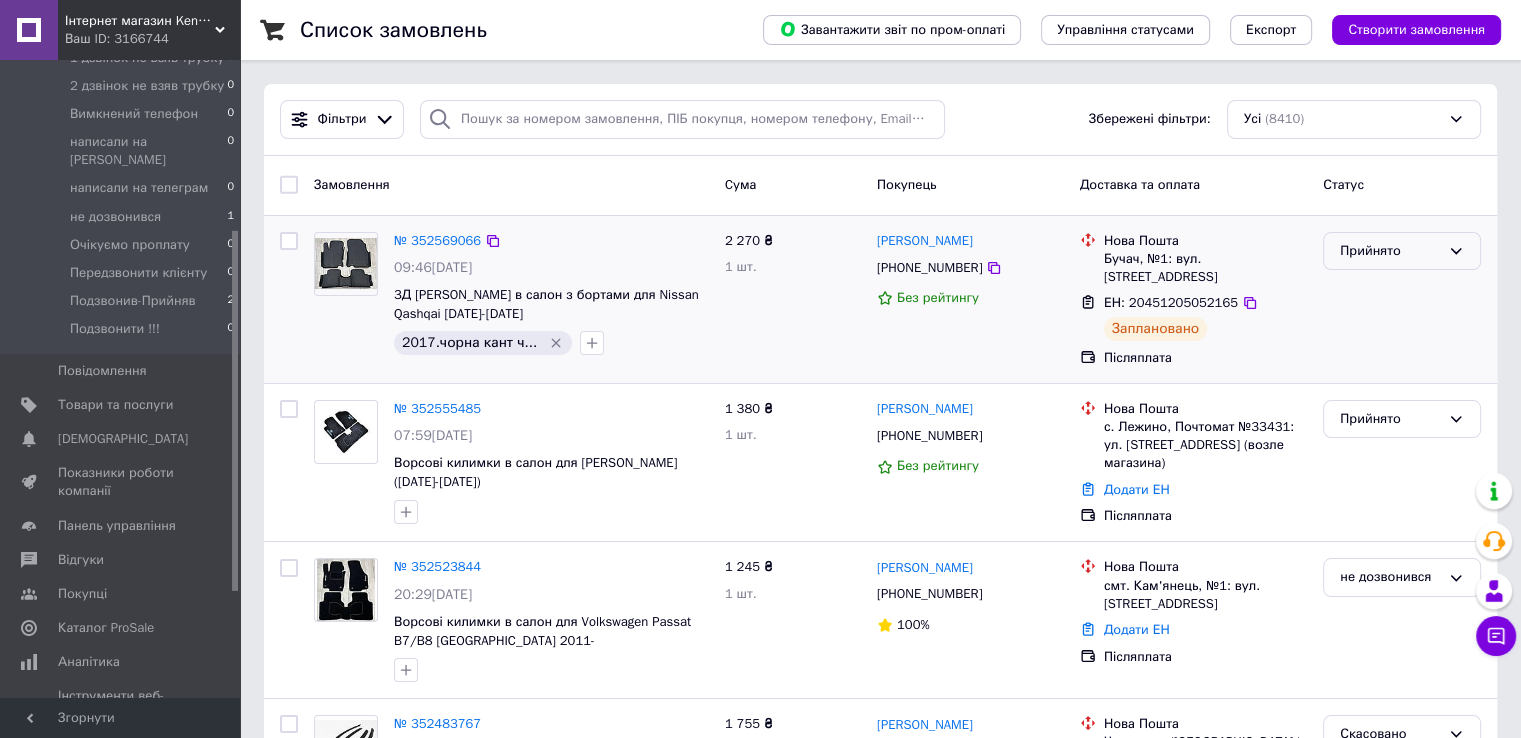 click on "Прийнято" at bounding box center [1390, 251] 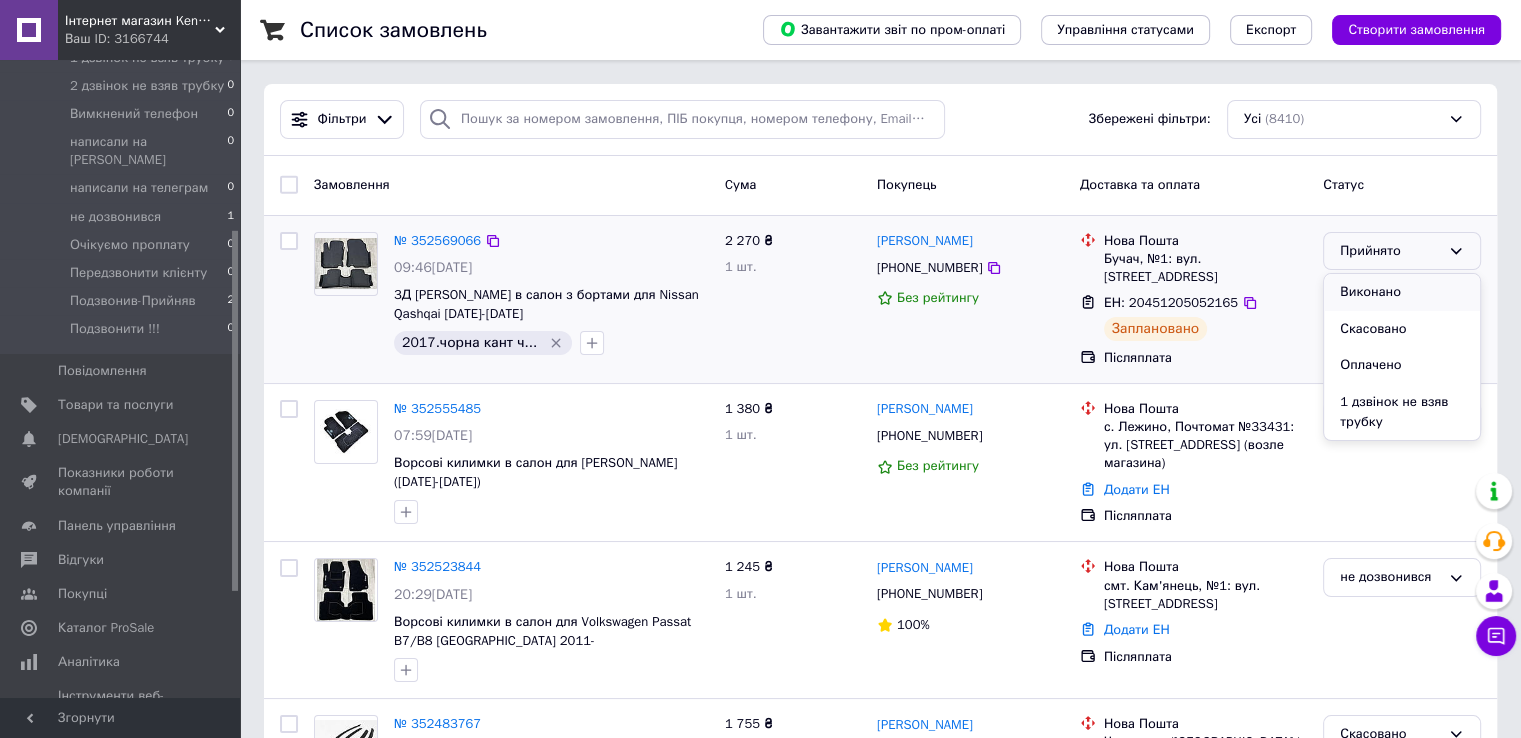click on "Виконано" at bounding box center (1402, 292) 